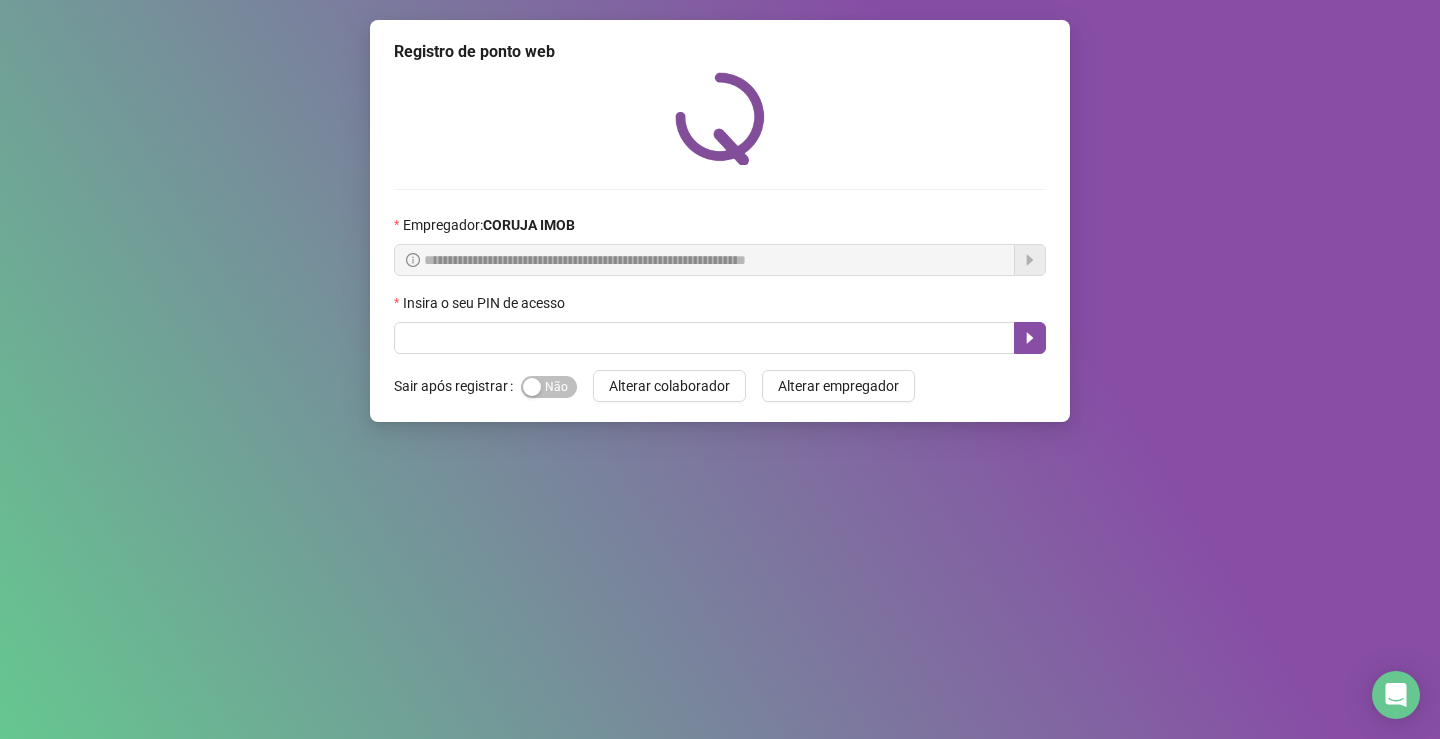 scroll, scrollTop: 0, scrollLeft: 0, axis: both 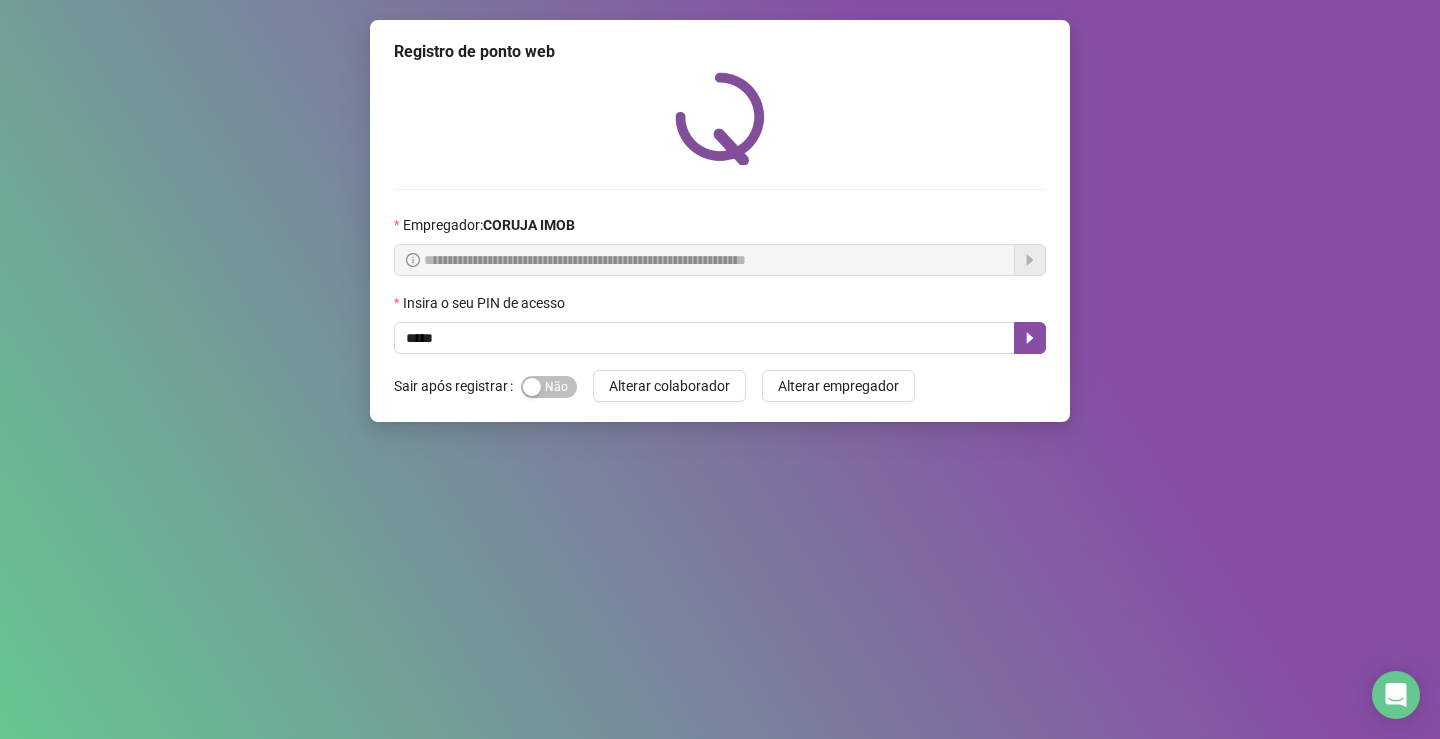 type on "*****" 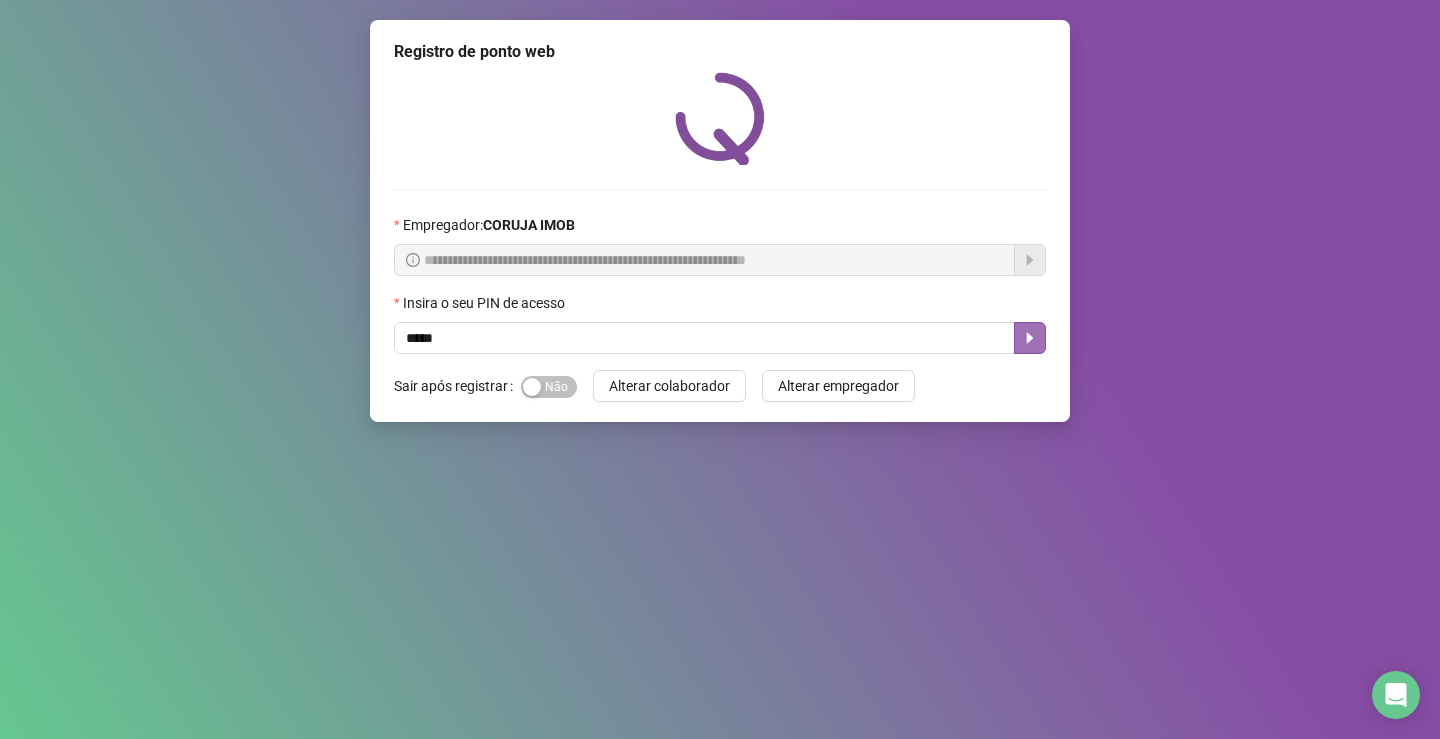 click at bounding box center [1030, 338] 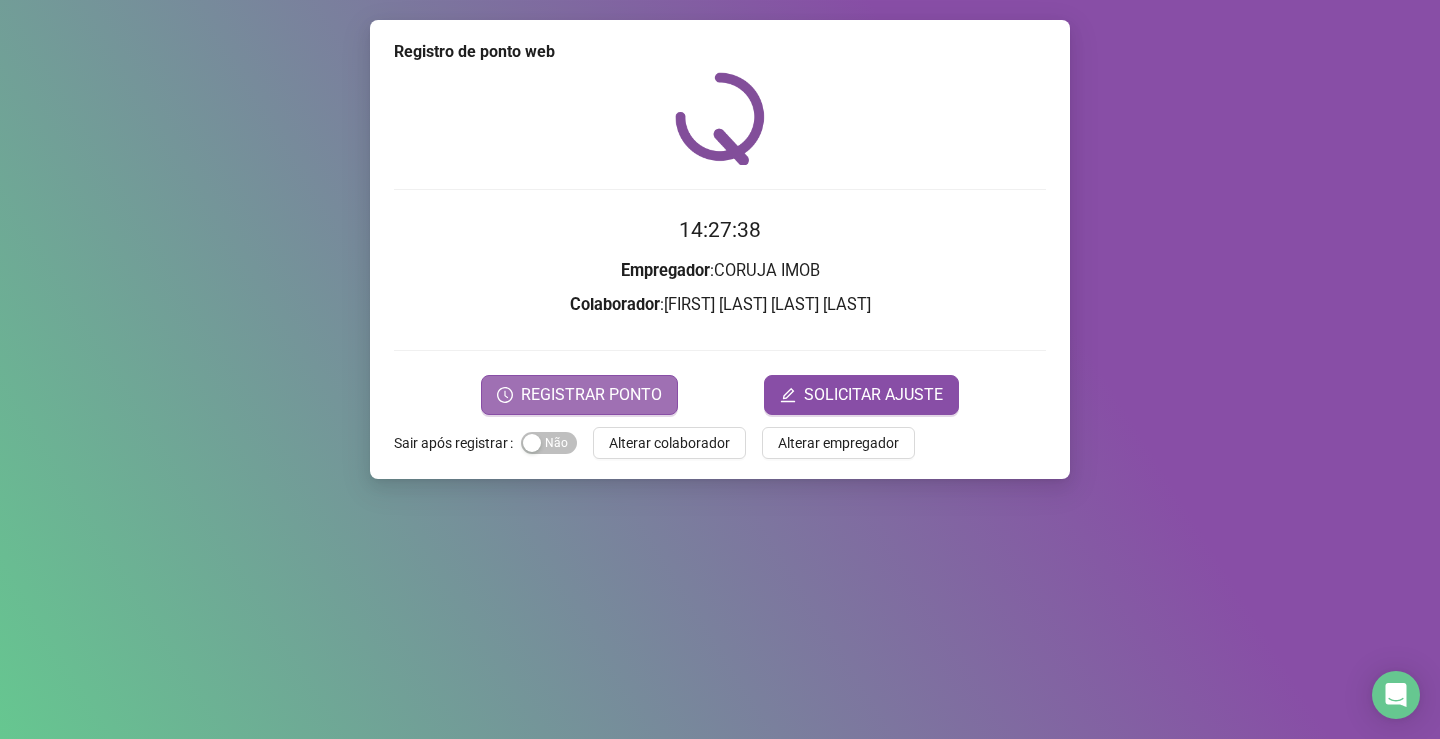 click on "REGISTRAR PONTO" at bounding box center (591, 395) 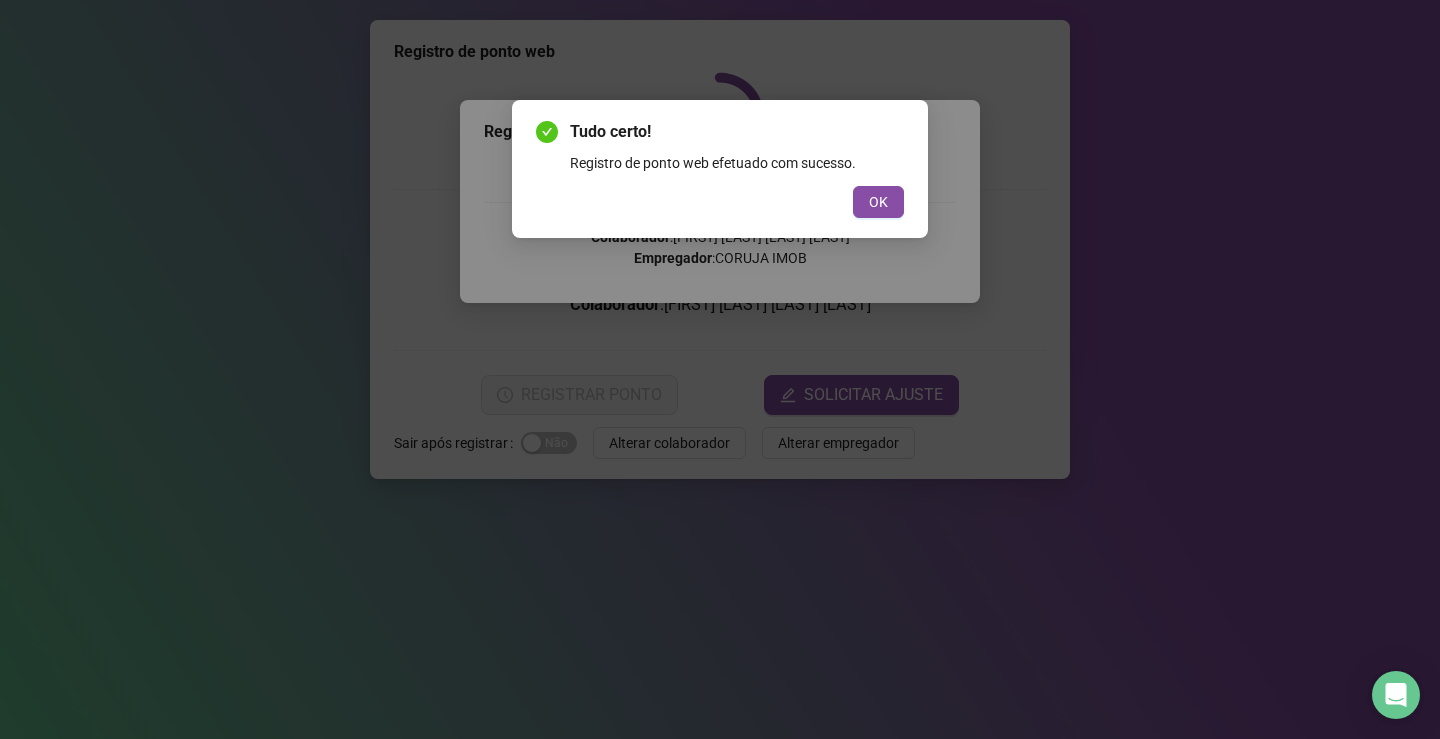 type 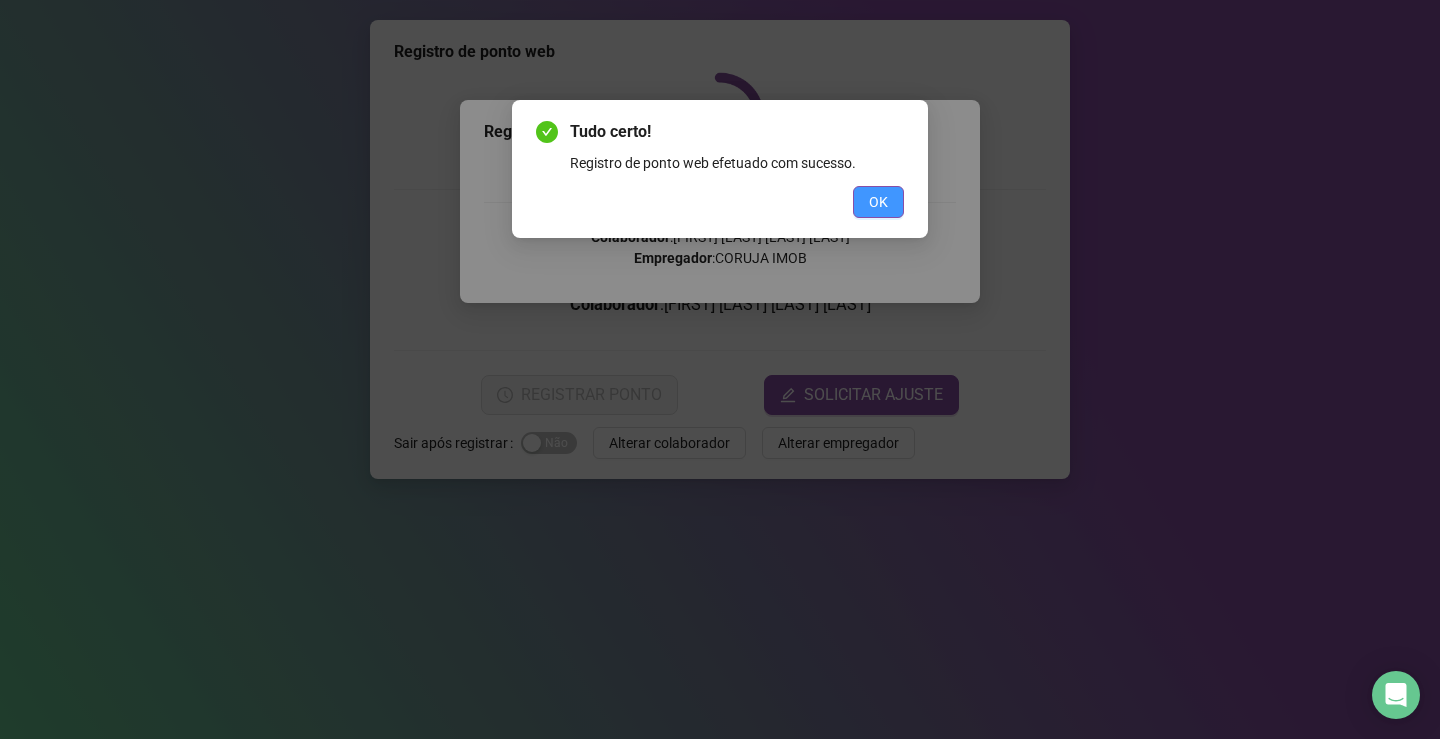 click on "OK" at bounding box center (878, 202) 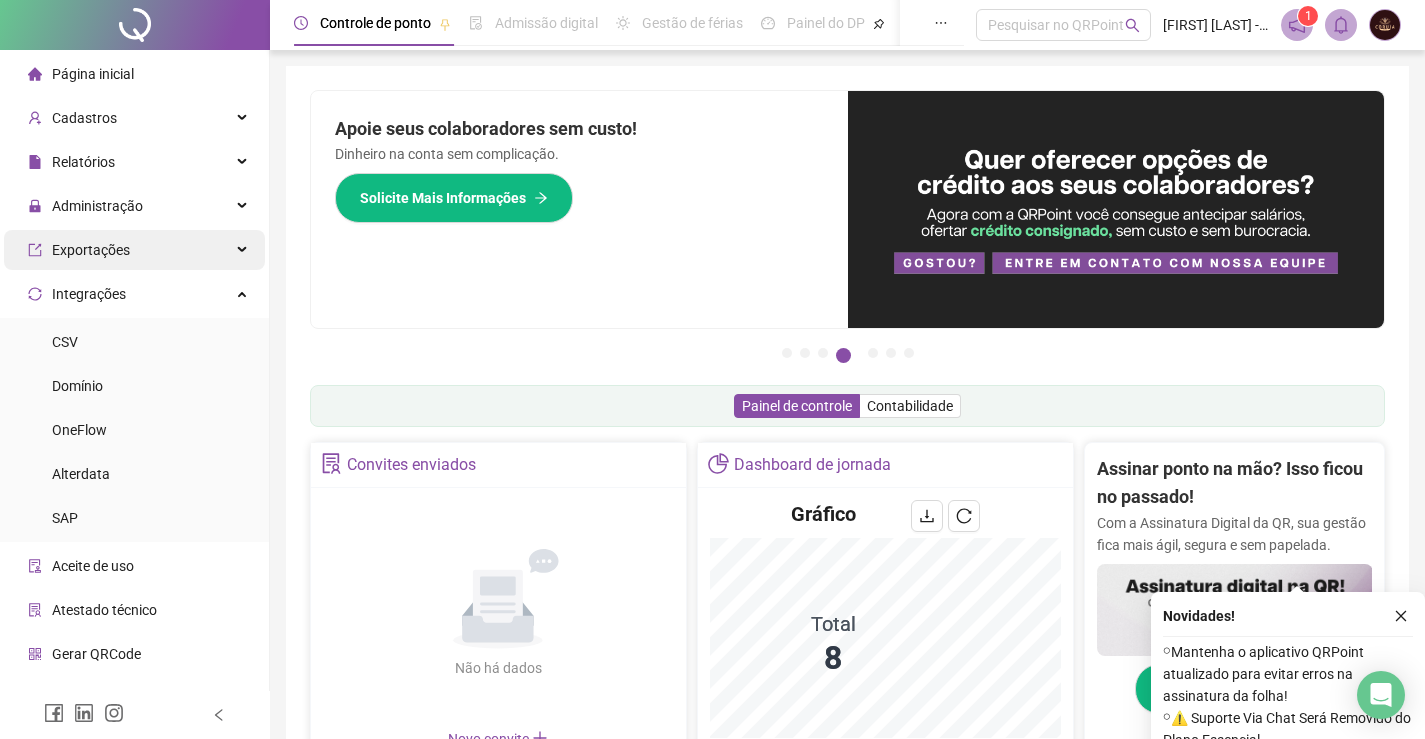 scroll, scrollTop: 539, scrollLeft: 0, axis: vertical 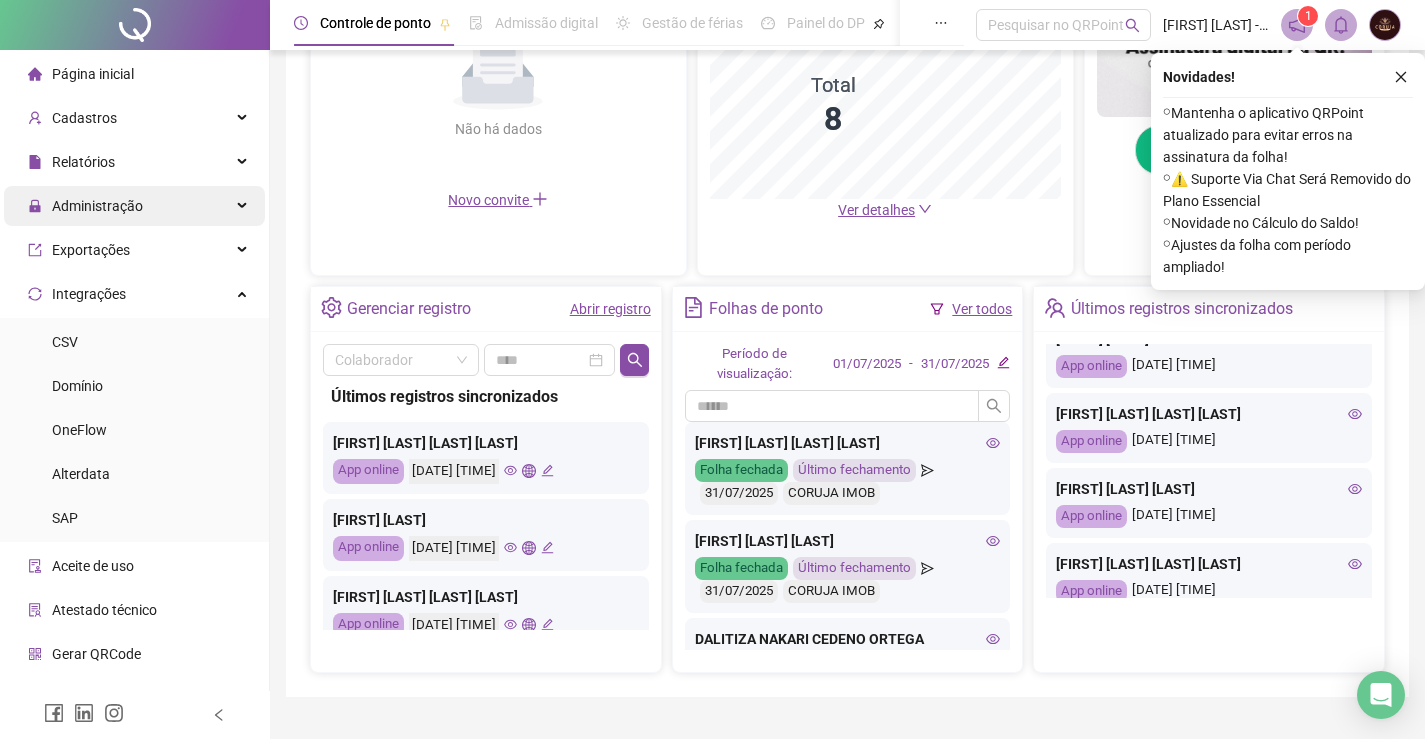 click on "Administração" at bounding box center [85, 206] 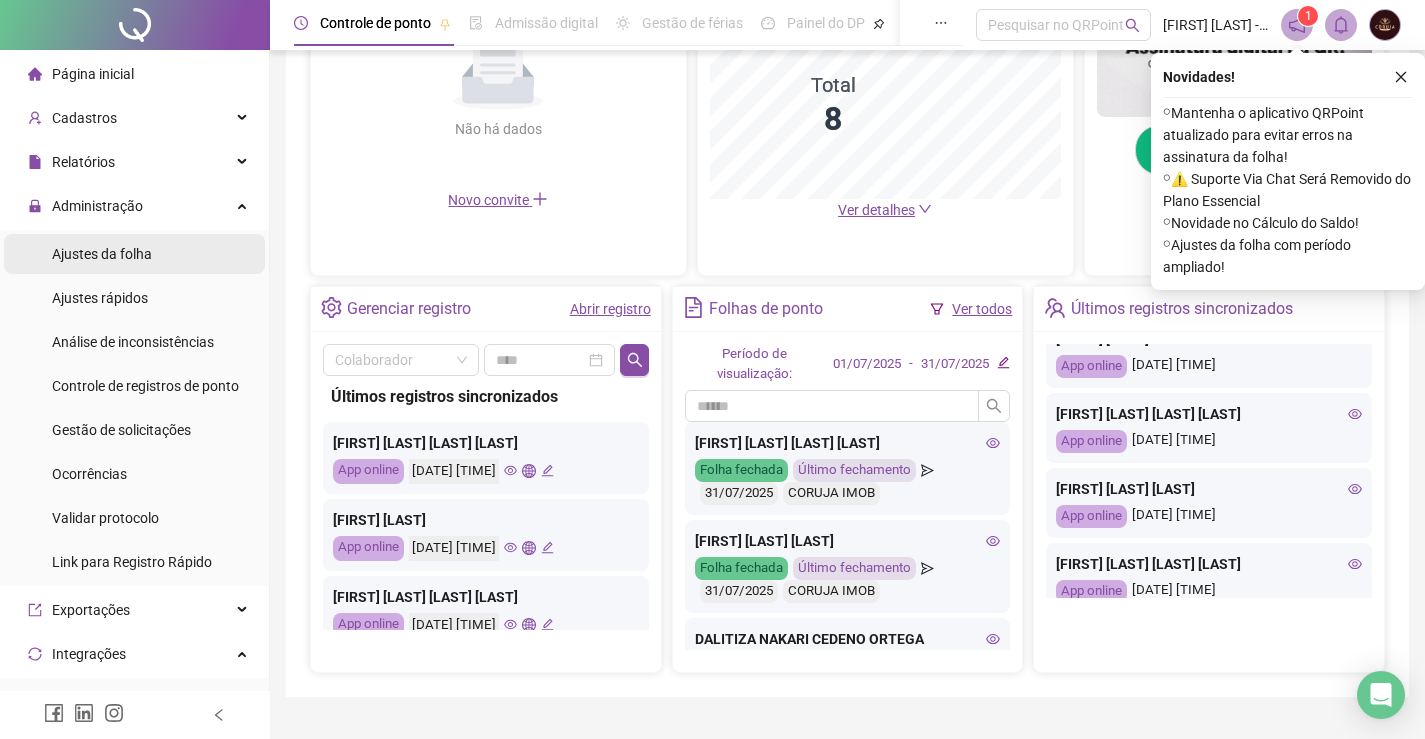 click on "Ajustes da folha" at bounding box center [102, 254] 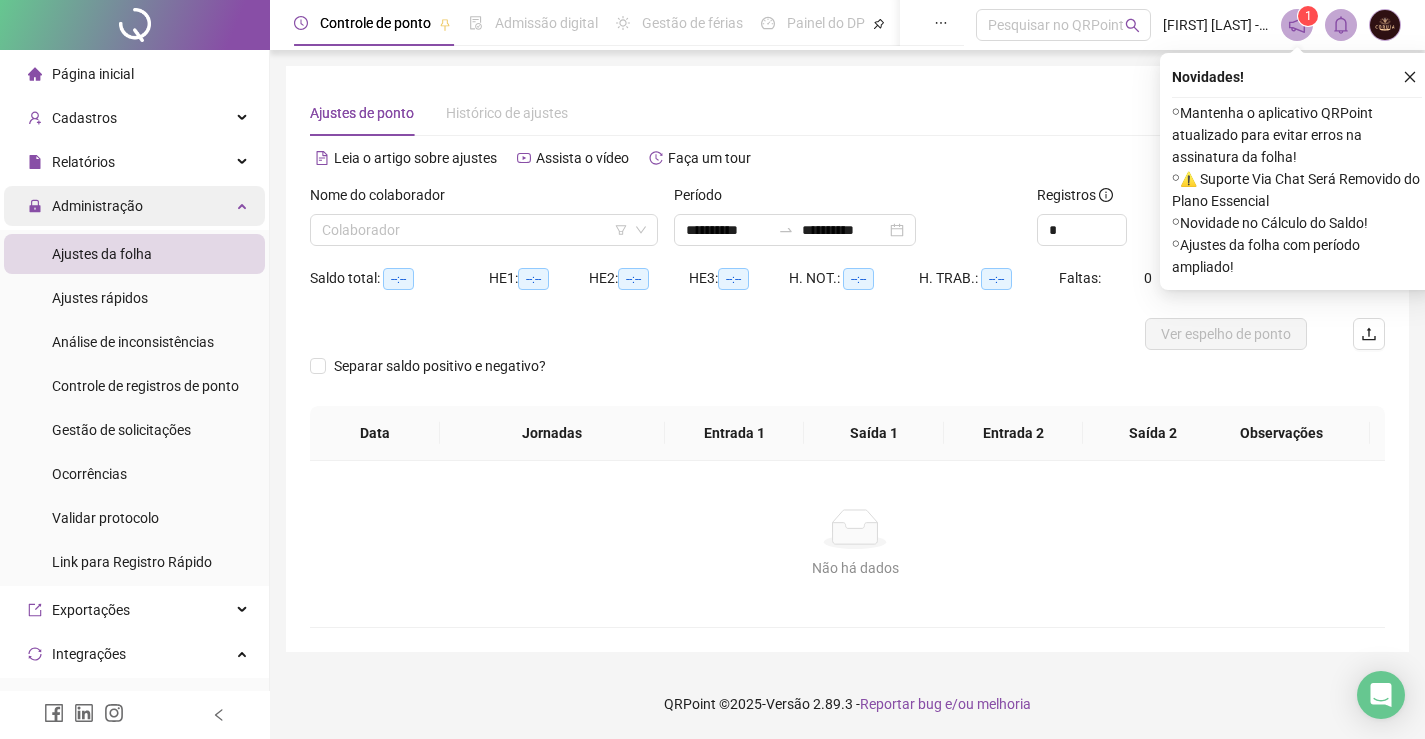 scroll, scrollTop: 0, scrollLeft: 0, axis: both 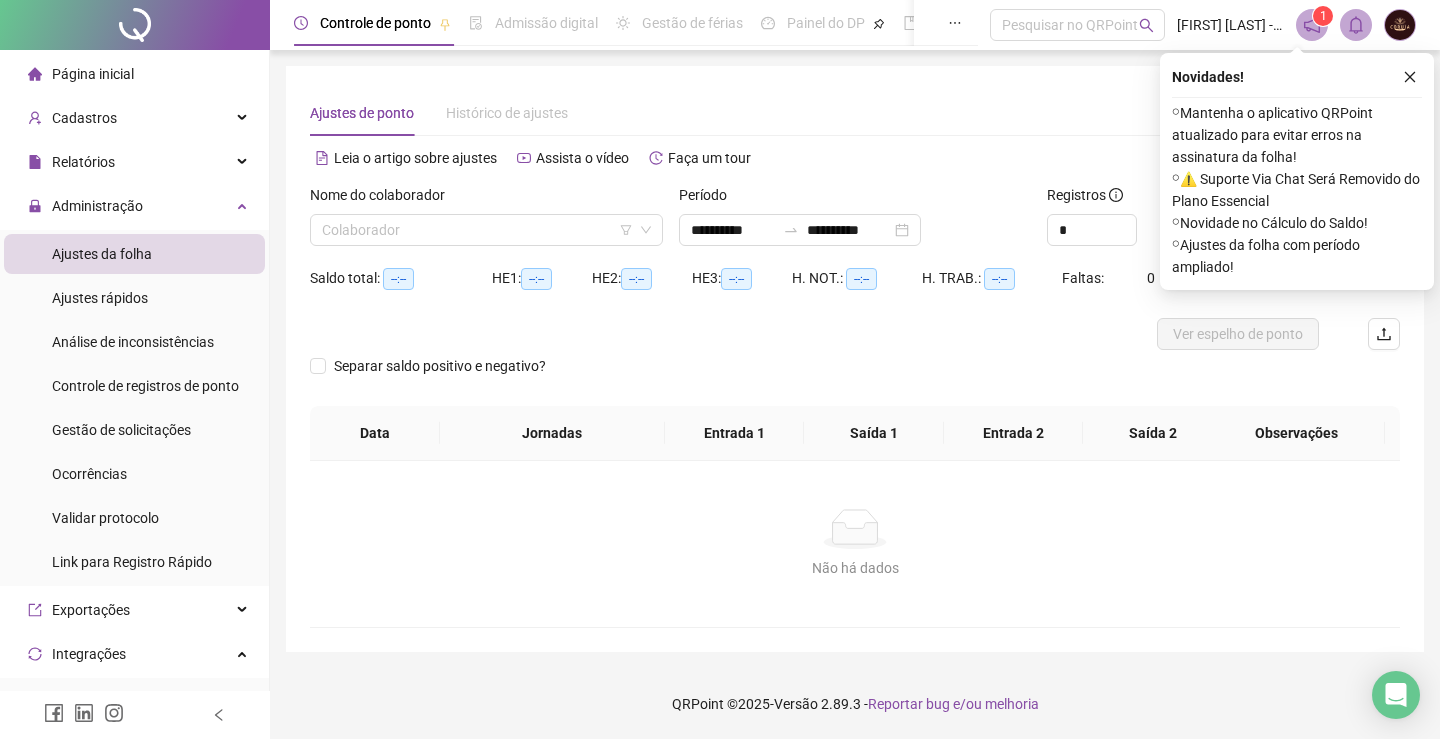 click on "Página inicial" at bounding box center (93, 74) 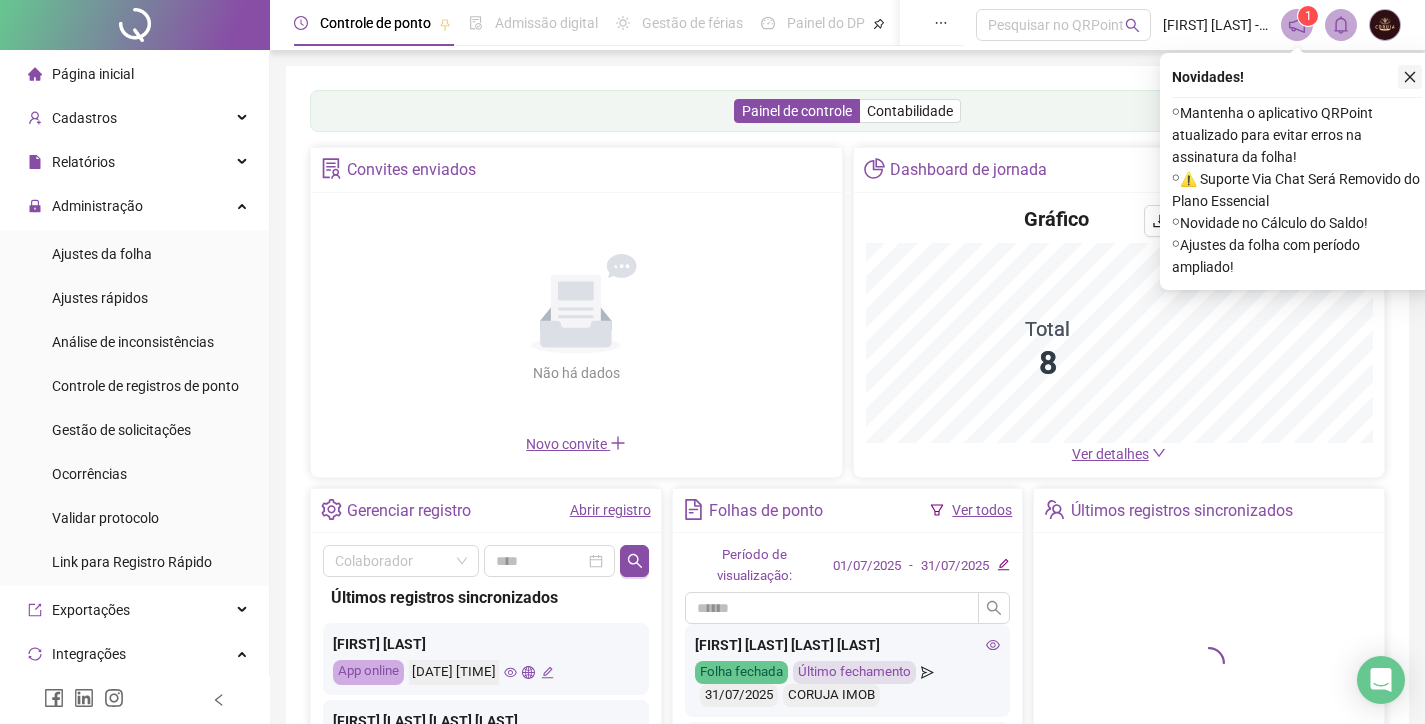 click 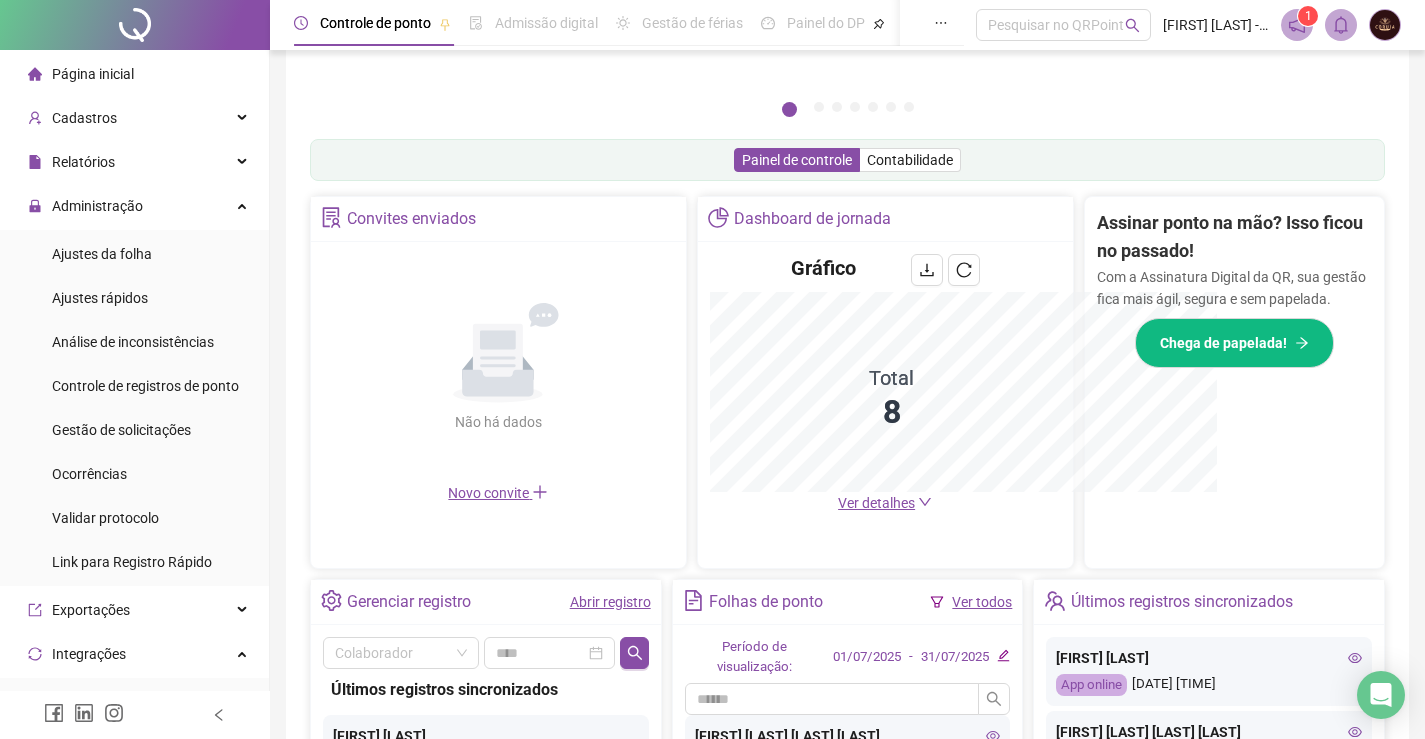 scroll, scrollTop: 541, scrollLeft: 0, axis: vertical 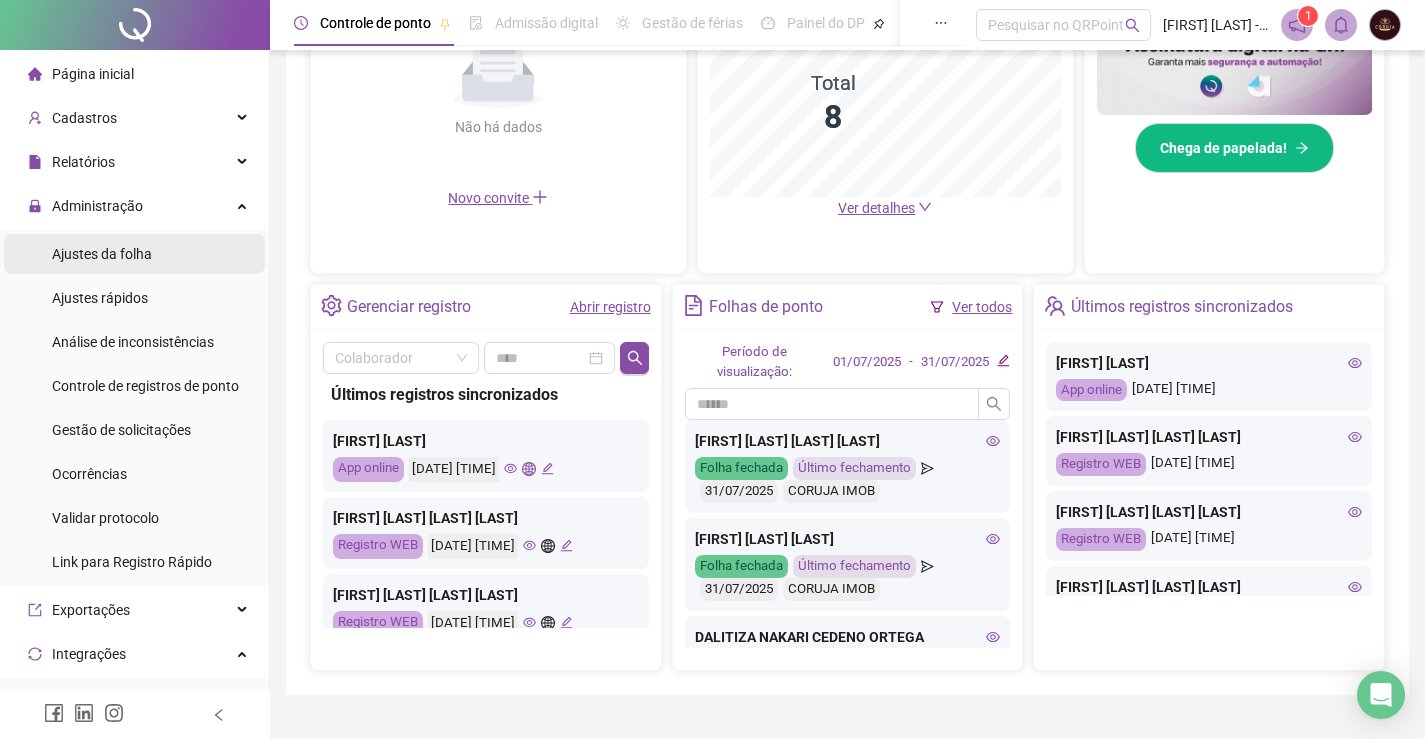 click on "Ajustes da folha" at bounding box center (102, 254) 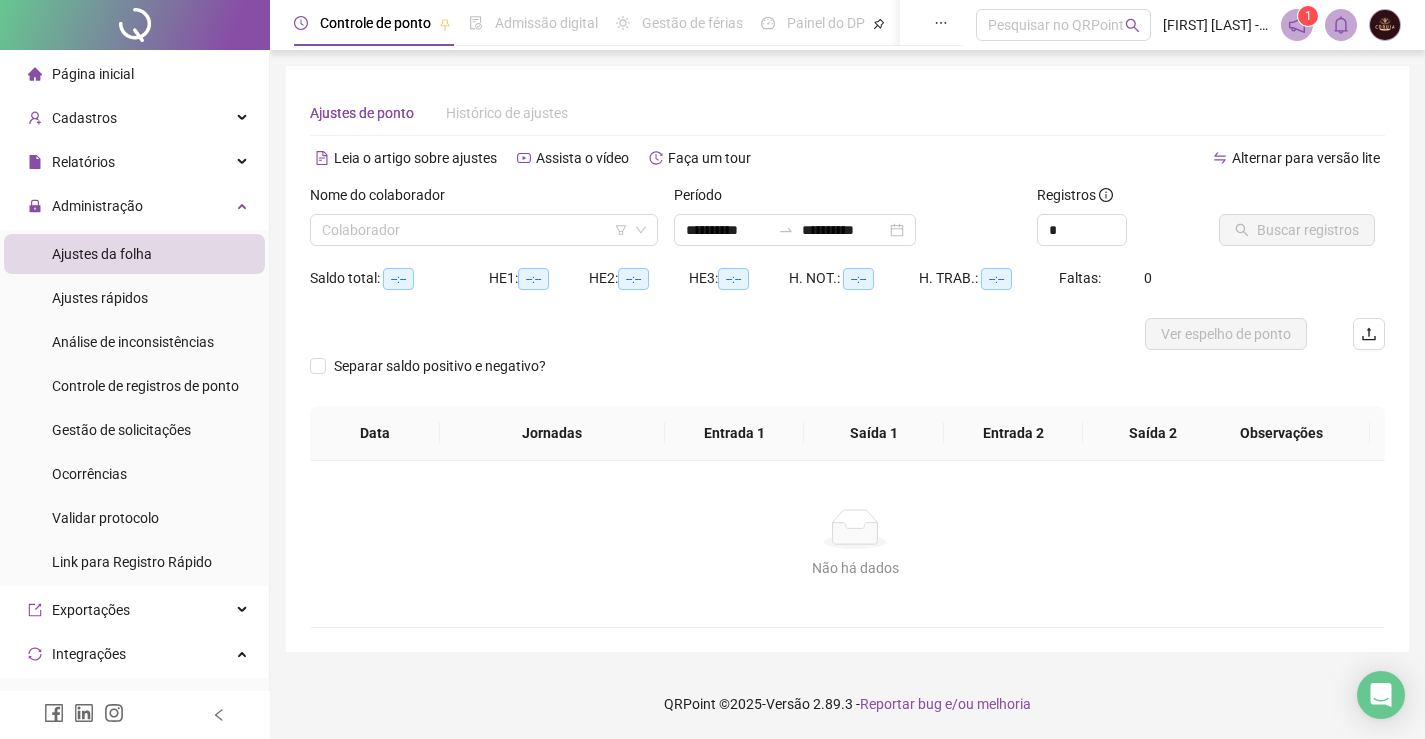 scroll, scrollTop: 0, scrollLeft: 0, axis: both 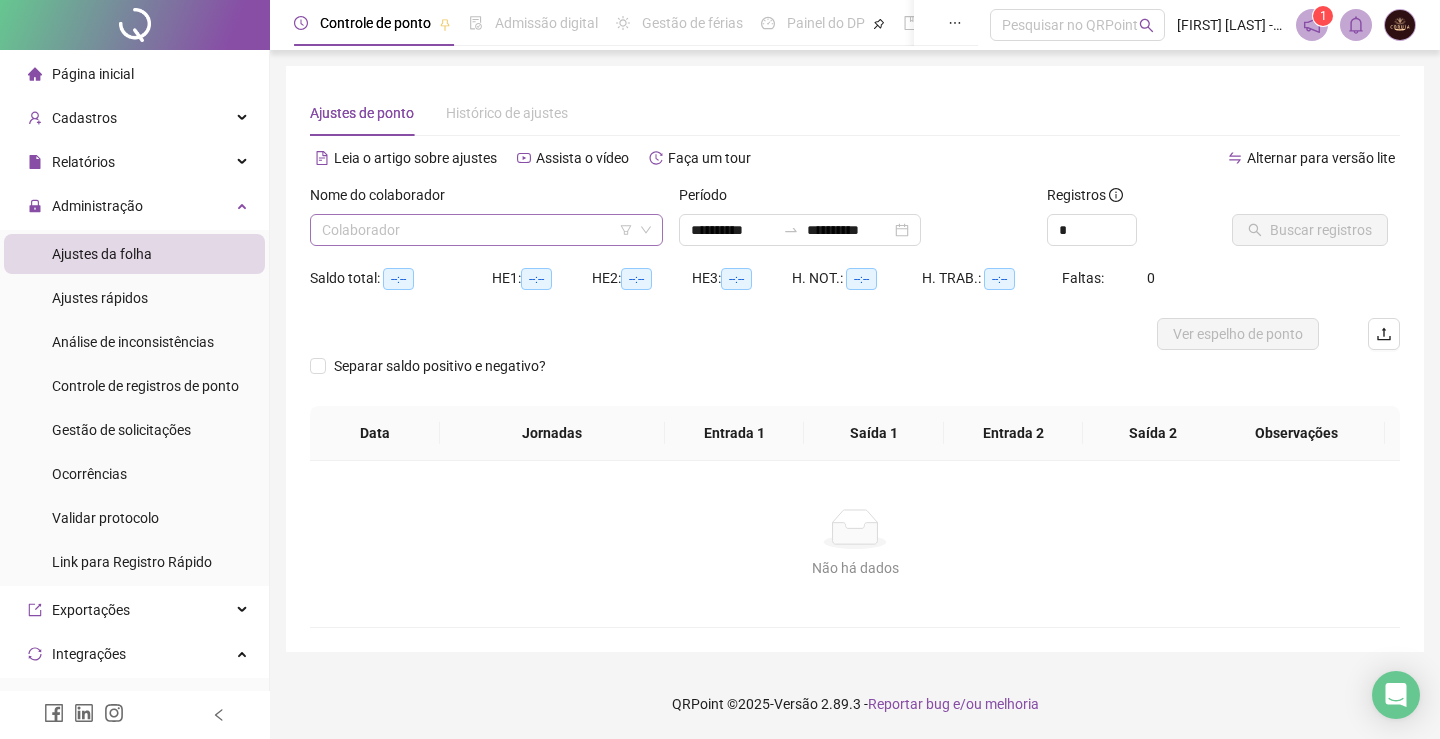 click at bounding box center (477, 230) 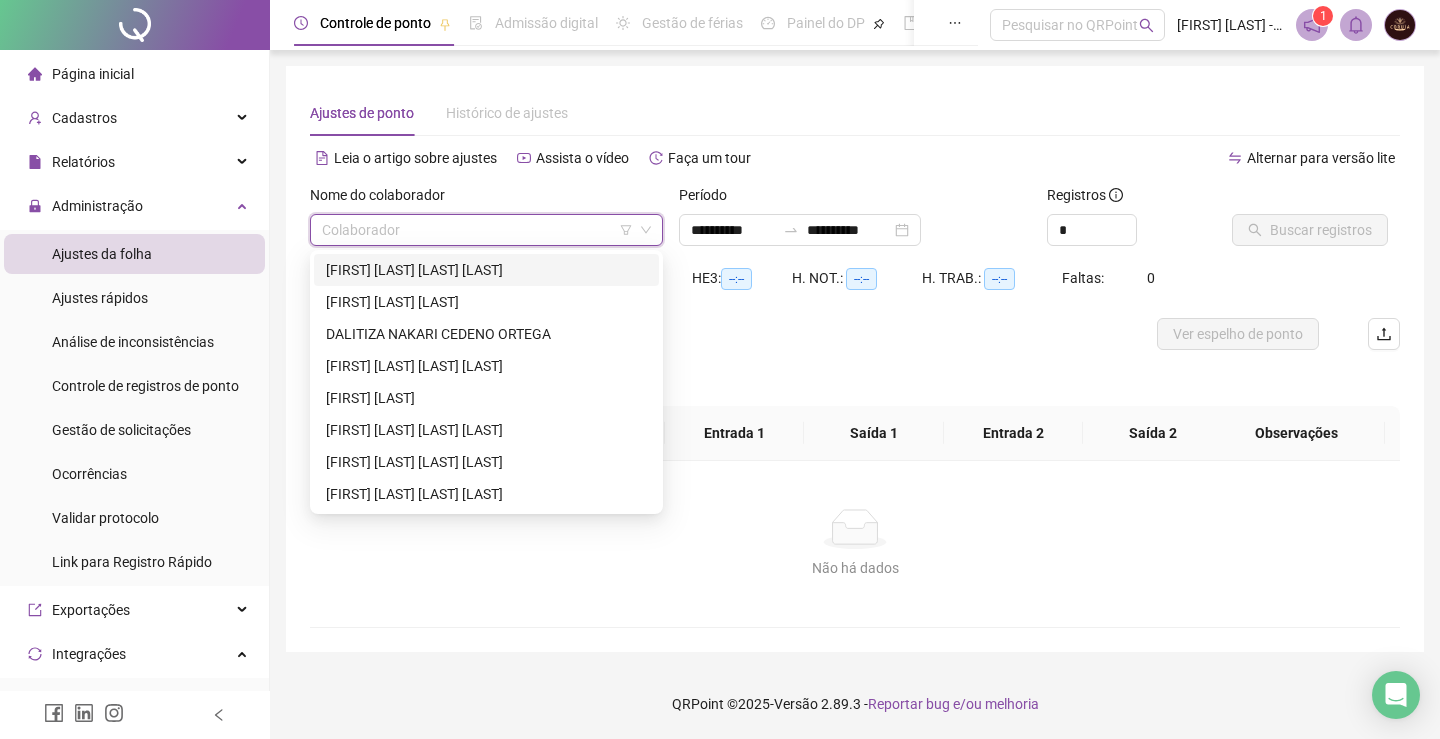 click on "[FIRST] [LAST] [LAST] [LAST]" at bounding box center (486, 270) 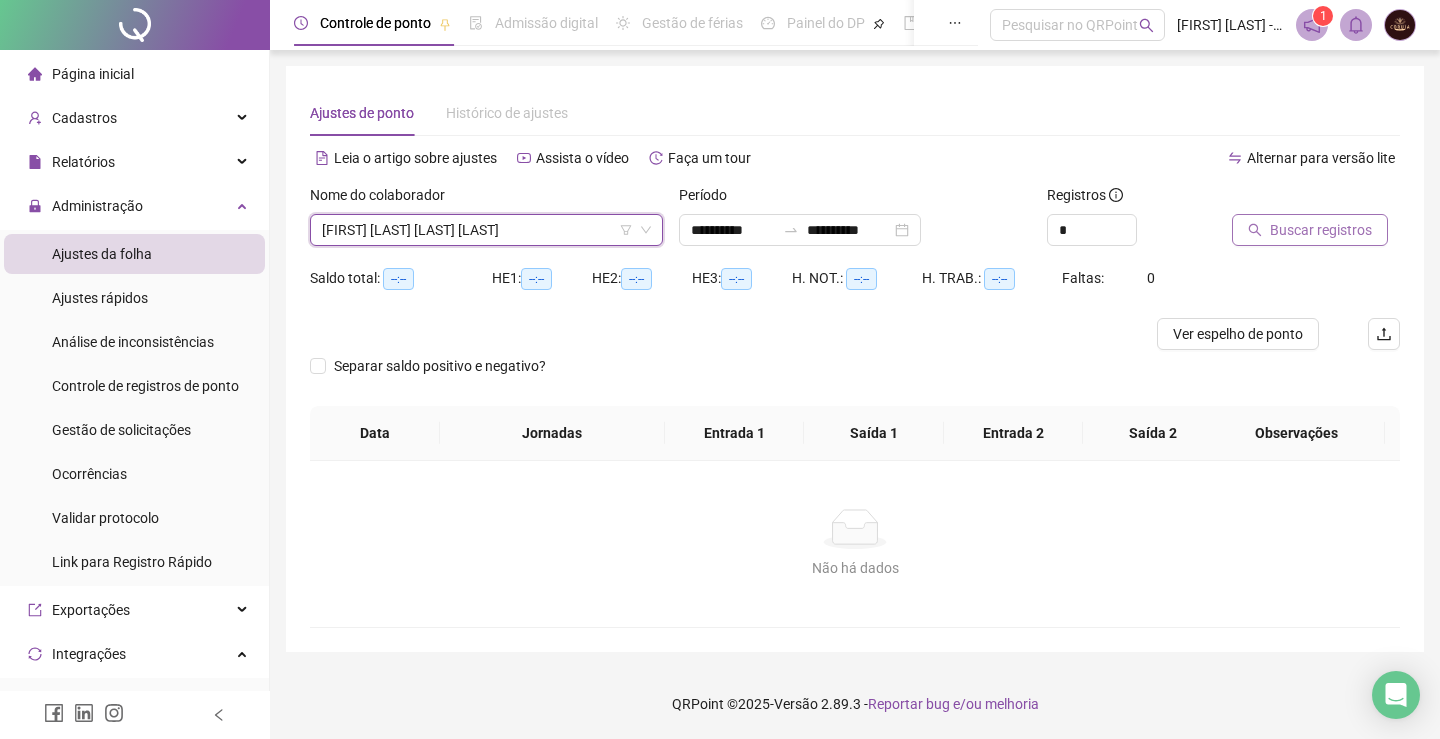 click on "Buscar registros" at bounding box center (1321, 230) 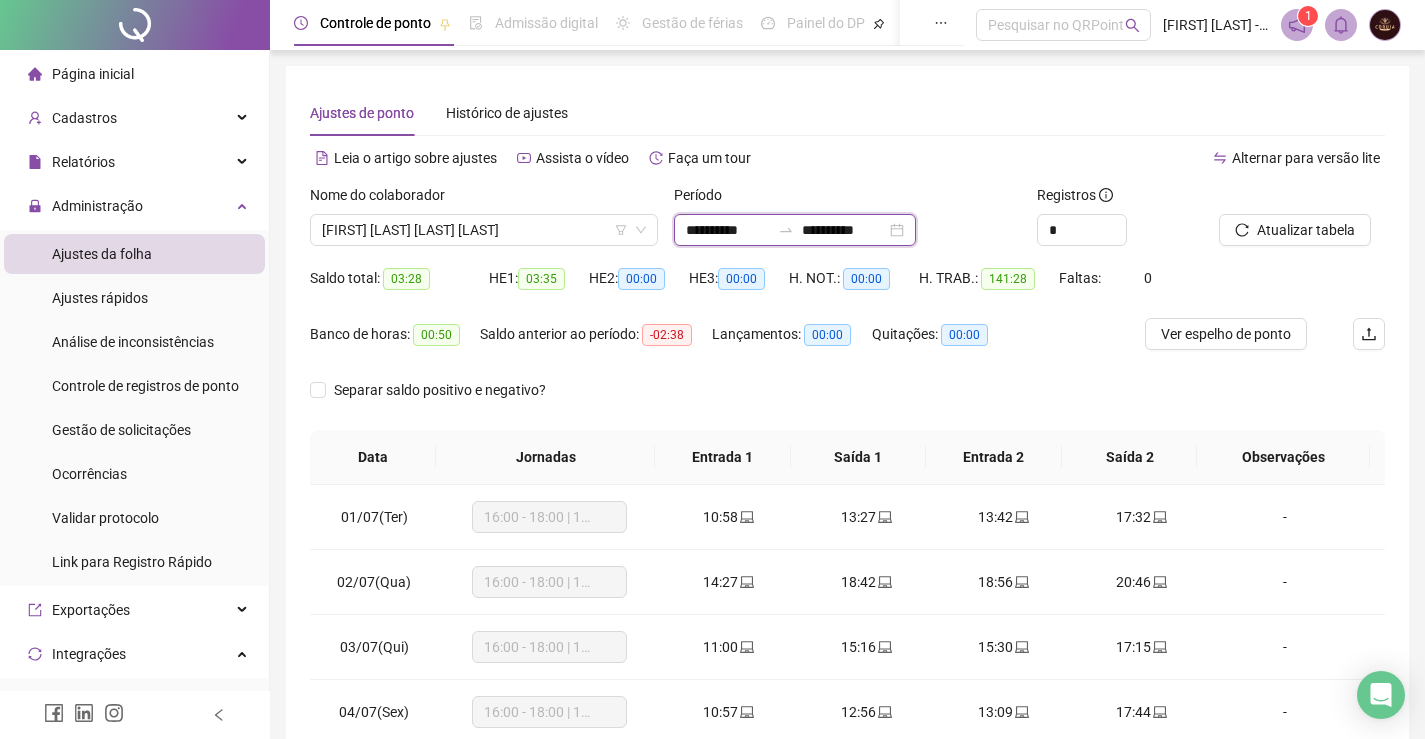 click on "**********" at bounding box center [728, 230] 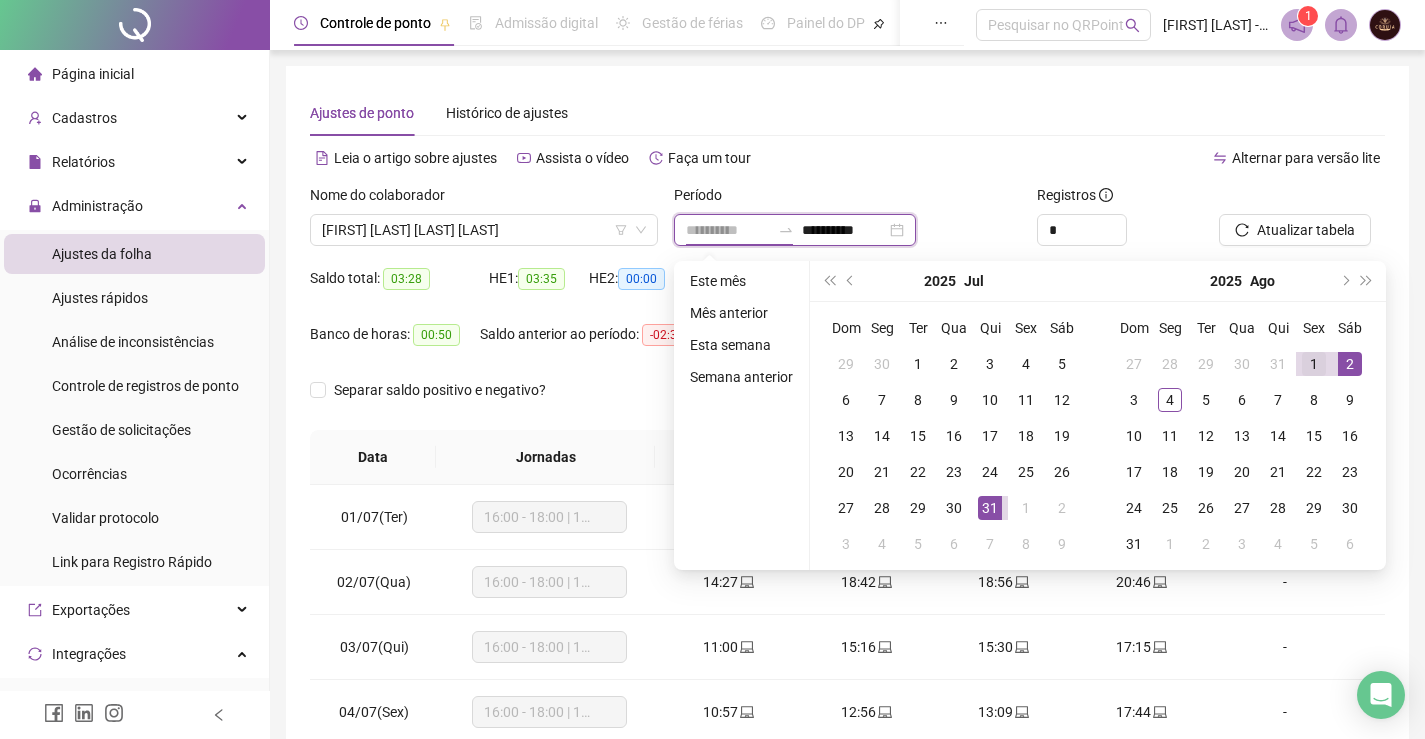 type on "**********" 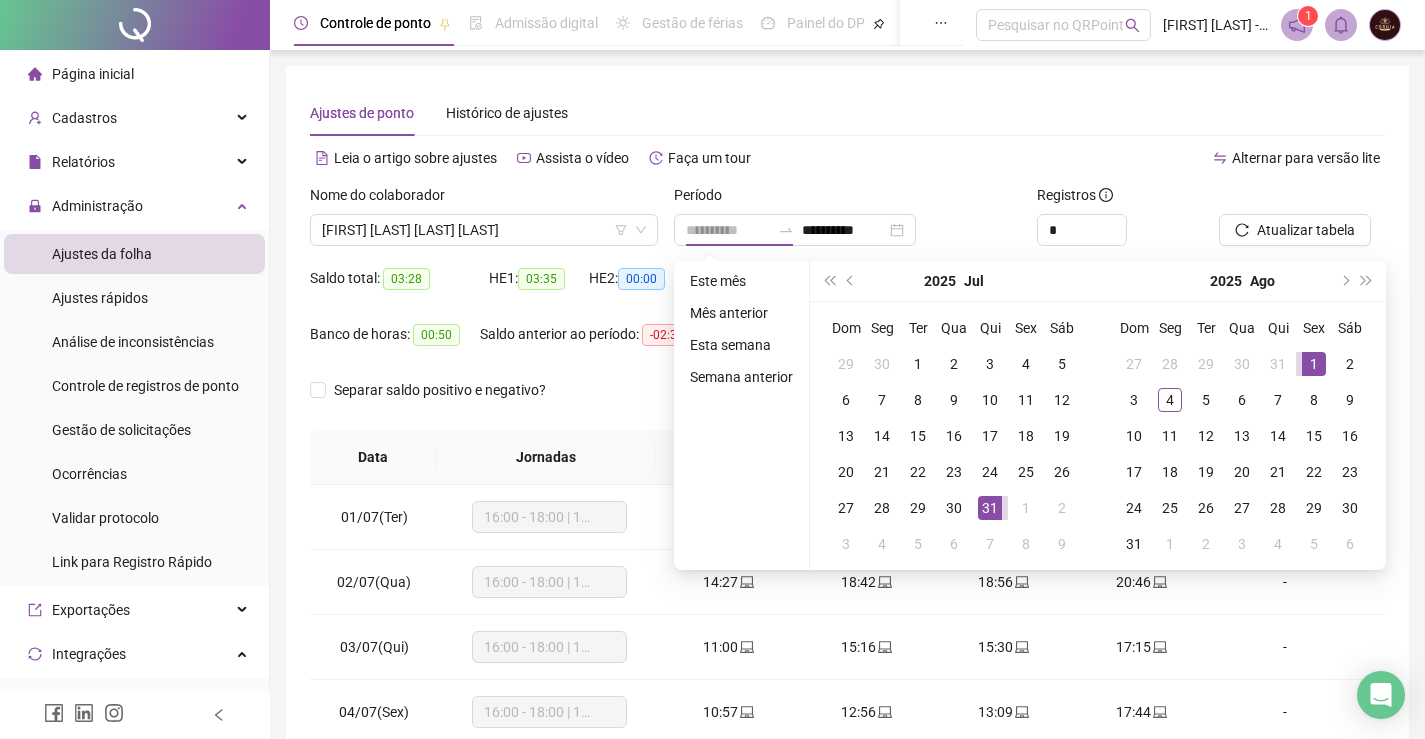 click on "1" at bounding box center [1314, 364] 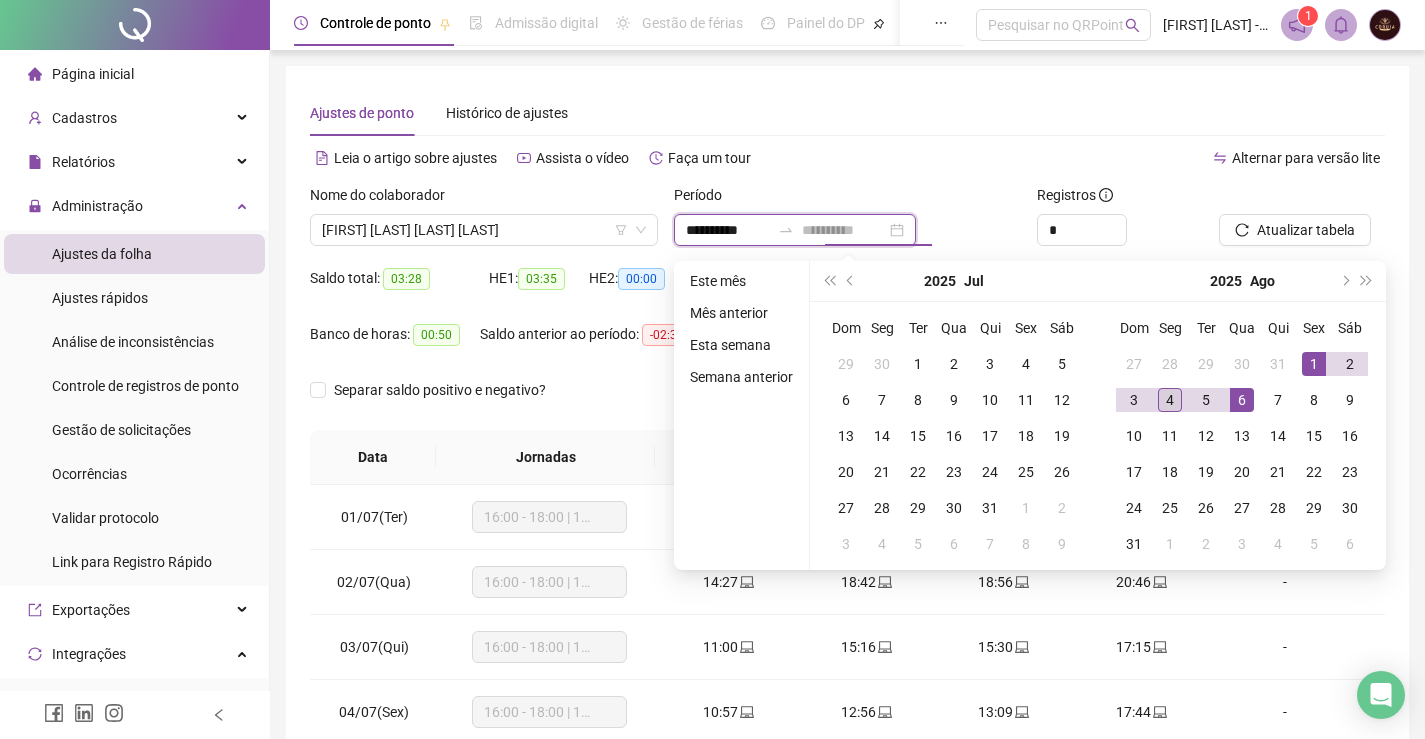 type on "**********" 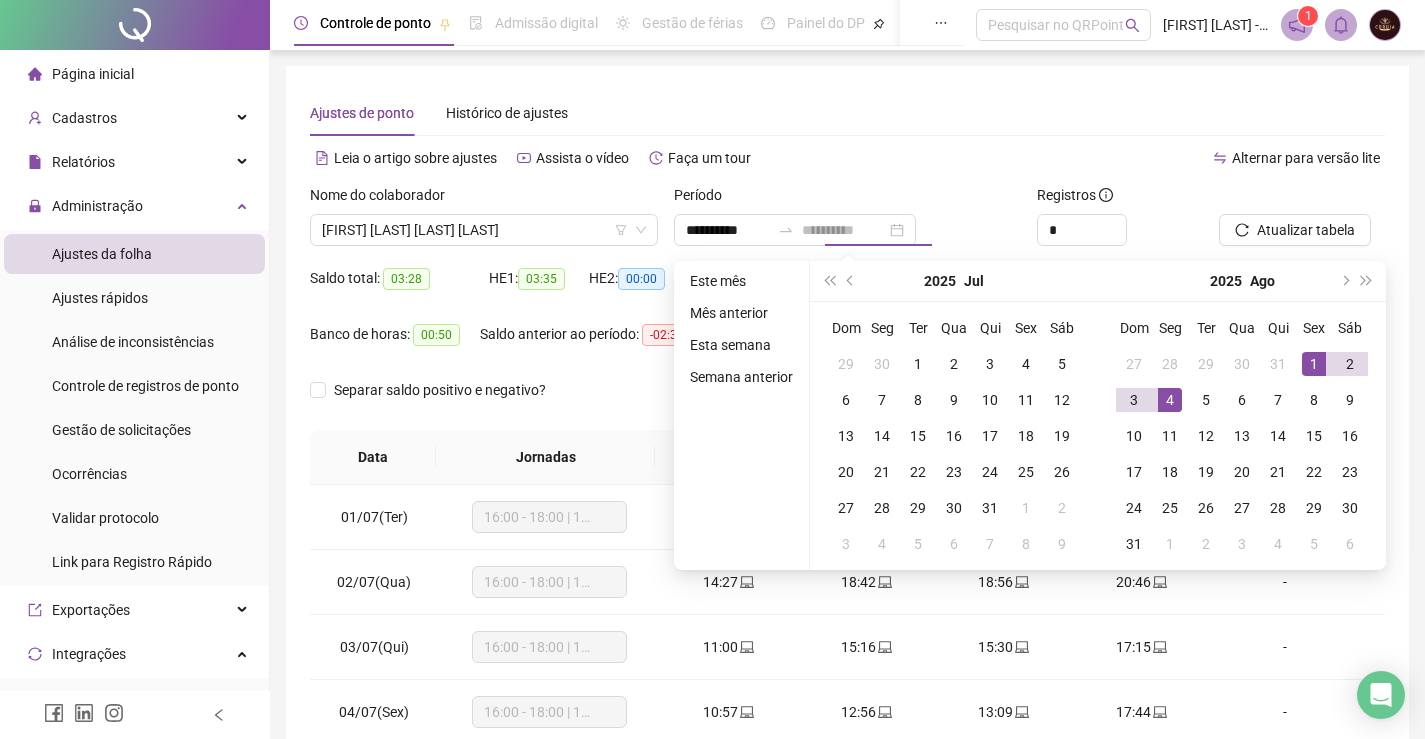 click on "4" at bounding box center (1170, 400) 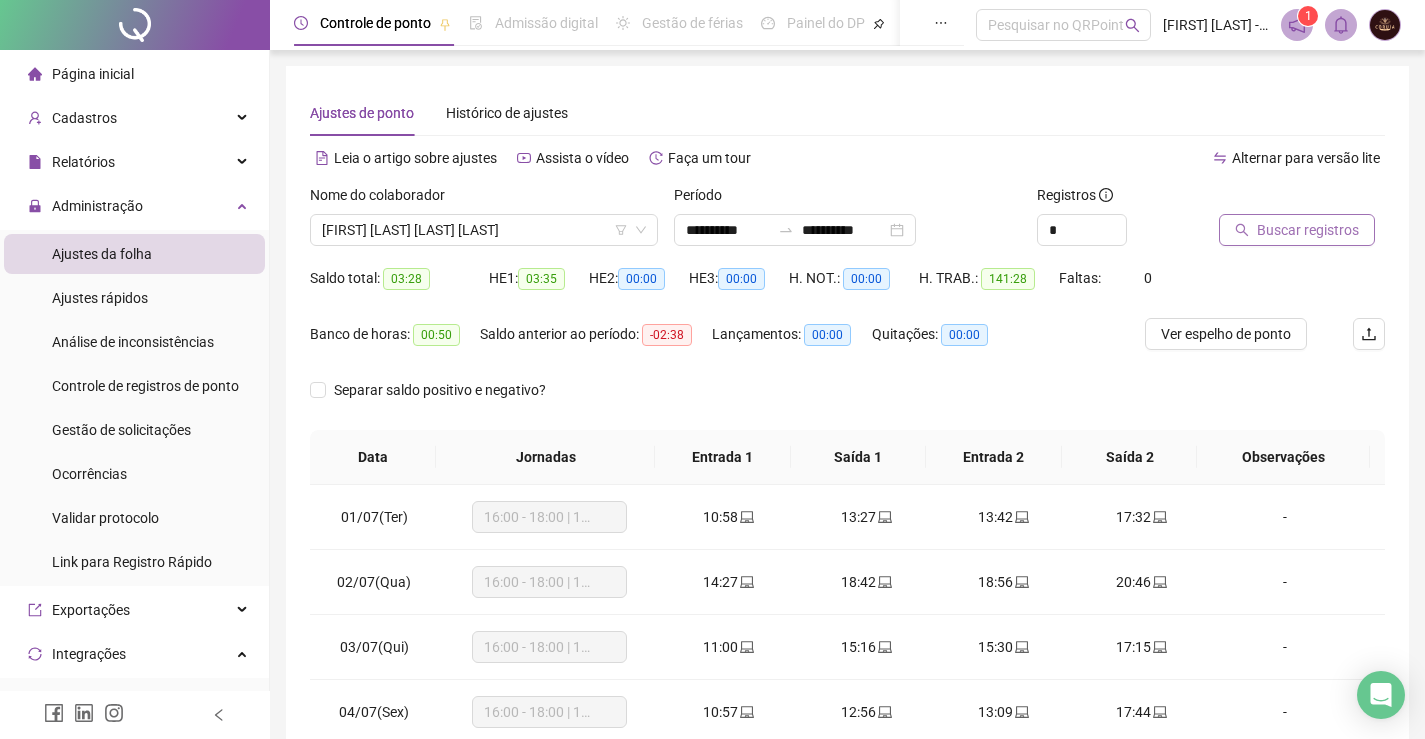 click on "Buscar registros" at bounding box center (1308, 230) 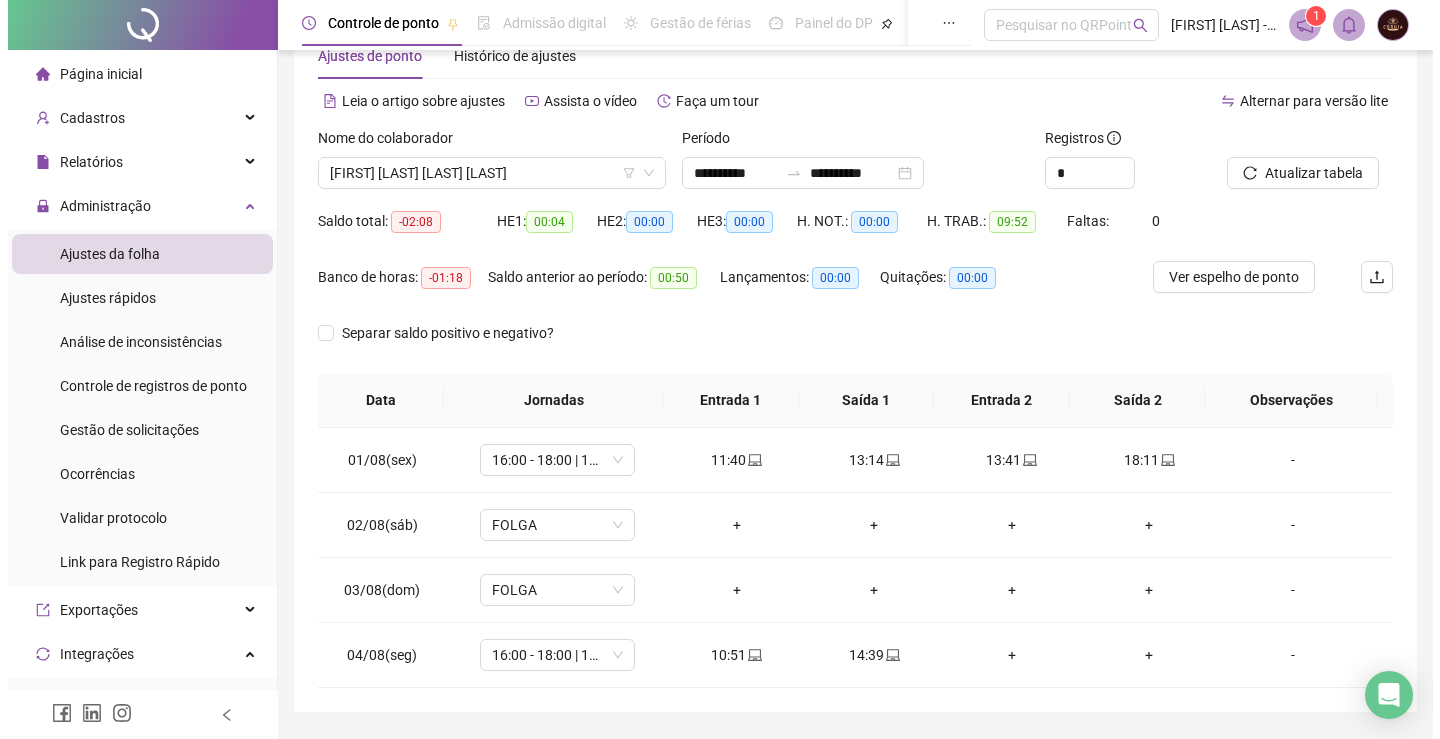 scroll, scrollTop: 116, scrollLeft: 0, axis: vertical 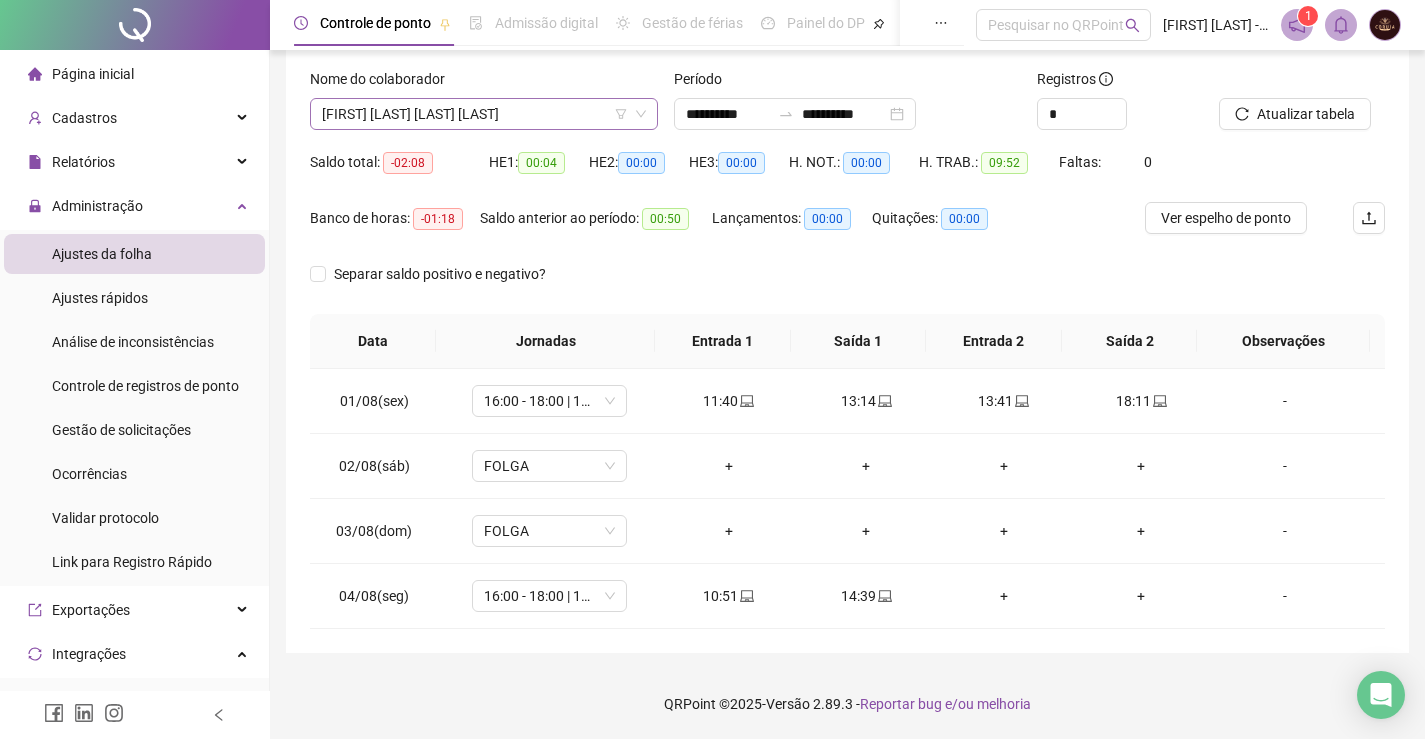 click on "[FIRST] [LAST] [LAST] [LAST]" at bounding box center (484, 114) 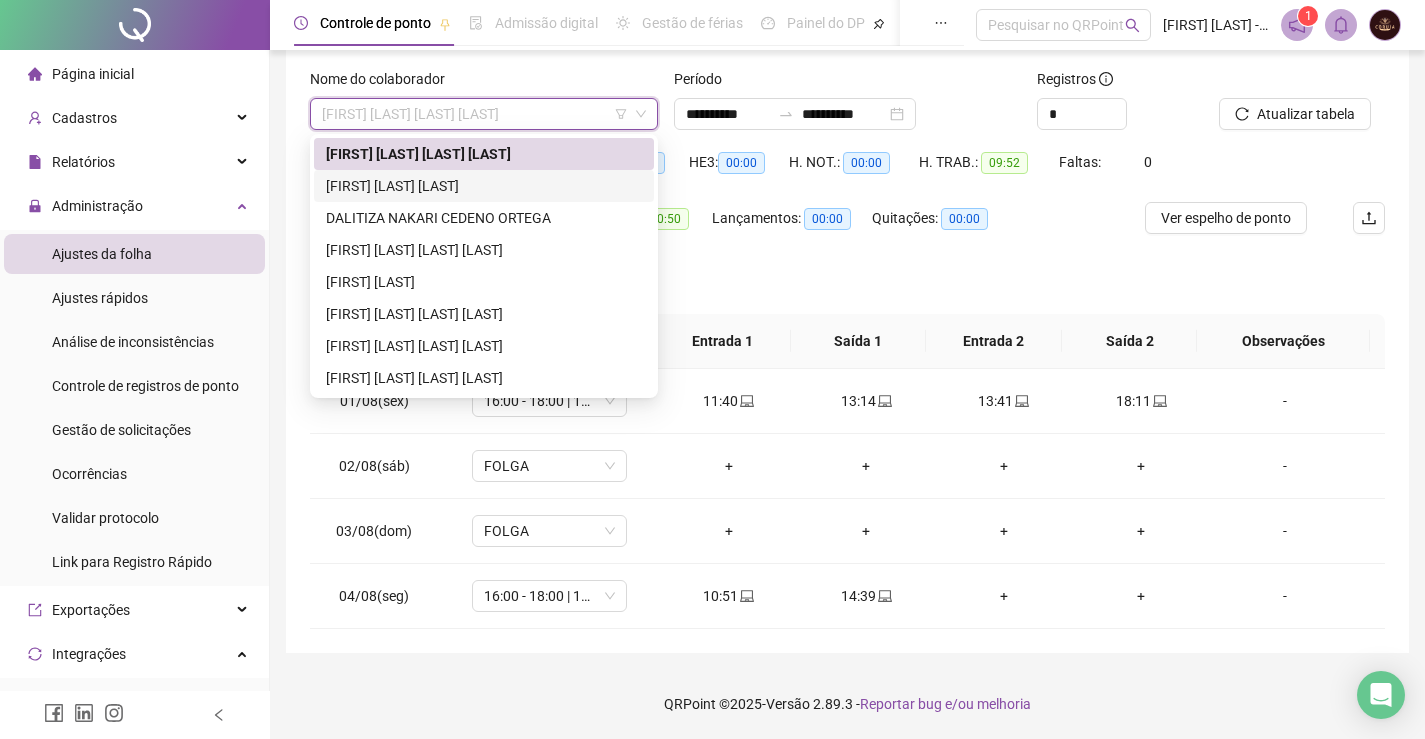 click on "[FIRST] [LAST] [LAST]" at bounding box center (484, 186) 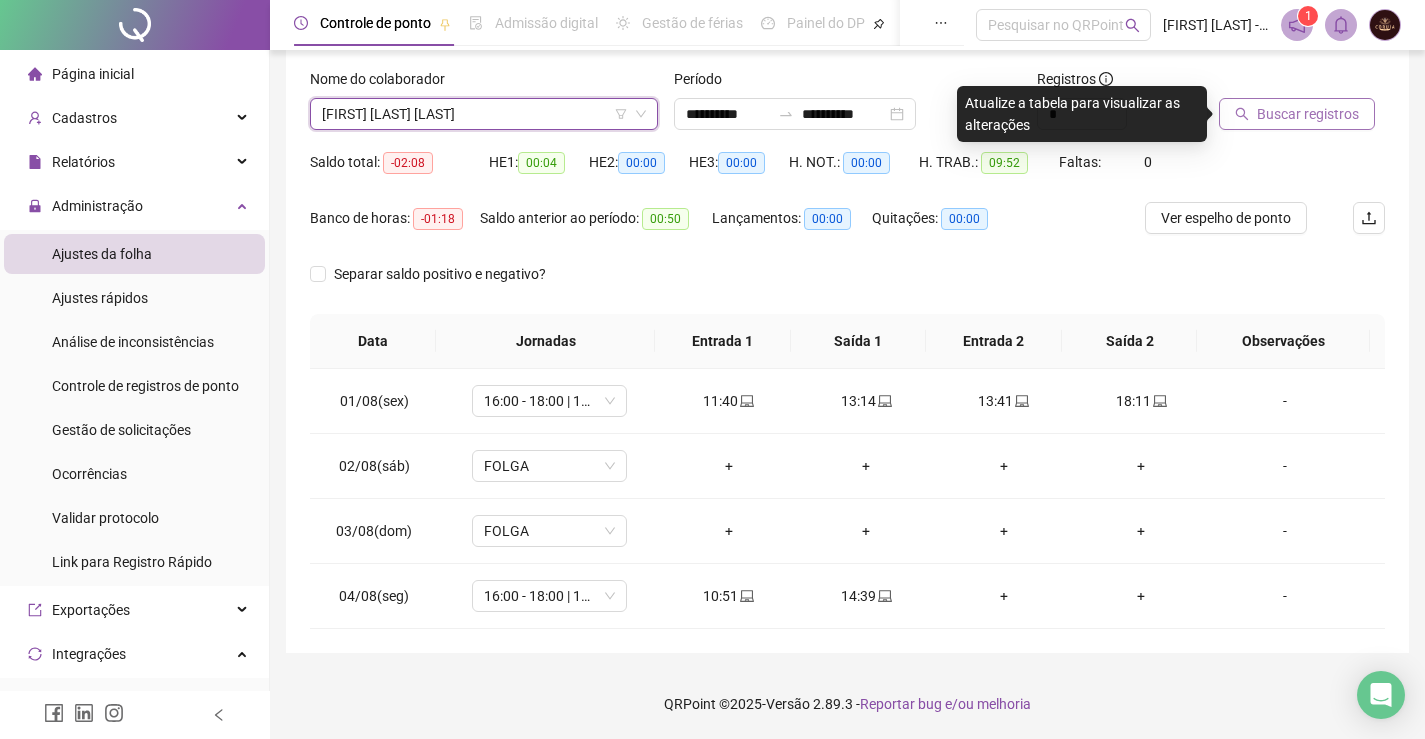 click on "Buscar registros" at bounding box center (1308, 114) 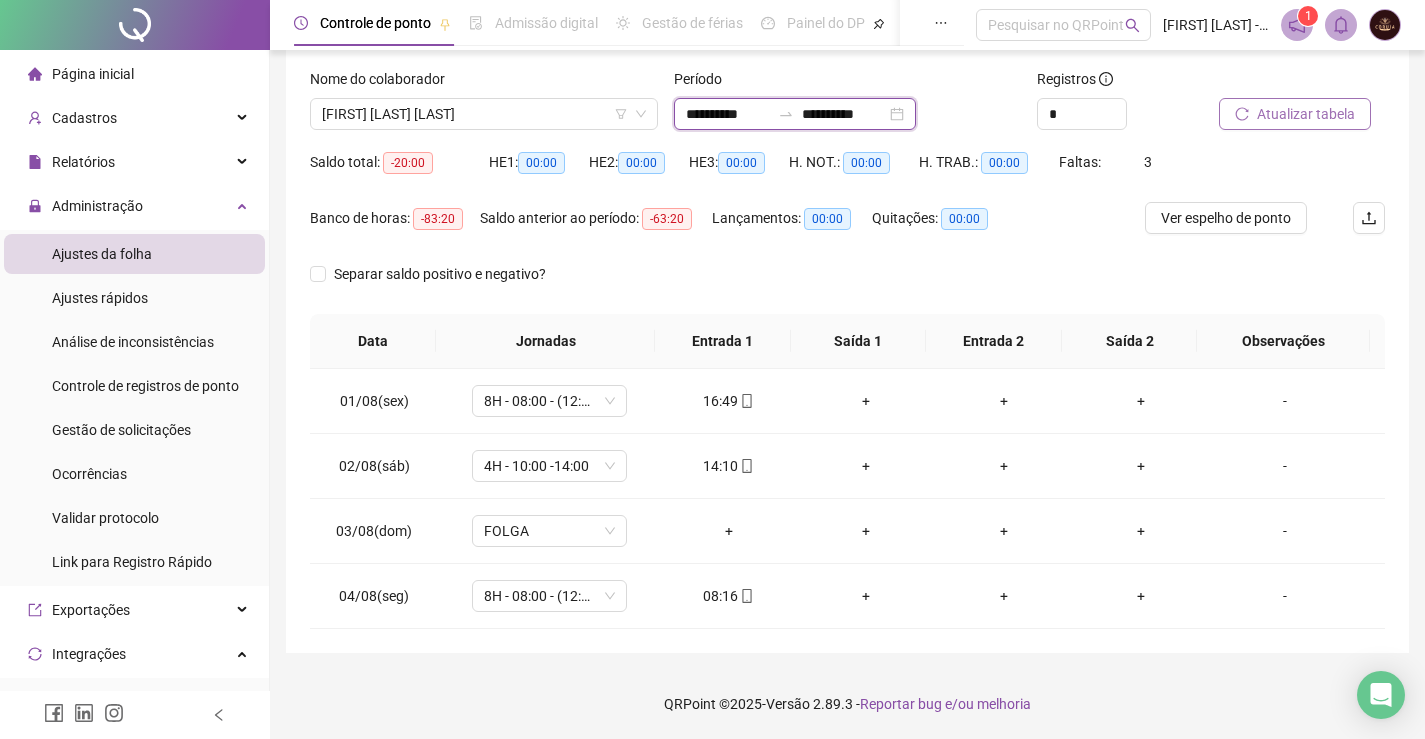click on "**********" at bounding box center (728, 114) 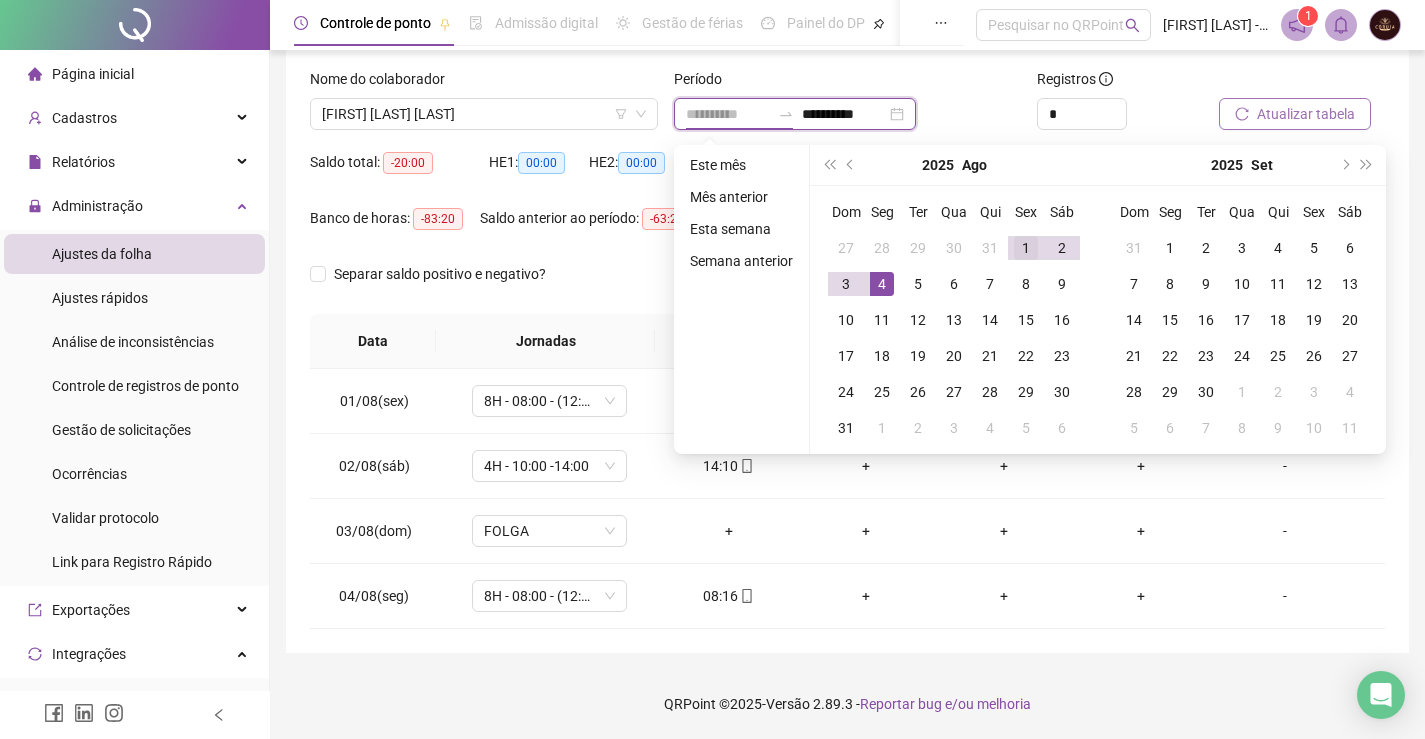 type on "**********" 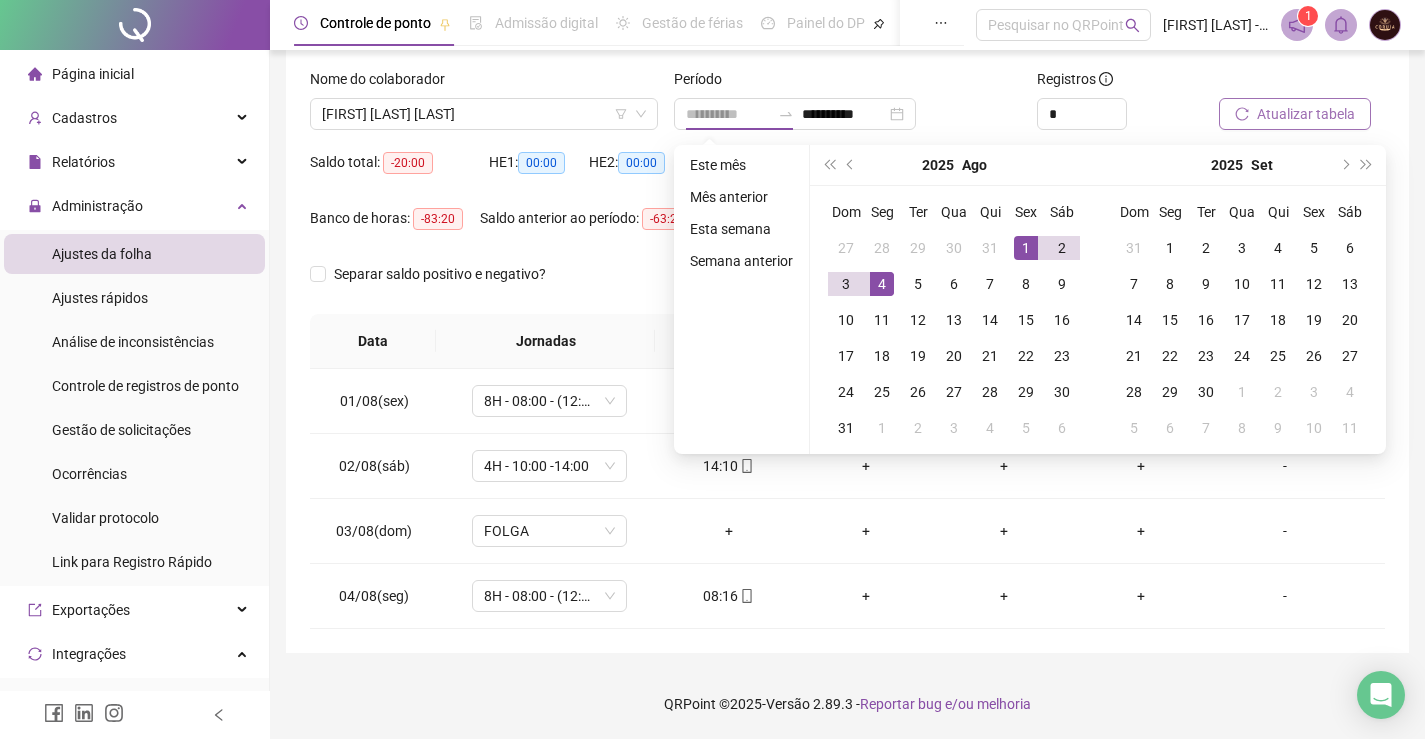 click on "1" at bounding box center (1026, 248) 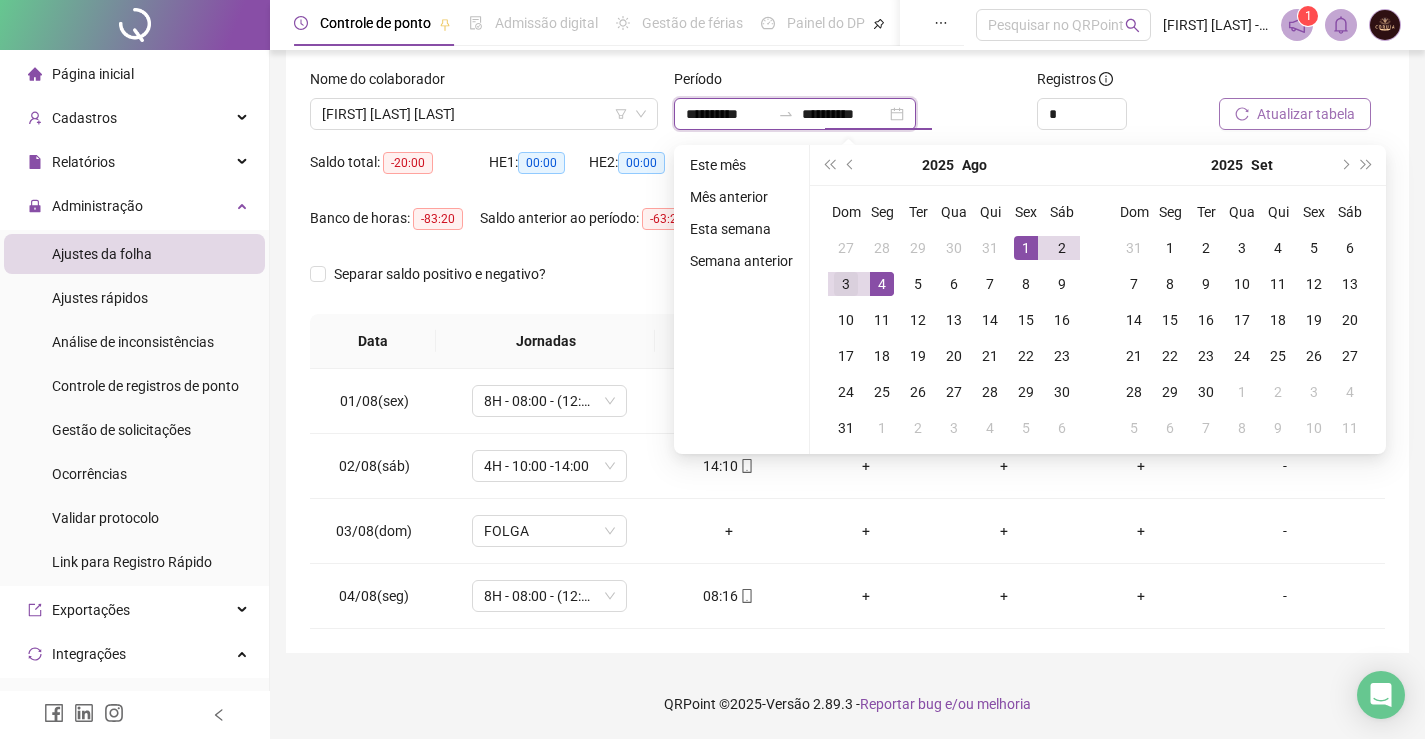 type on "**********" 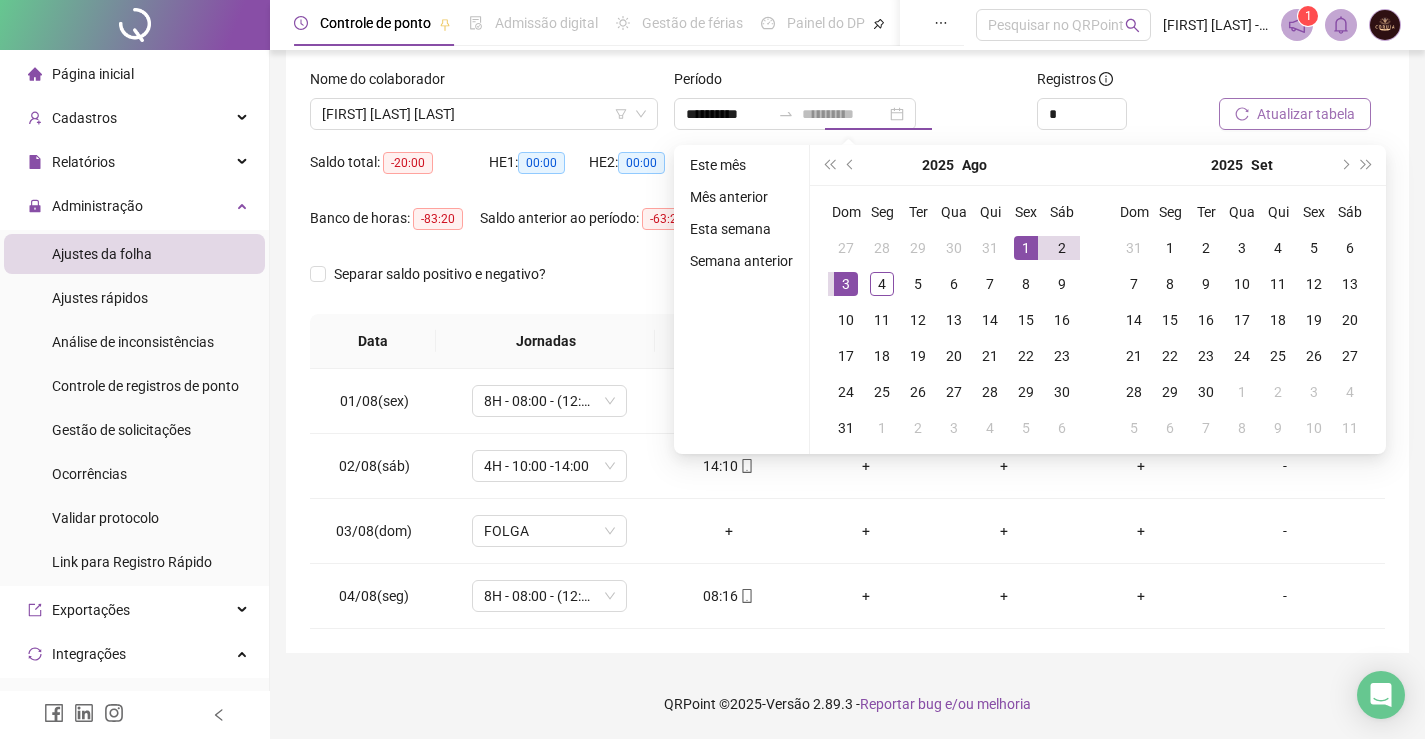 click on "3" at bounding box center (846, 284) 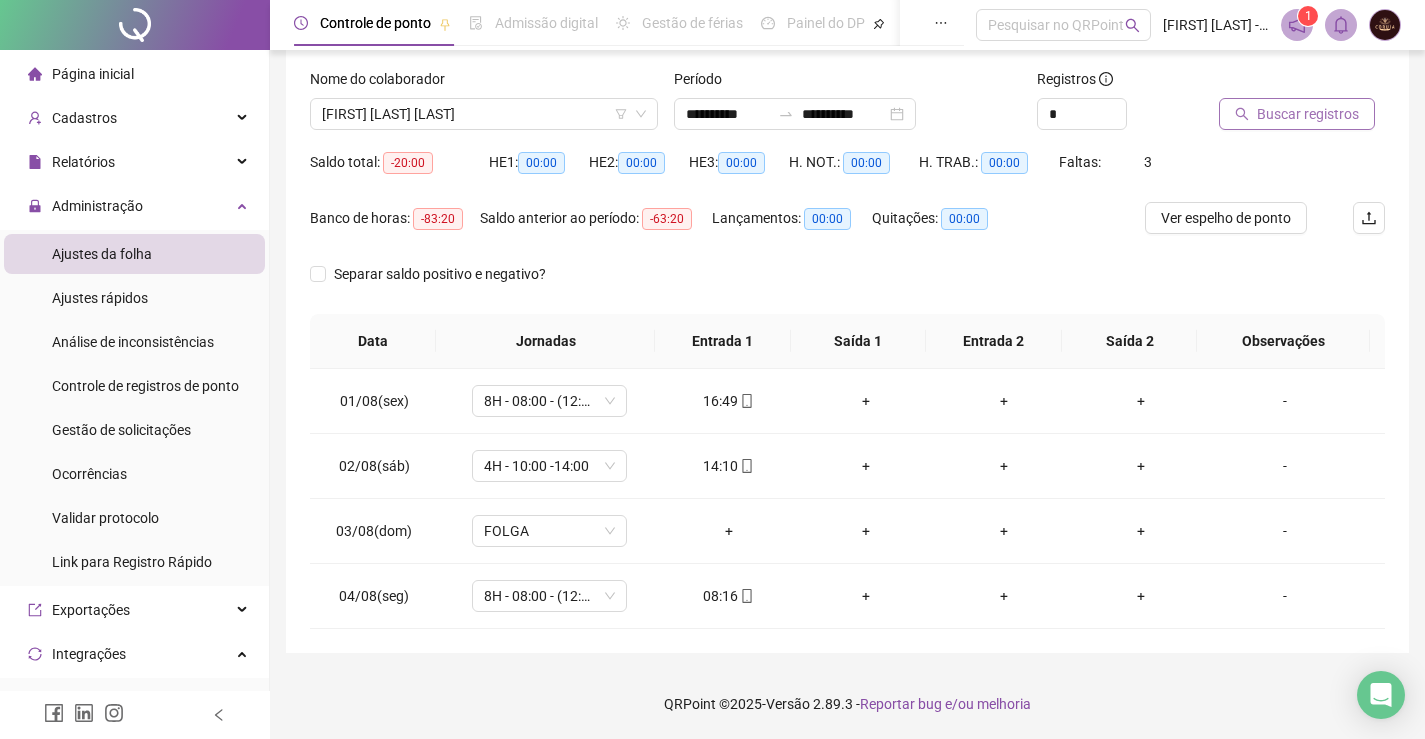 click on "Buscar registros" at bounding box center (1308, 114) 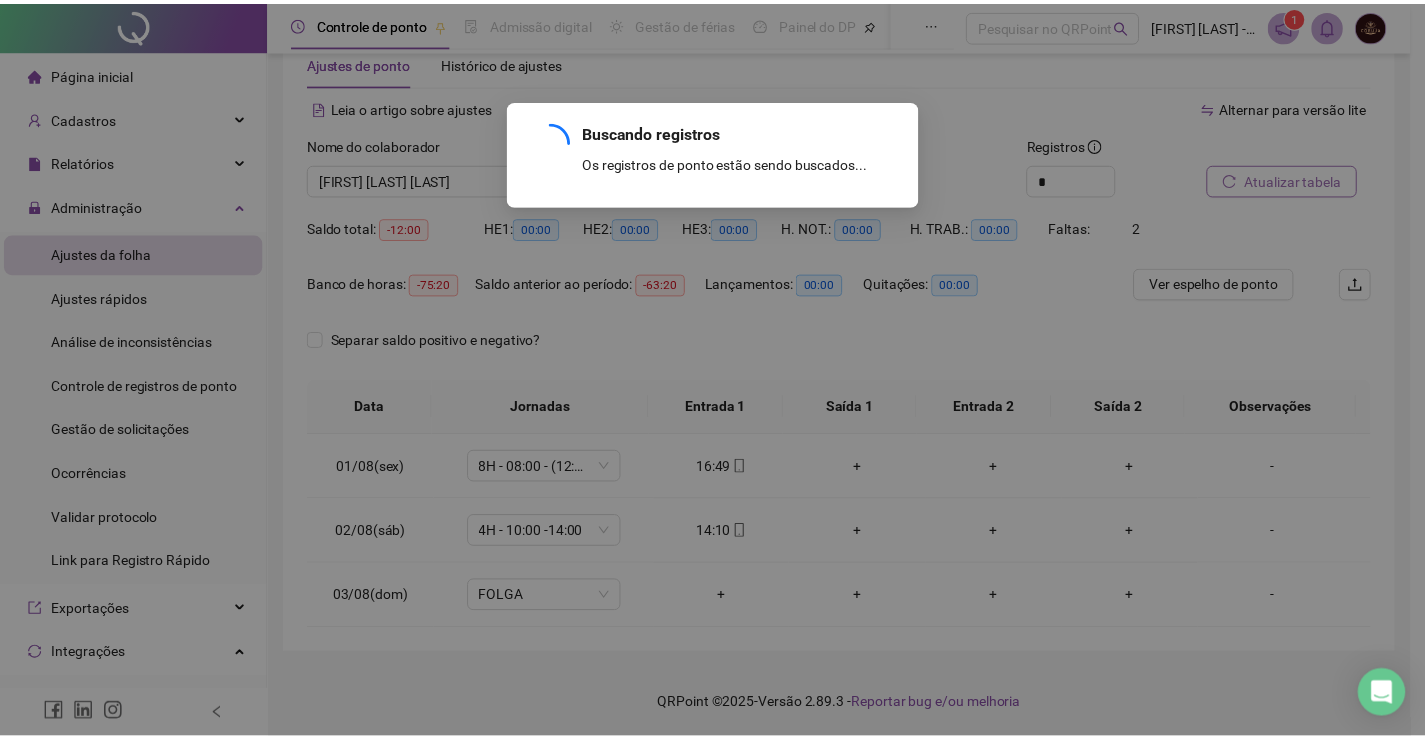 scroll, scrollTop: 51, scrollLeft: 0, axis: vertical 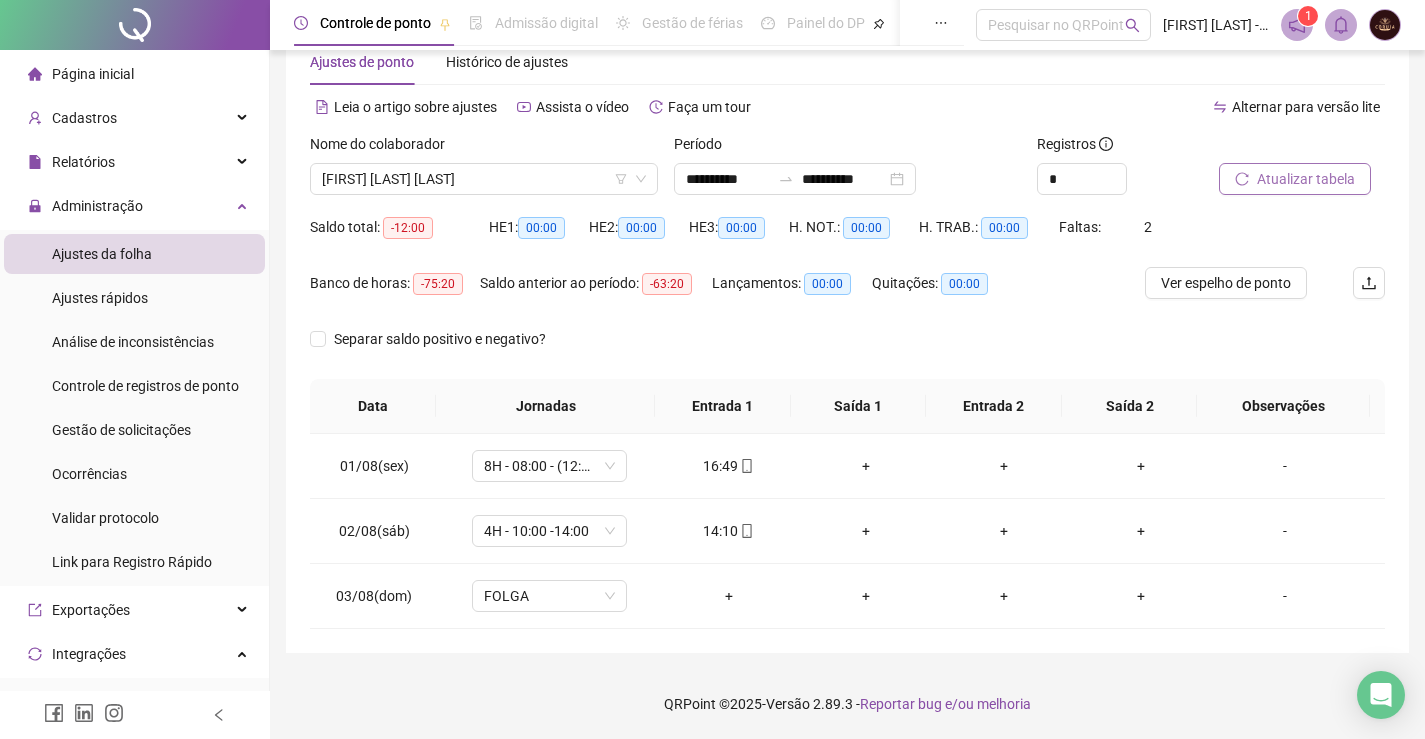 type 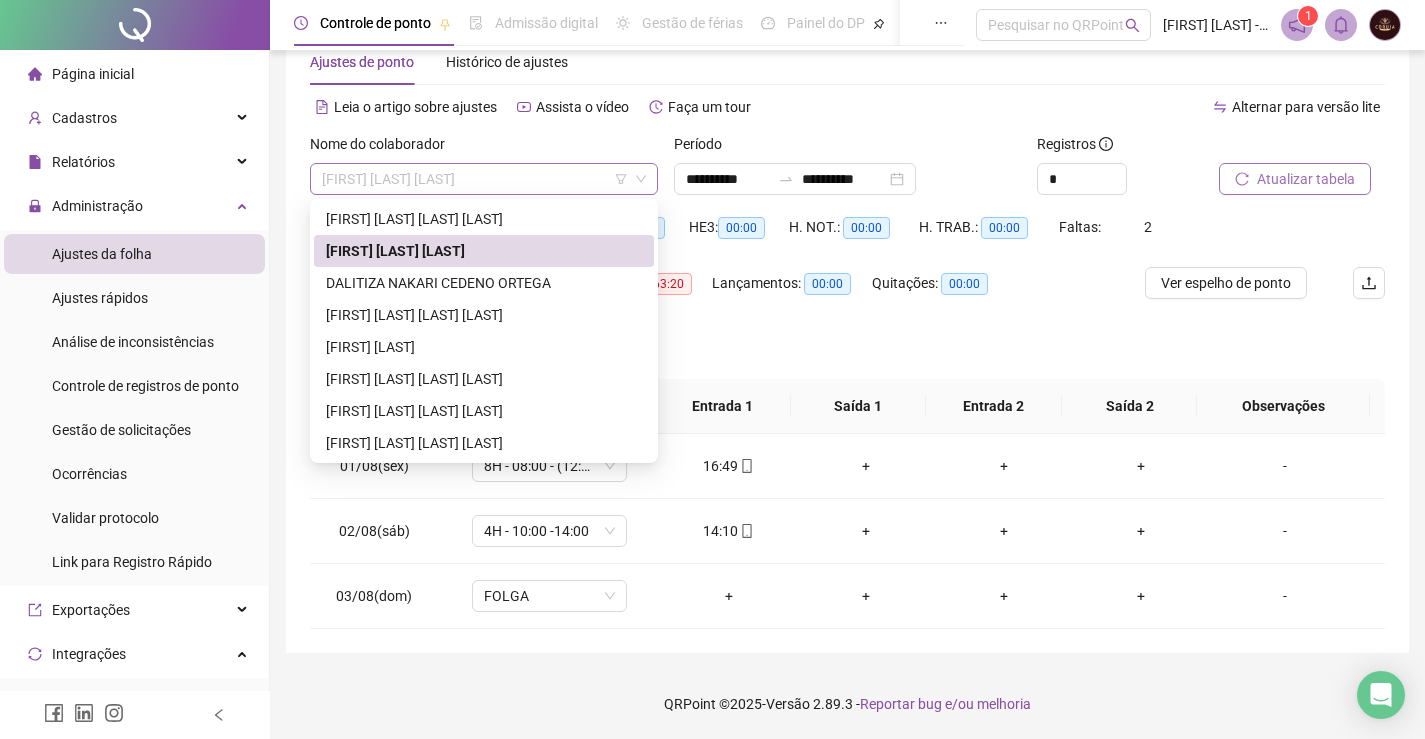 click on "[FIRST] [LAST] [LAST]" at bounding box center [484, 179] 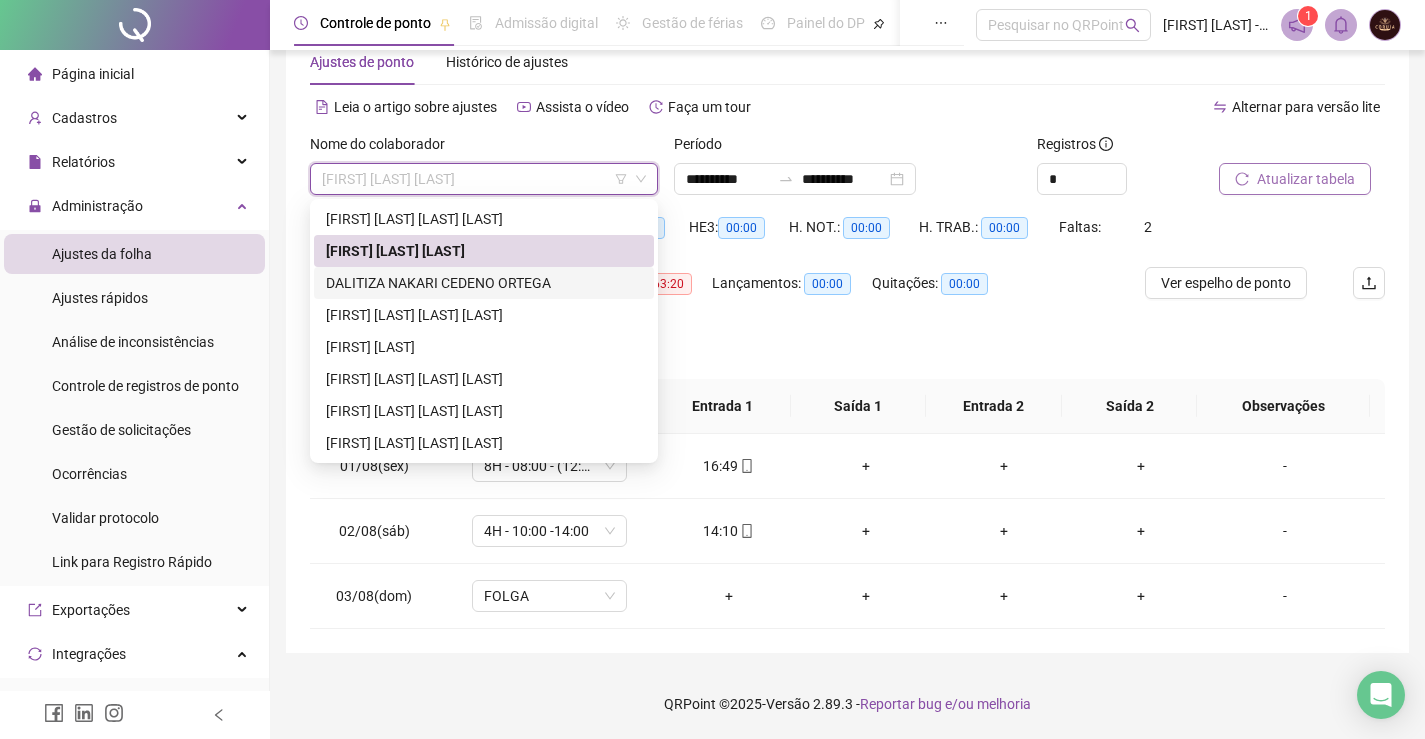 click on "DALITIZA NAKARI CEDENO ORTEGA" at bounding box center [484, 283] 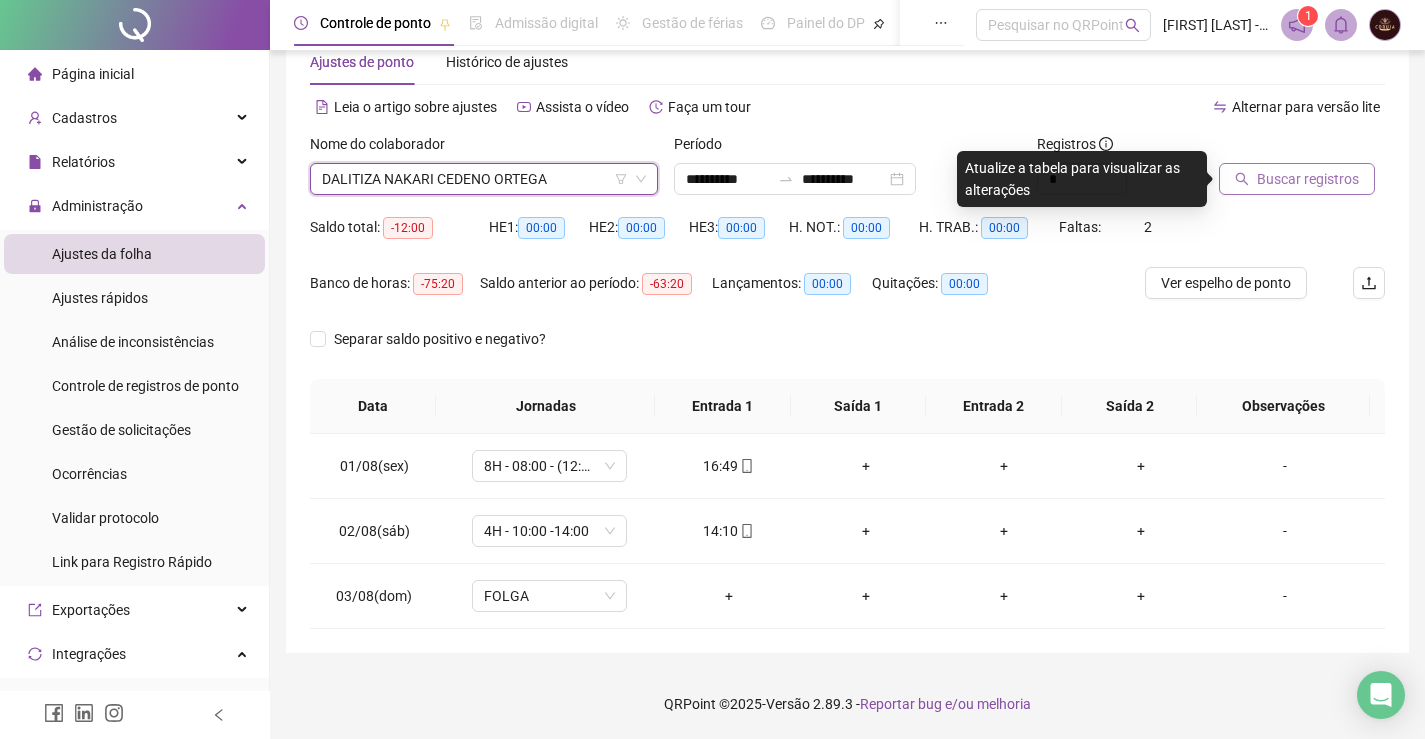 click on "Buscar registros" at bounding box center [1308, 179] 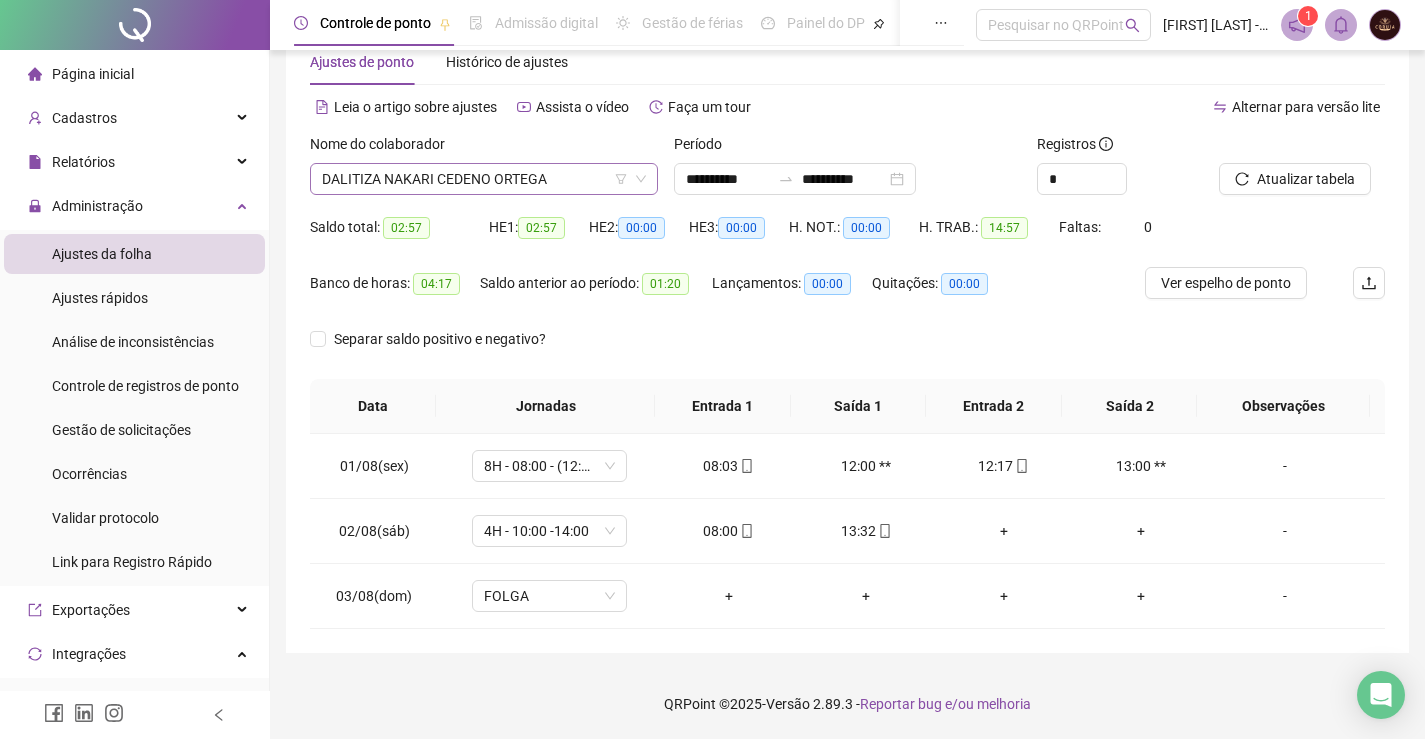 click on "DALITIZA NAKARI CEDENO ORTEGA" at bounding box center [484, 179] 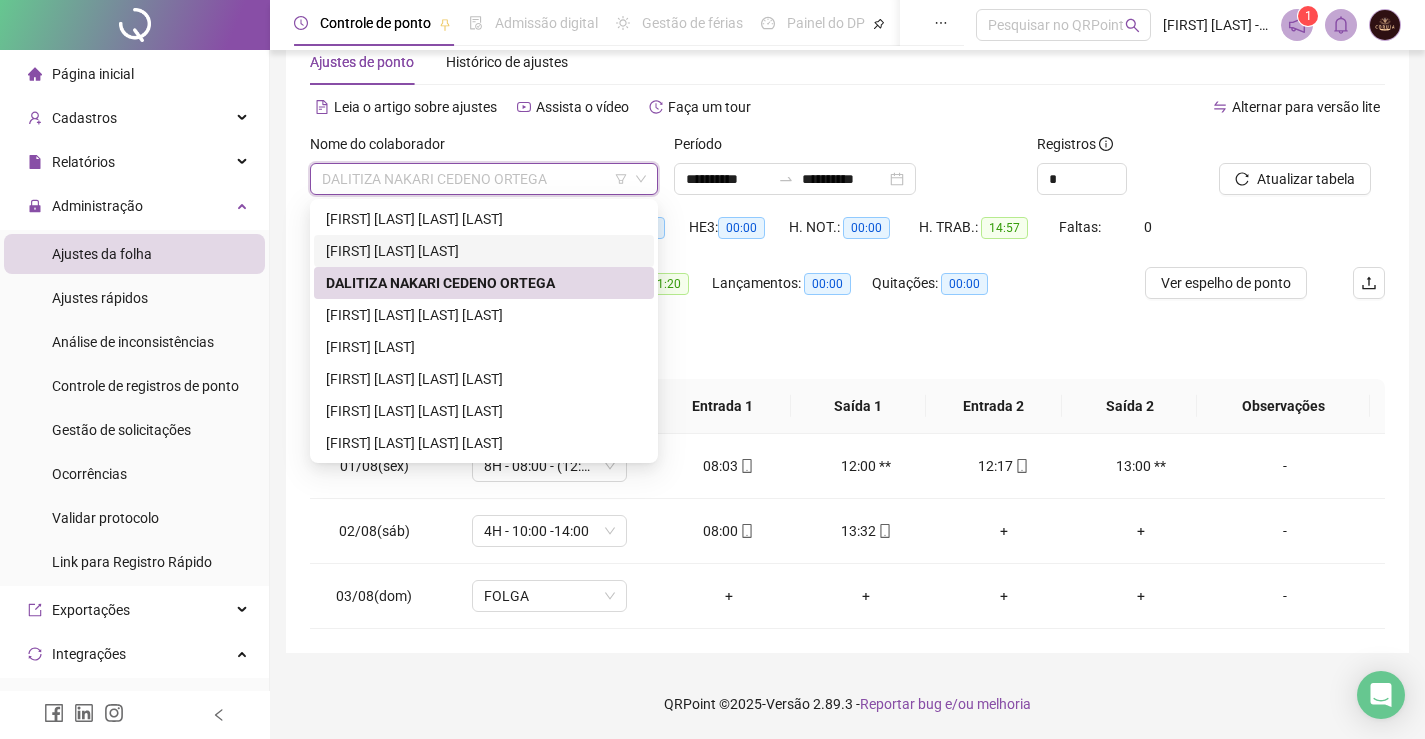 click on "Alternar para versão lite" at bounding box center (1117, 107) 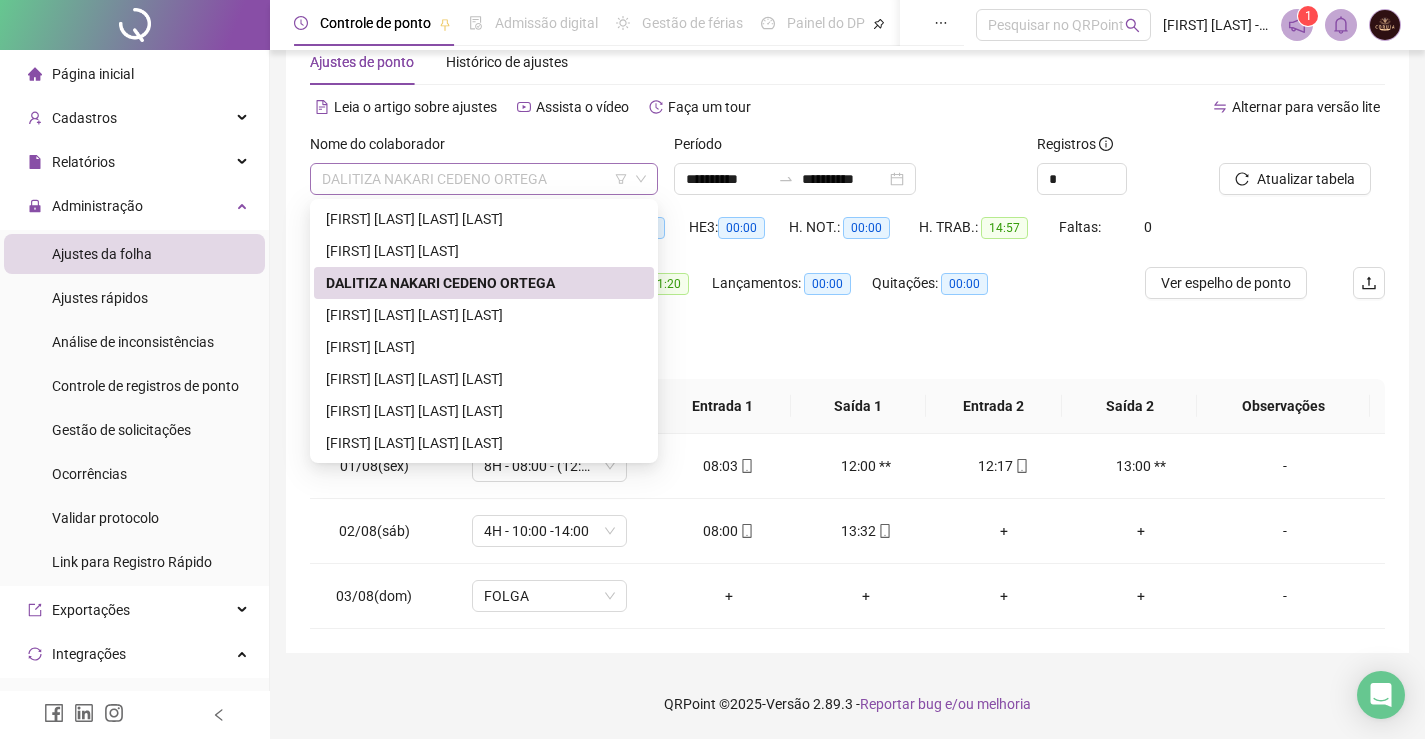 click on "DALITIZA NAKARI CEDENO ORTEGA" at bounding box center [484, 179] 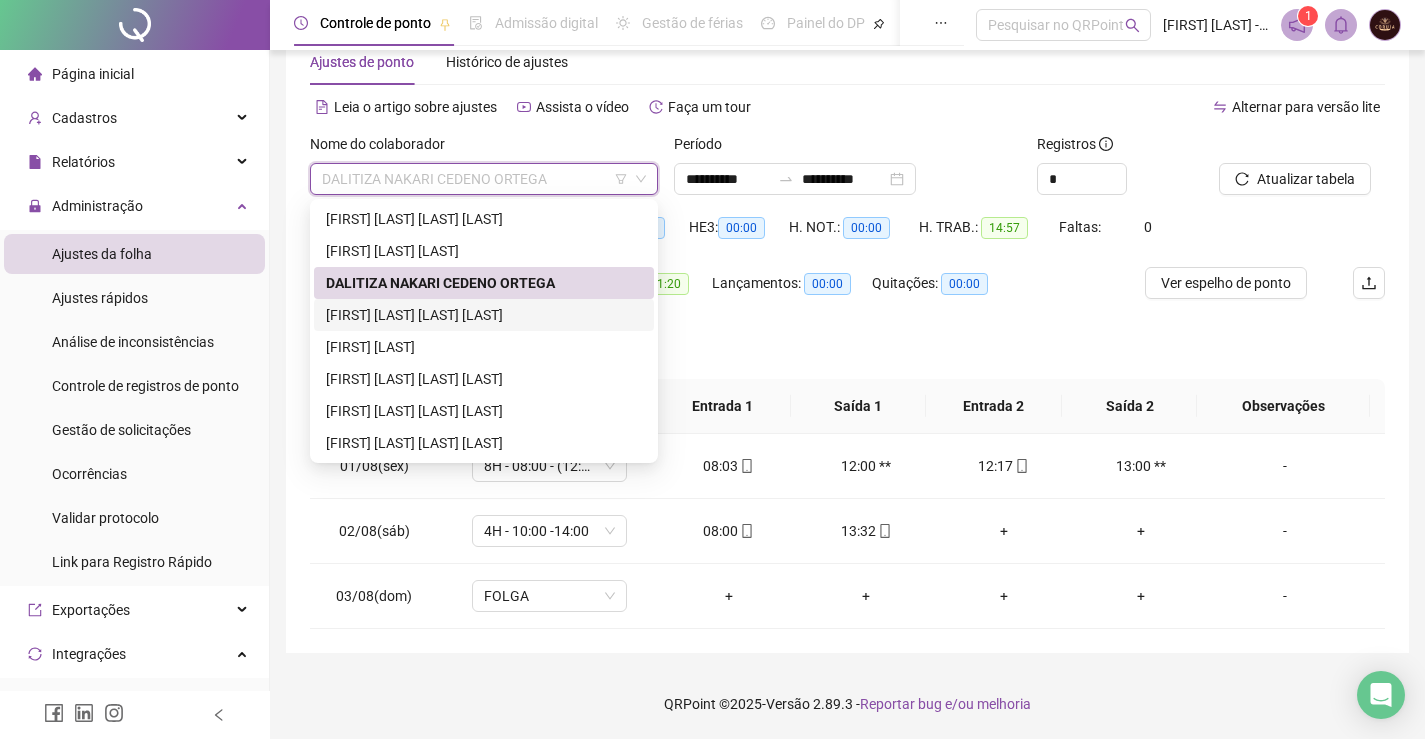 click on "[FIRST] [LAST] [LAST] [LAST]" at bounding box center (484, 315) 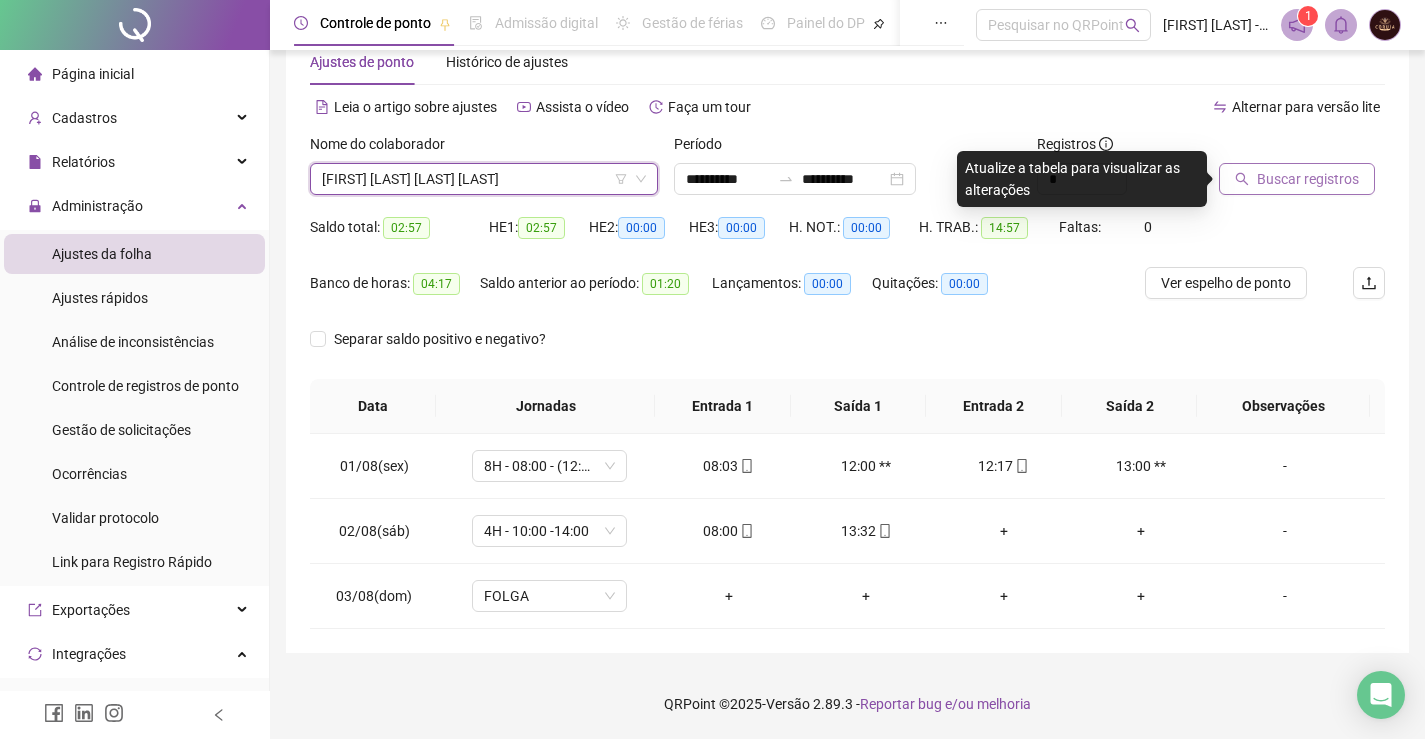 click on "Buscar registros" at bounding box center [1308, 179] 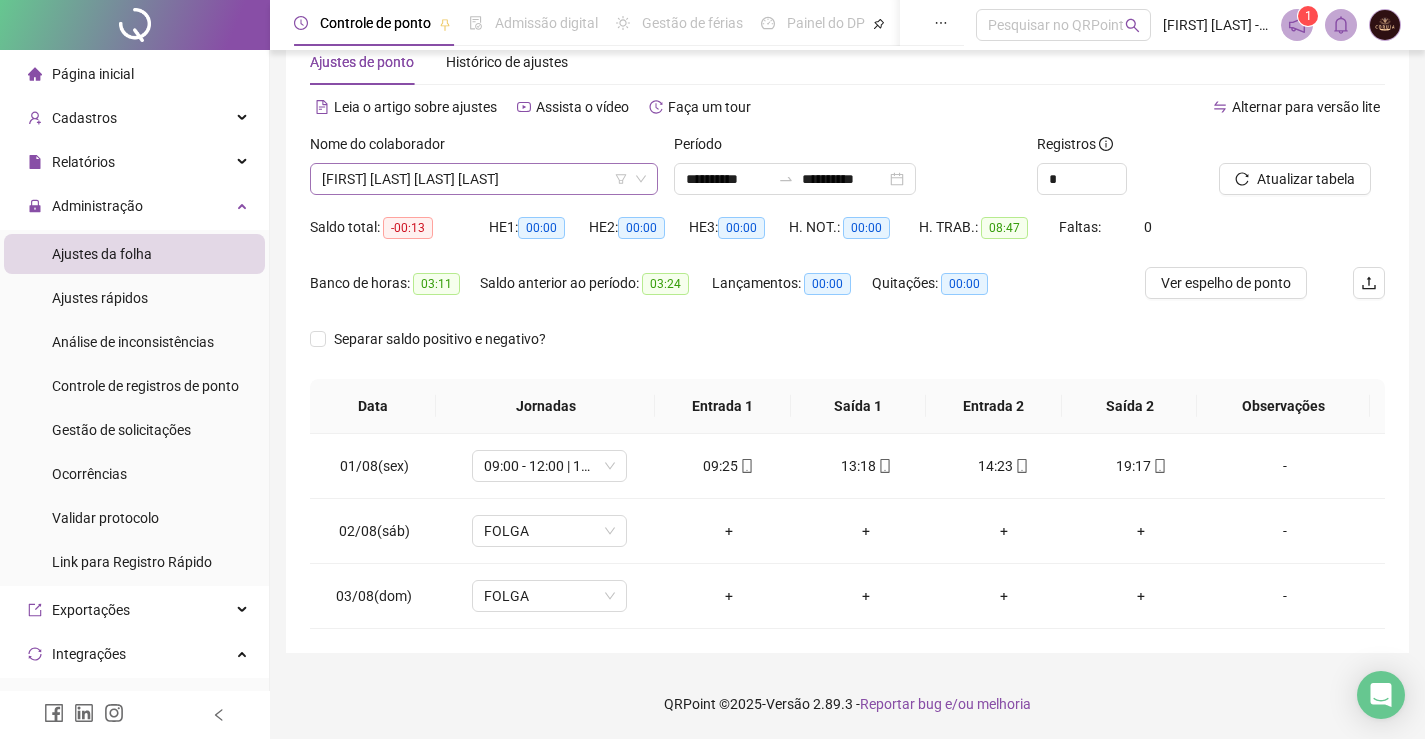click on "[FIRST] [LAST] [LAST] [LAST]" at bounding box center (484, 179) 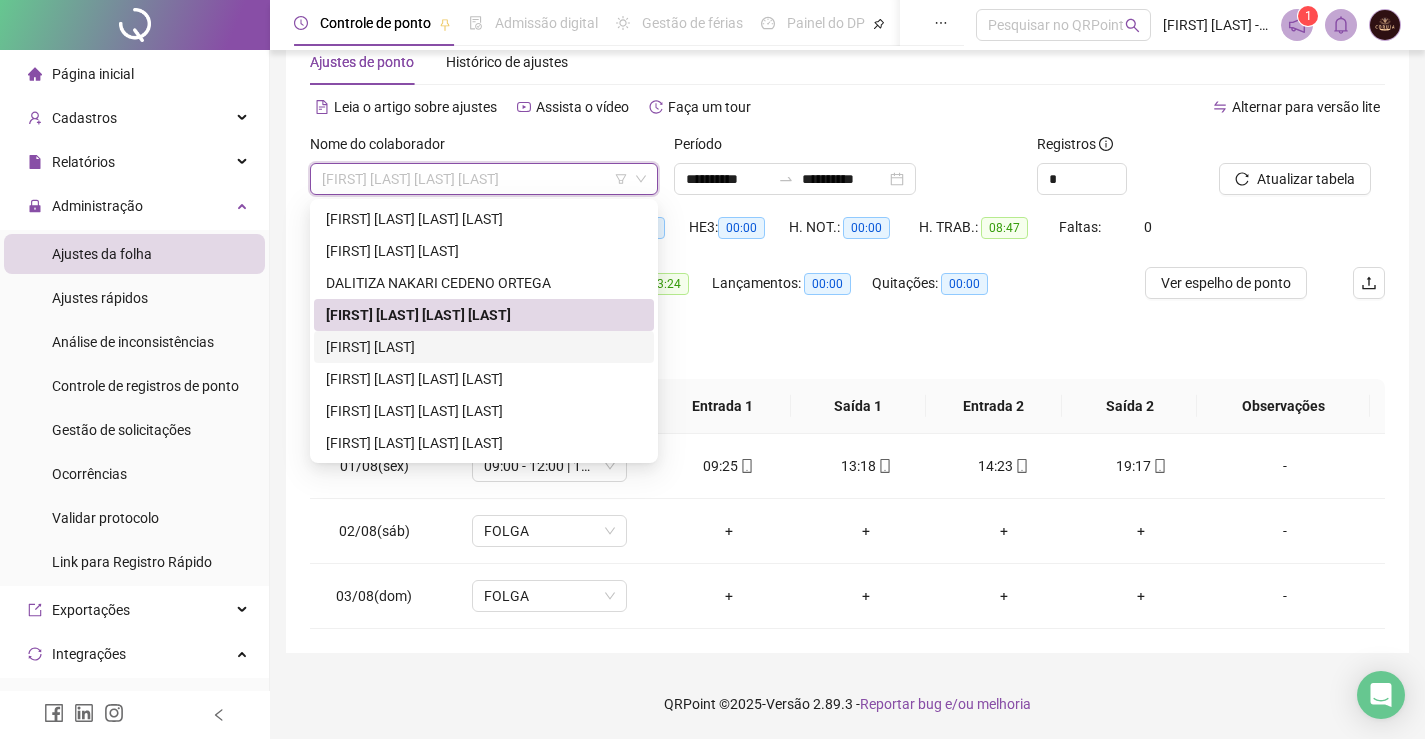 click on "[FIRST] [LAST]" at bounding box center [484, 347] 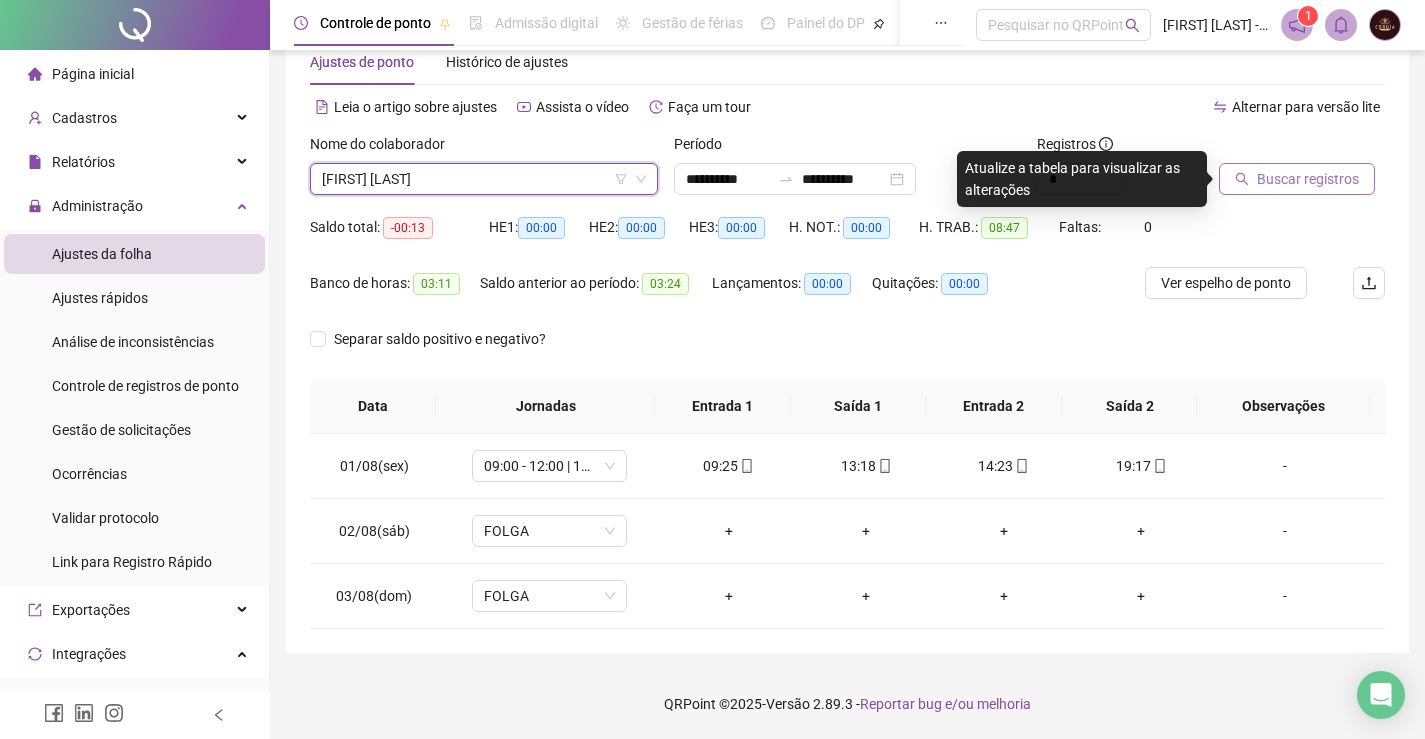 click on "Buscar registros" at bounding box center [1308, 179] 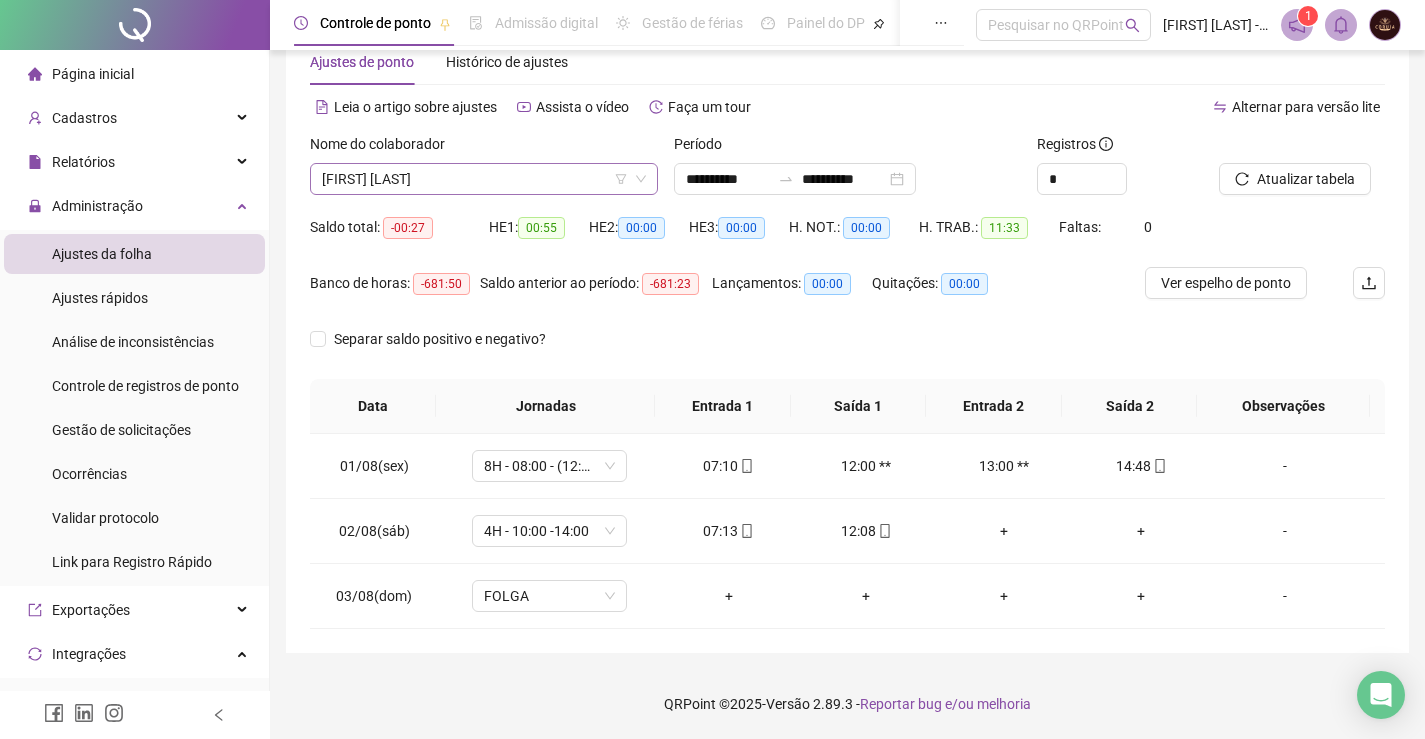 click on "[FIRST] [LAST]" at bounding box center (484, 179) 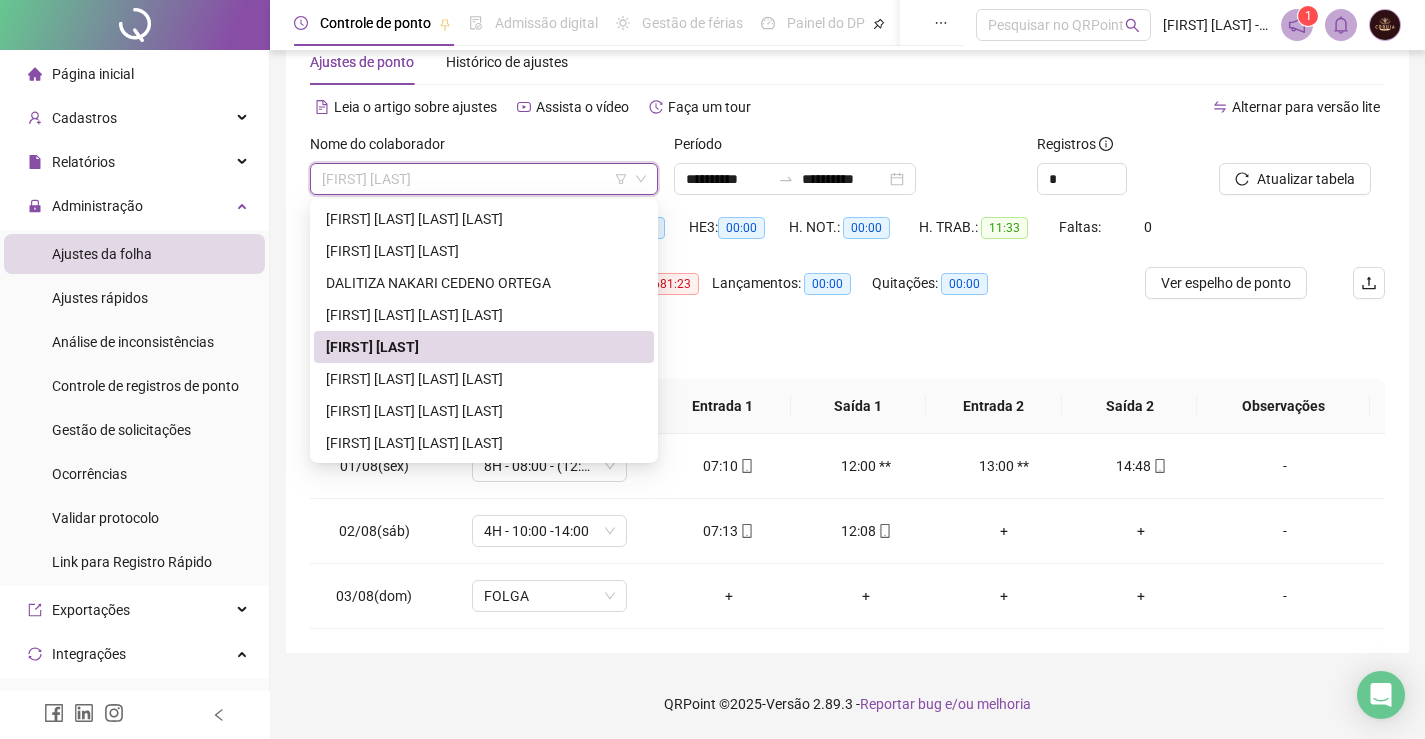click on "[FIRST] [LAST] [LAST] [LAST]" at bounding box center [484, 379] 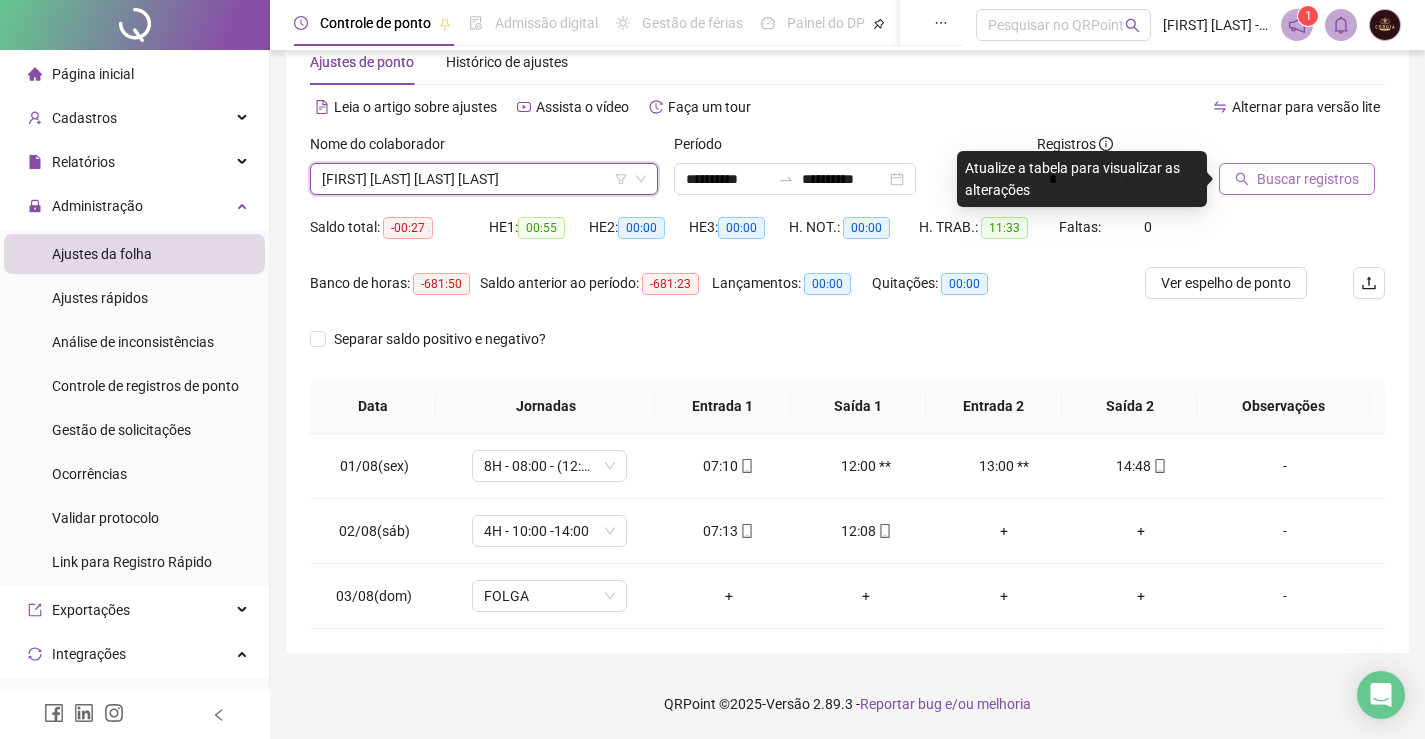 click on "Buscar registros" at bounding box center [1308, 179] 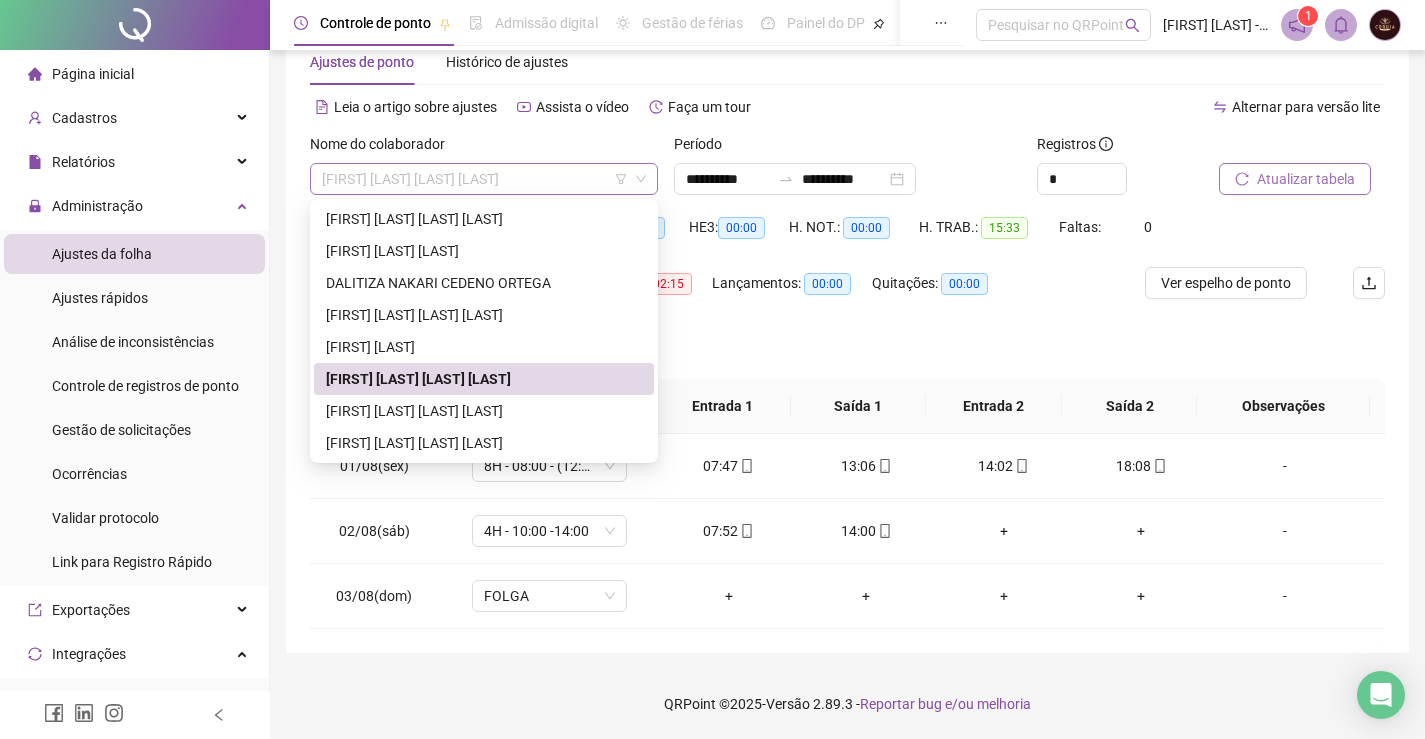 click on "[FIRST] [LAST] [LAST] [LAST]" at bounding box center (484, 179) 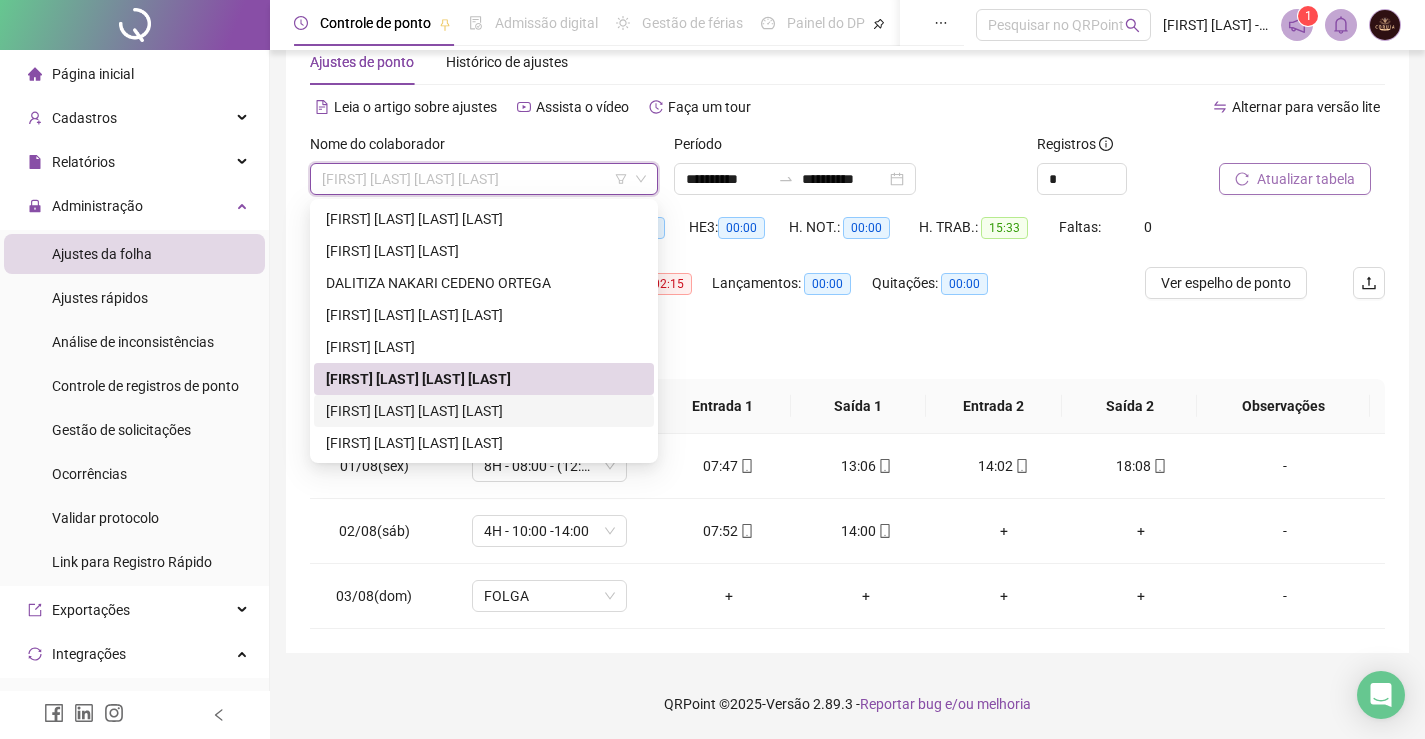 click on "[FIRST] [LAST] [LAST] [LAST]" at bounding box center [484, 411] 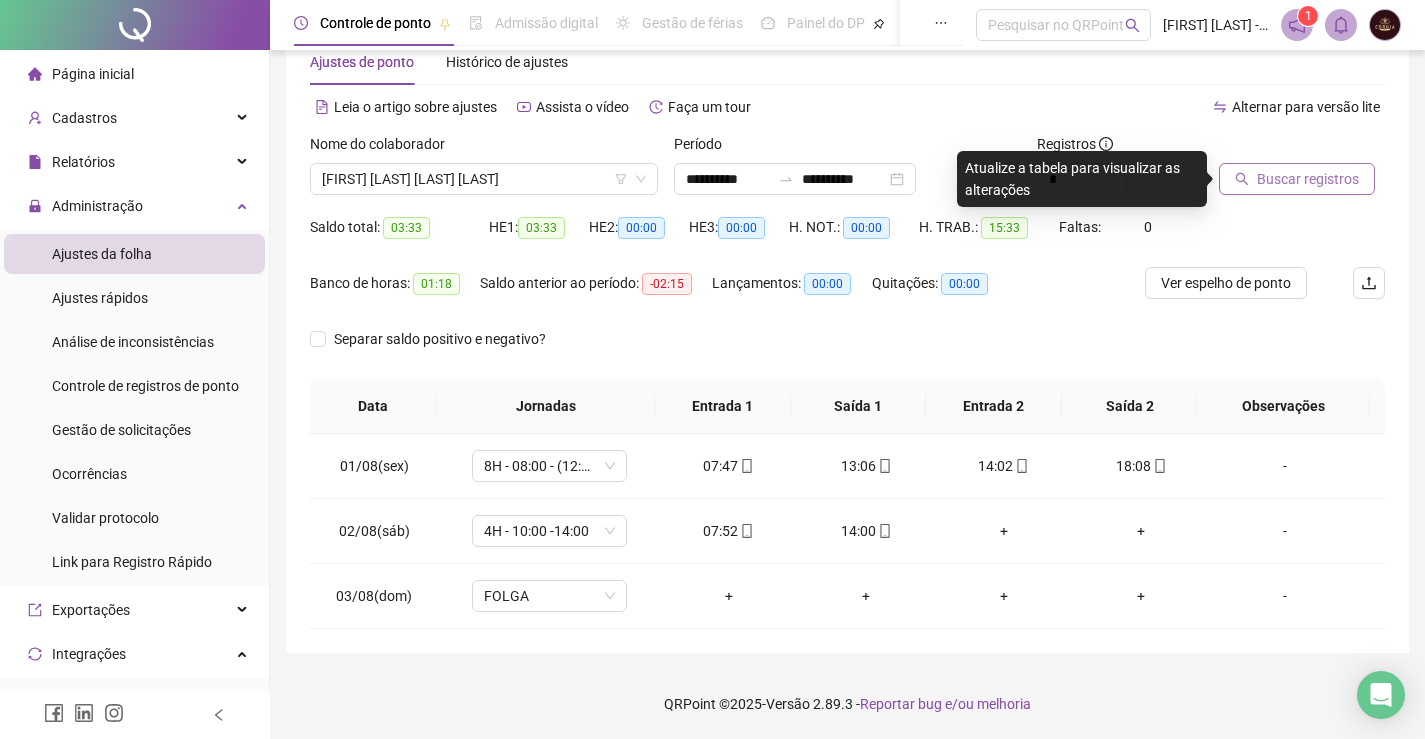 click on "Buscar registros" at bounding box center (1308, 179) 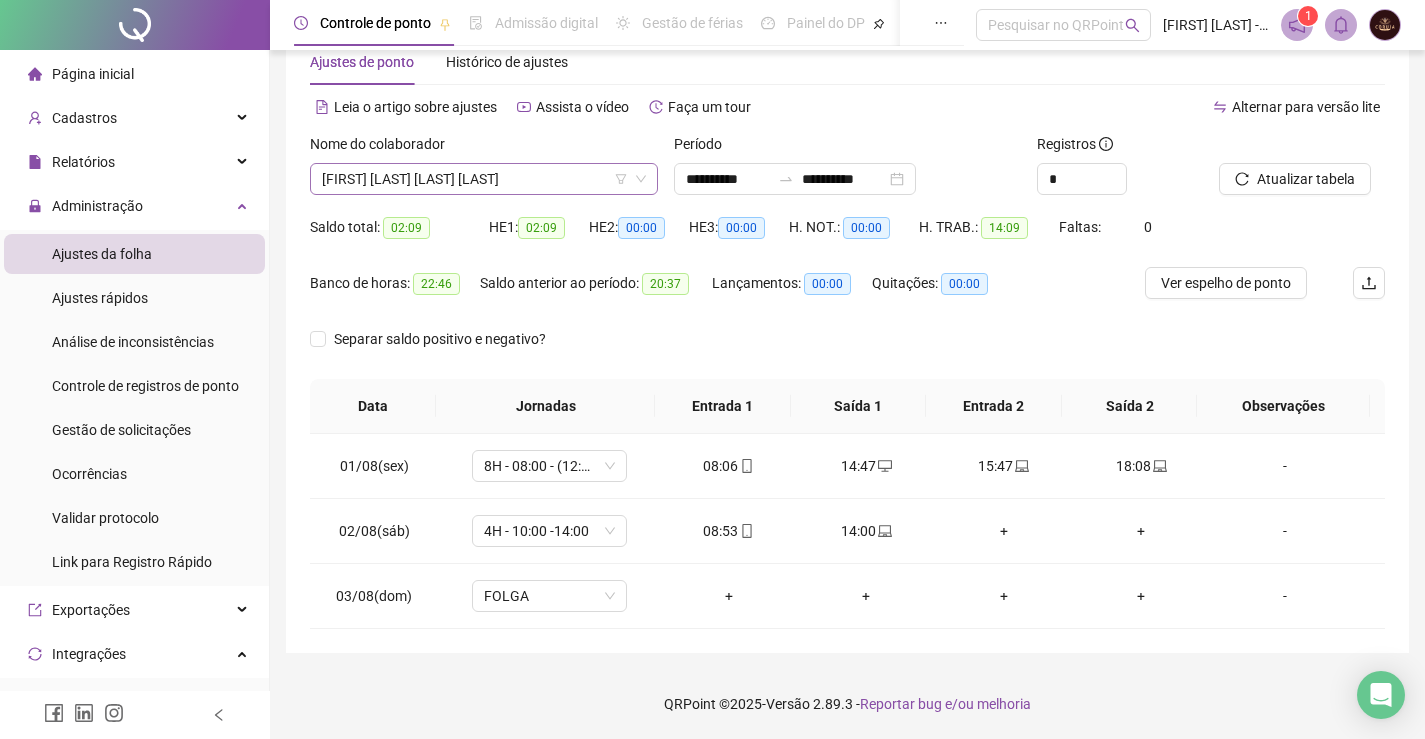click on "[FIRST] [LAST] [LAST] [LAST]" at bounding box center [484, 179] 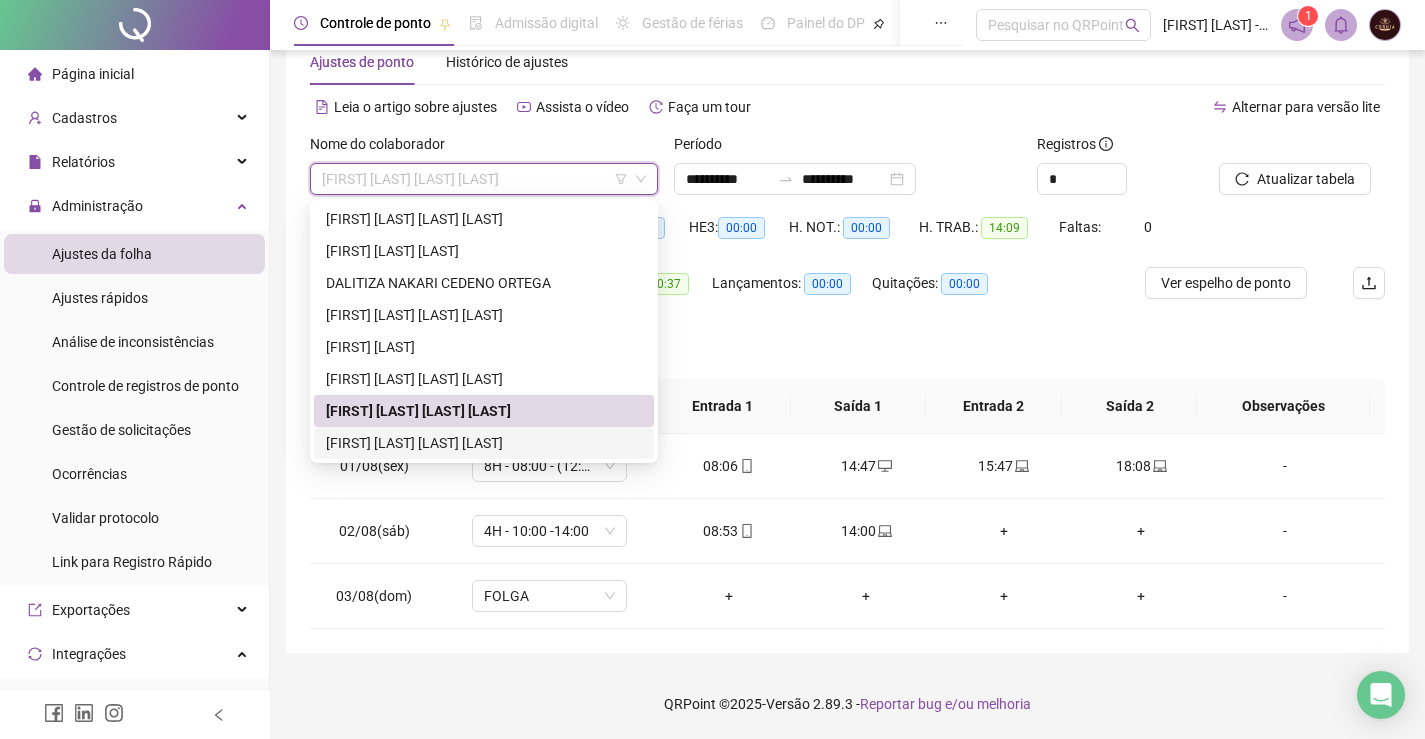 click on "[FIRST] [LAST] [LAST] [LAST]" at bounding box center (484, 443) 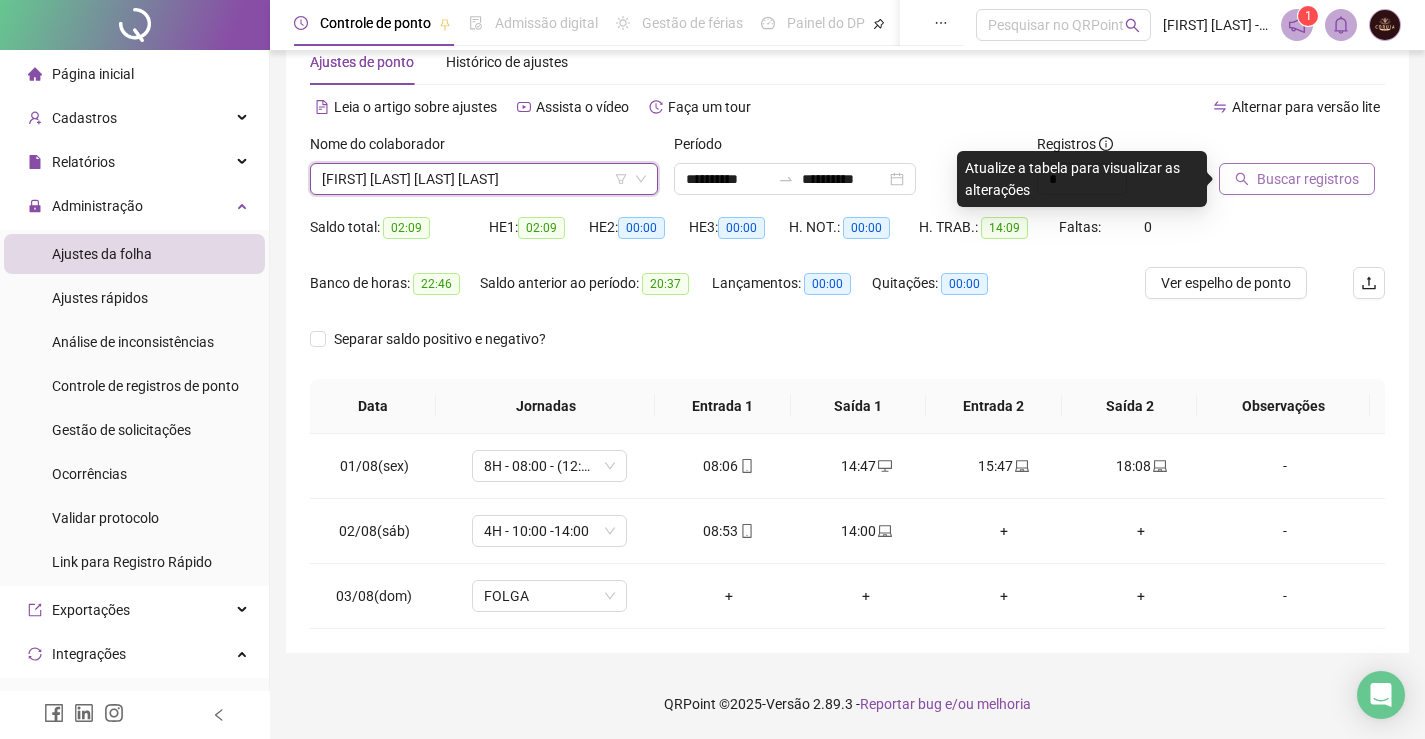click on "Buscar registros" at bounding box center (1297, 179) 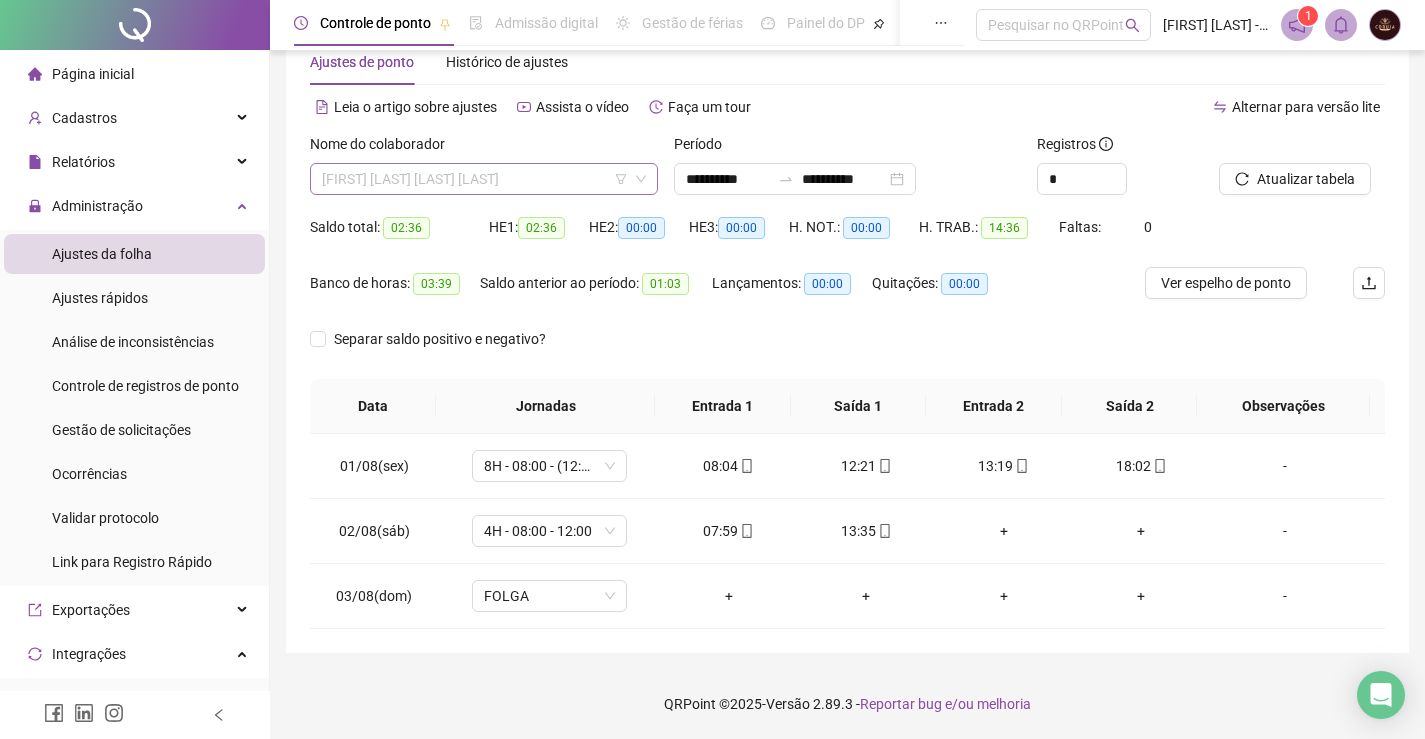 click on "[FIRST] [LAST] [LAST] [LAST]" at bounding box center [484, 179] 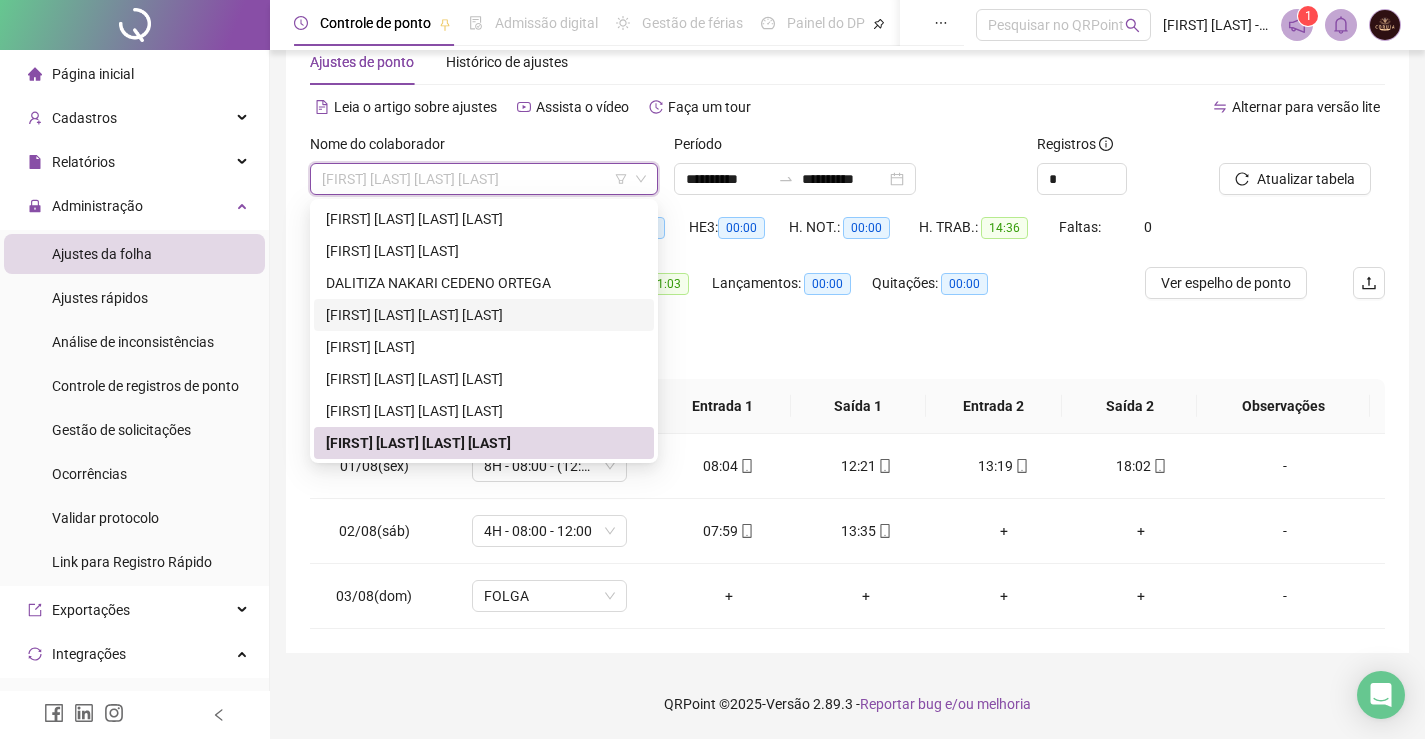 click on "[FIRST] [LAST] [LAST] [LAST]" at bounding box center (484, 315) 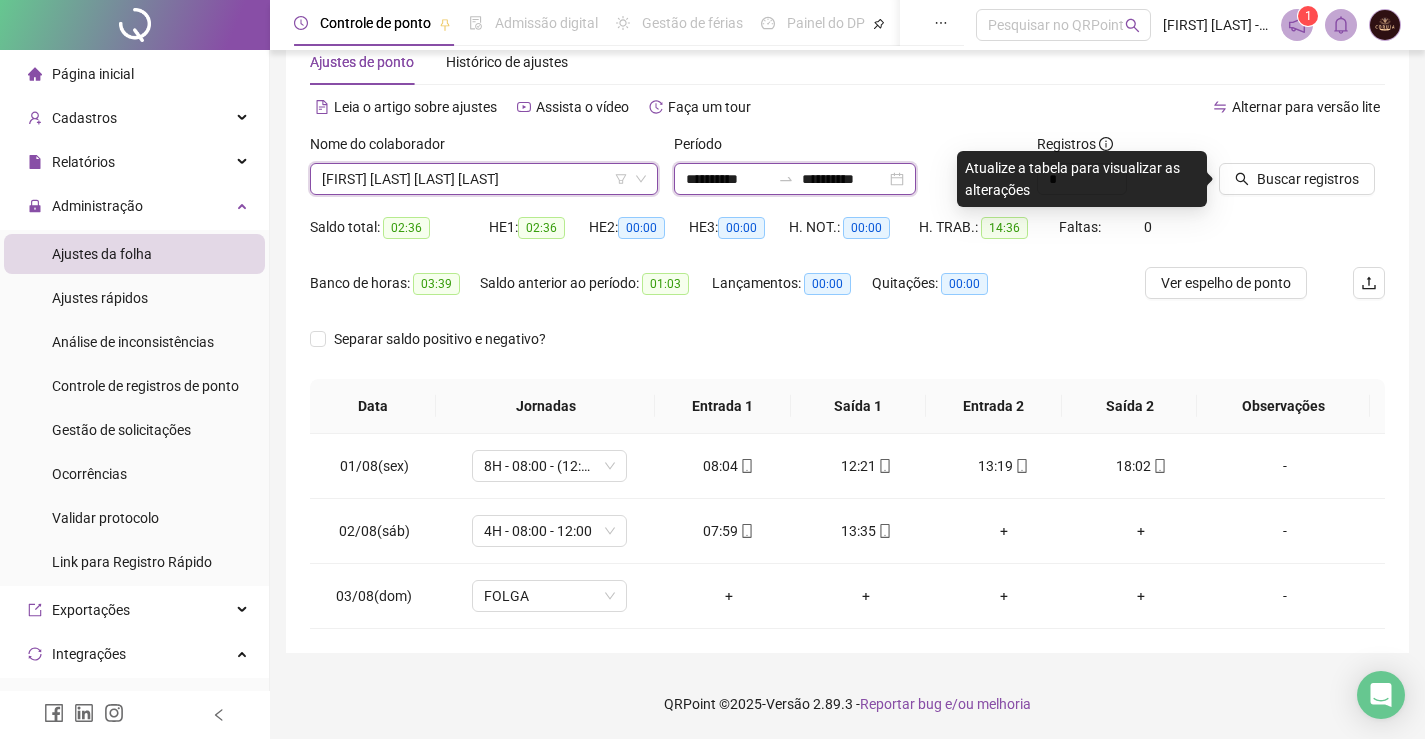 click on "**********" at bounding box center [728, 179] 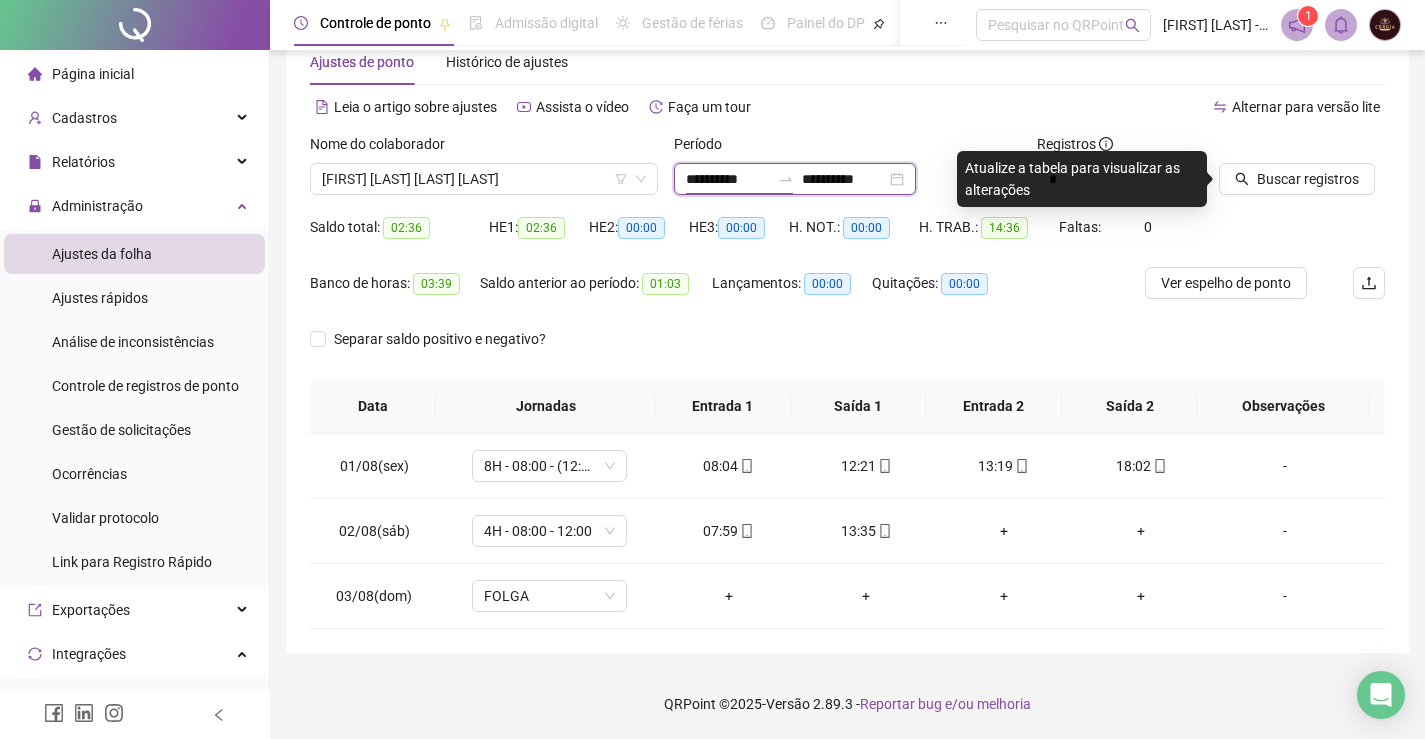 type on "**********" 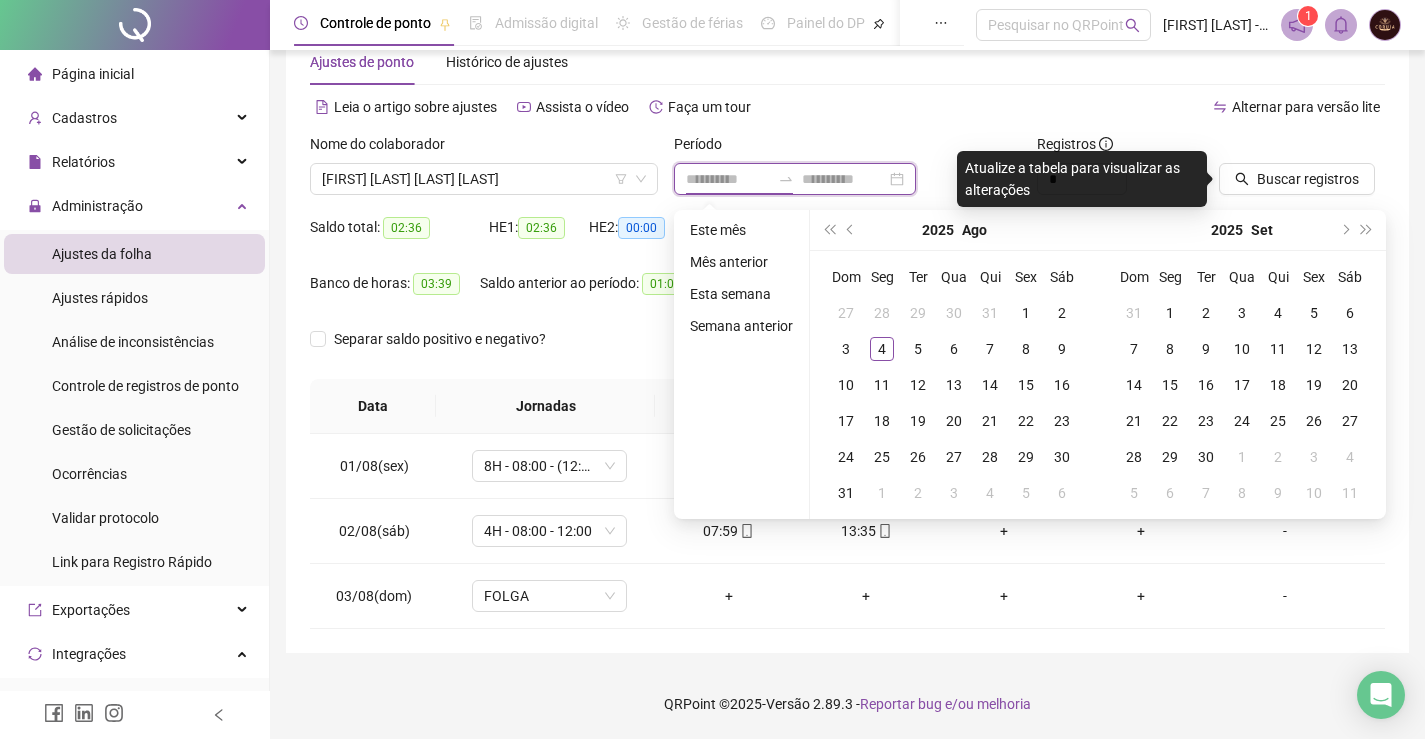 type on "**********" 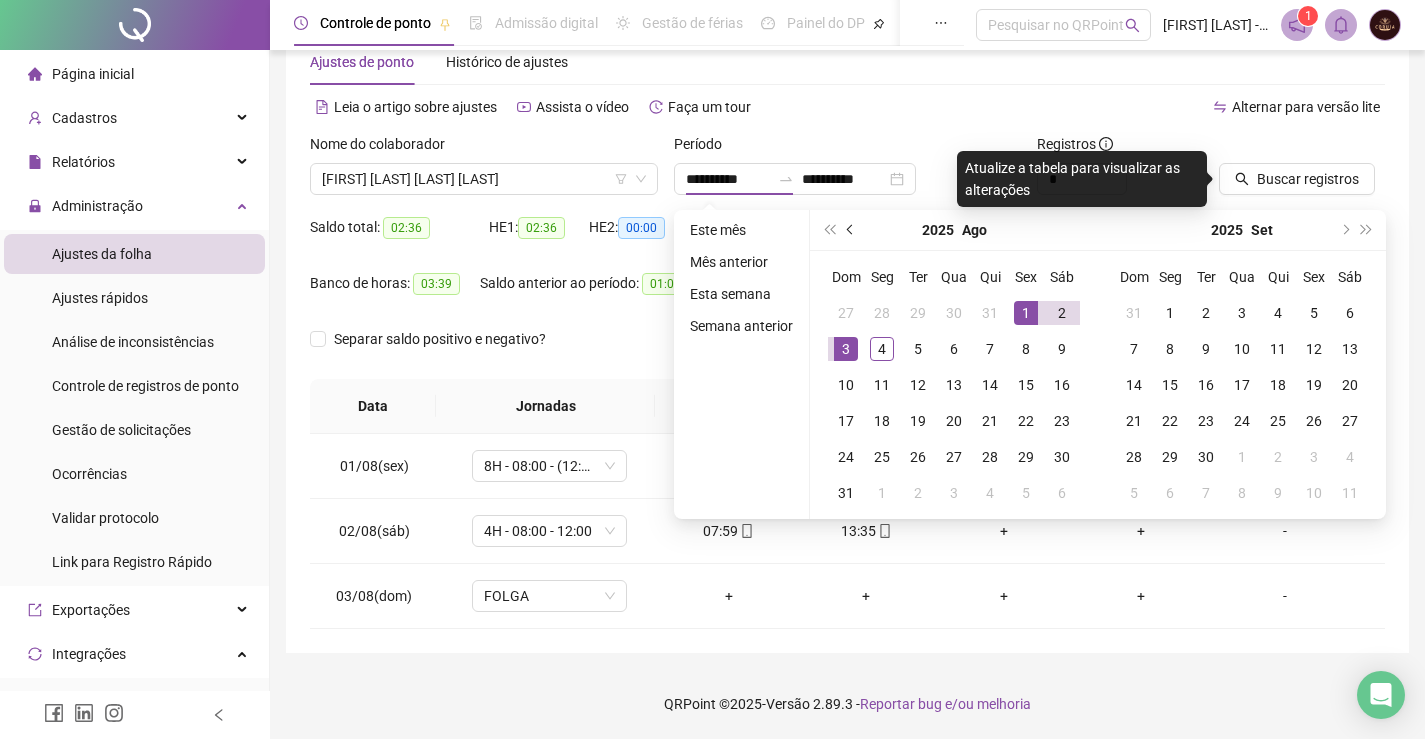 click at bounding box center [852, 230] 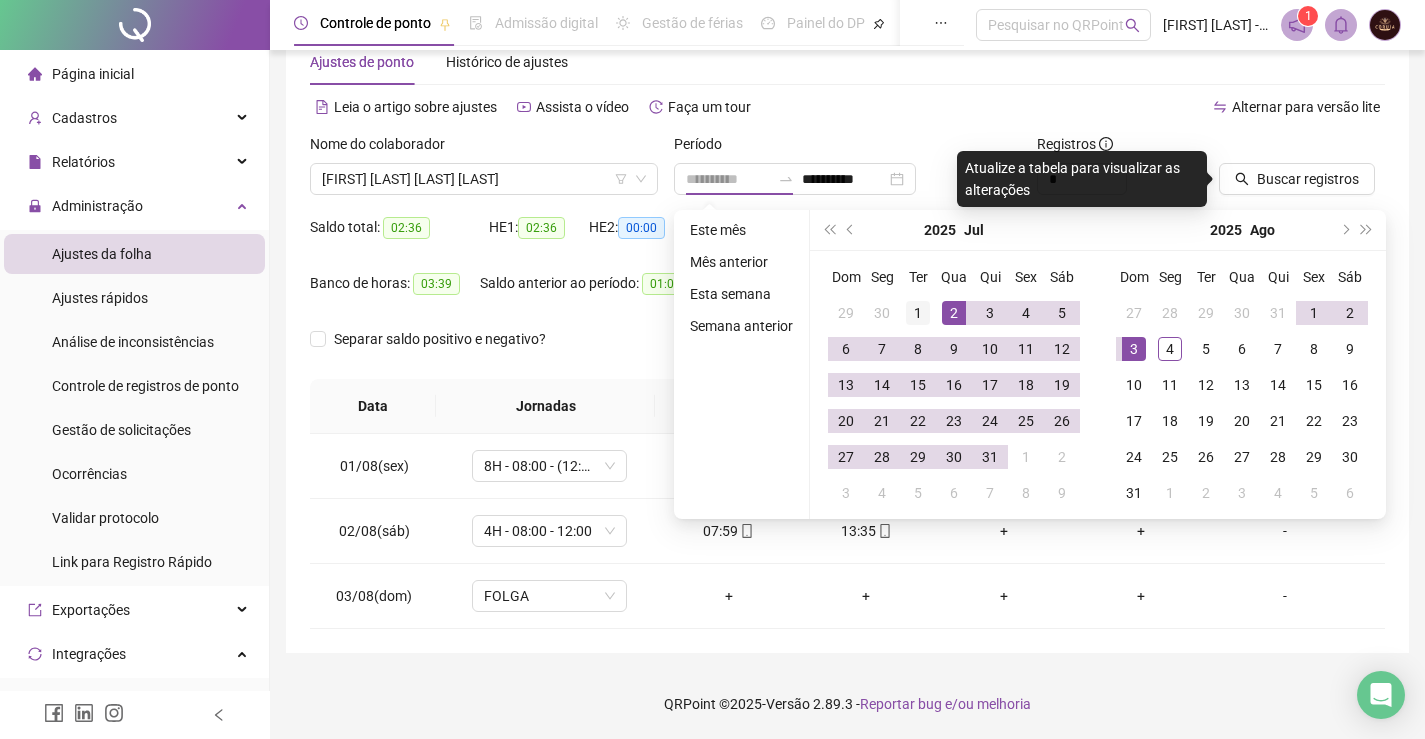 type on "**********" 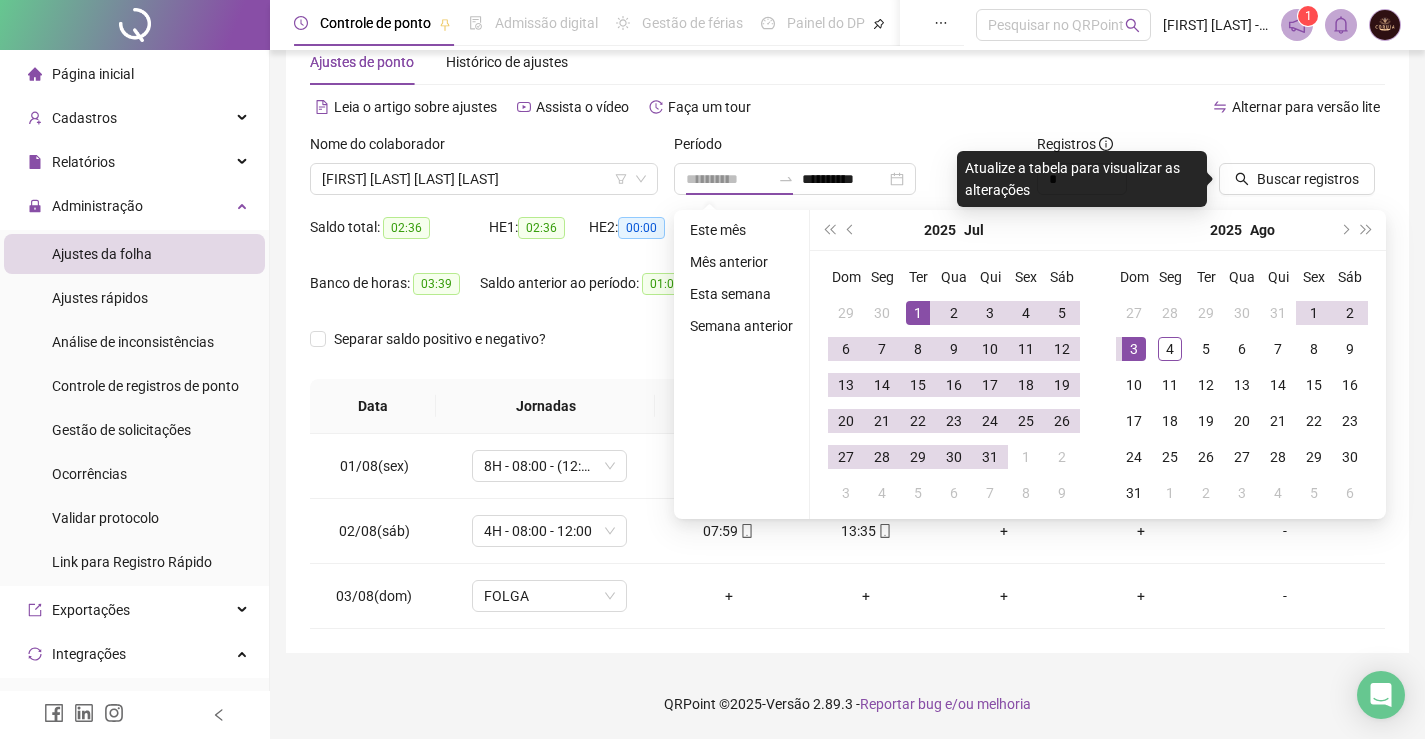 click on "1" at bounding box center (918, 313) 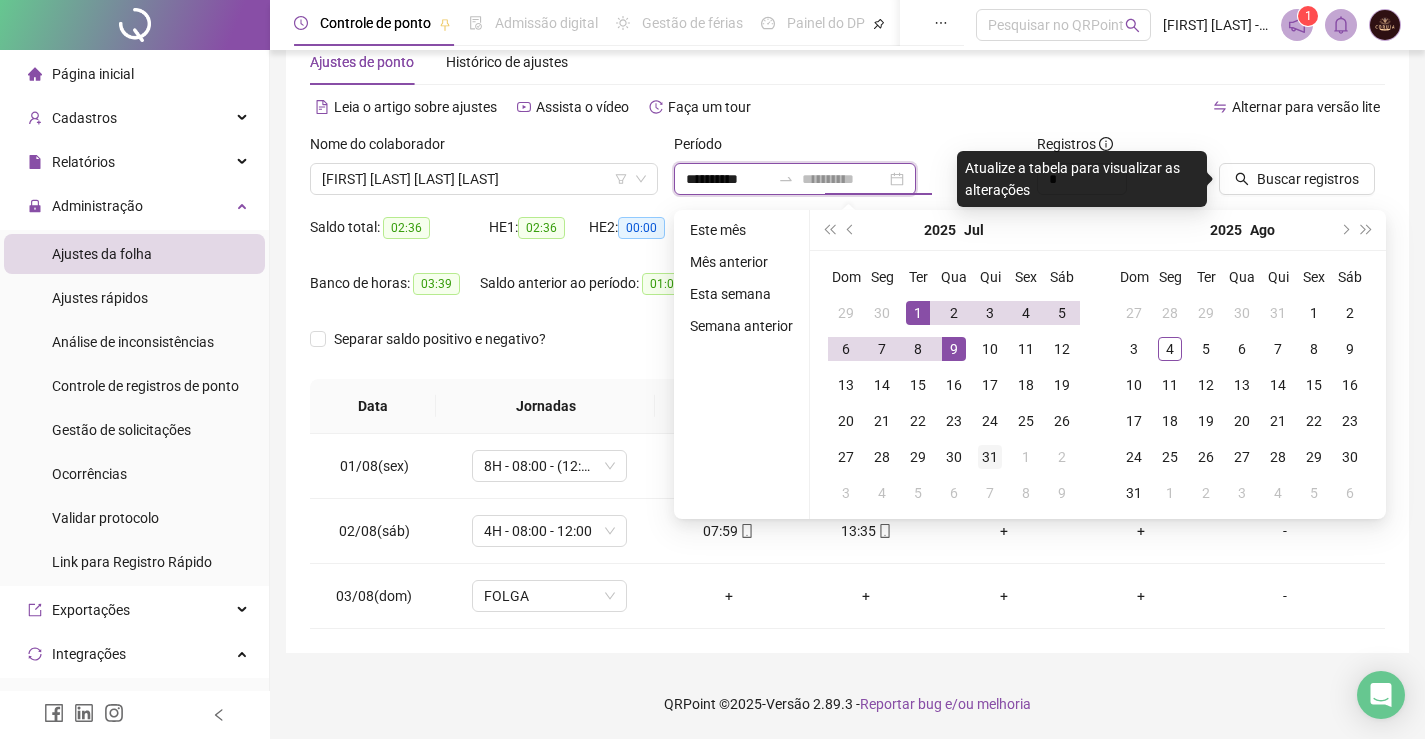 type on "**********" 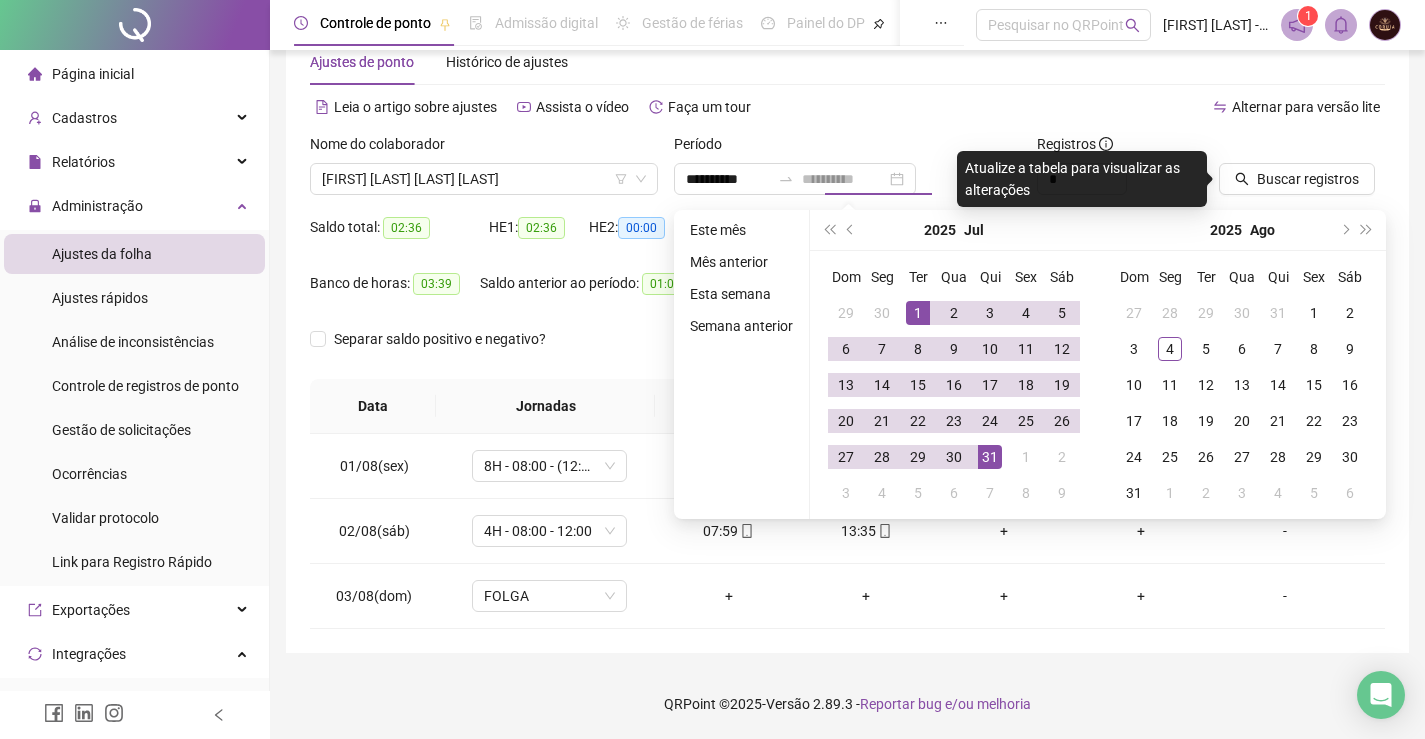 click on "31" at bounding box center (990, 457) 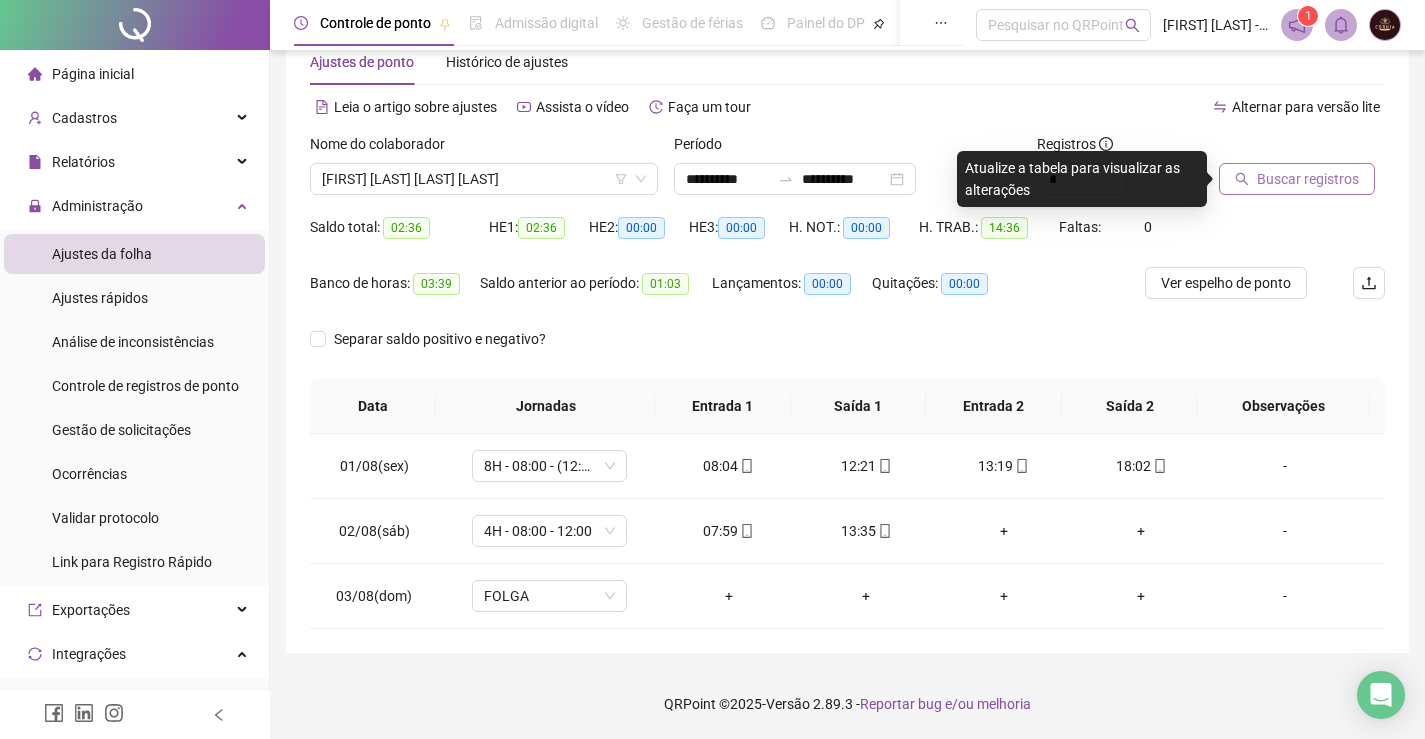 click on "Buscar registros" at bounding box center [1308, 179] 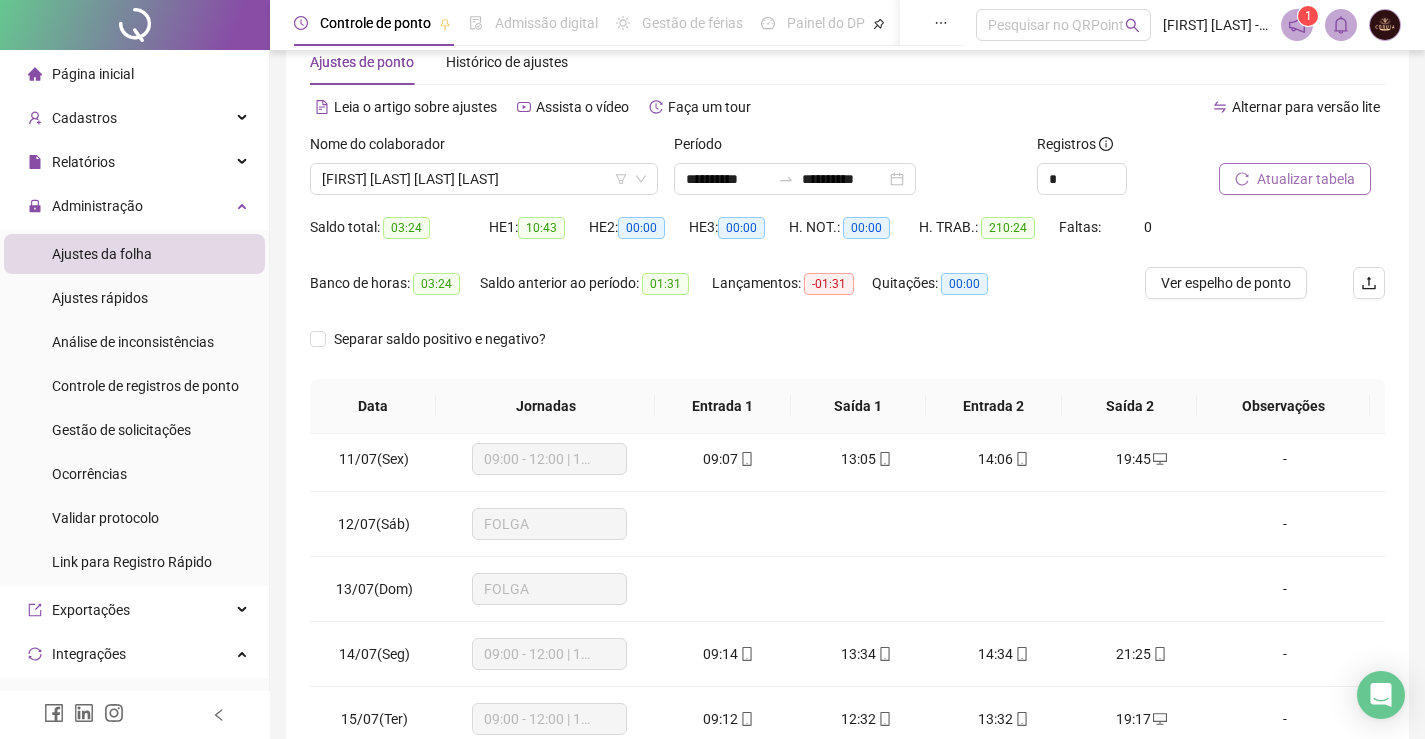 scroll, scrollTop: 600, scrollLeft: 0, axis: vertical 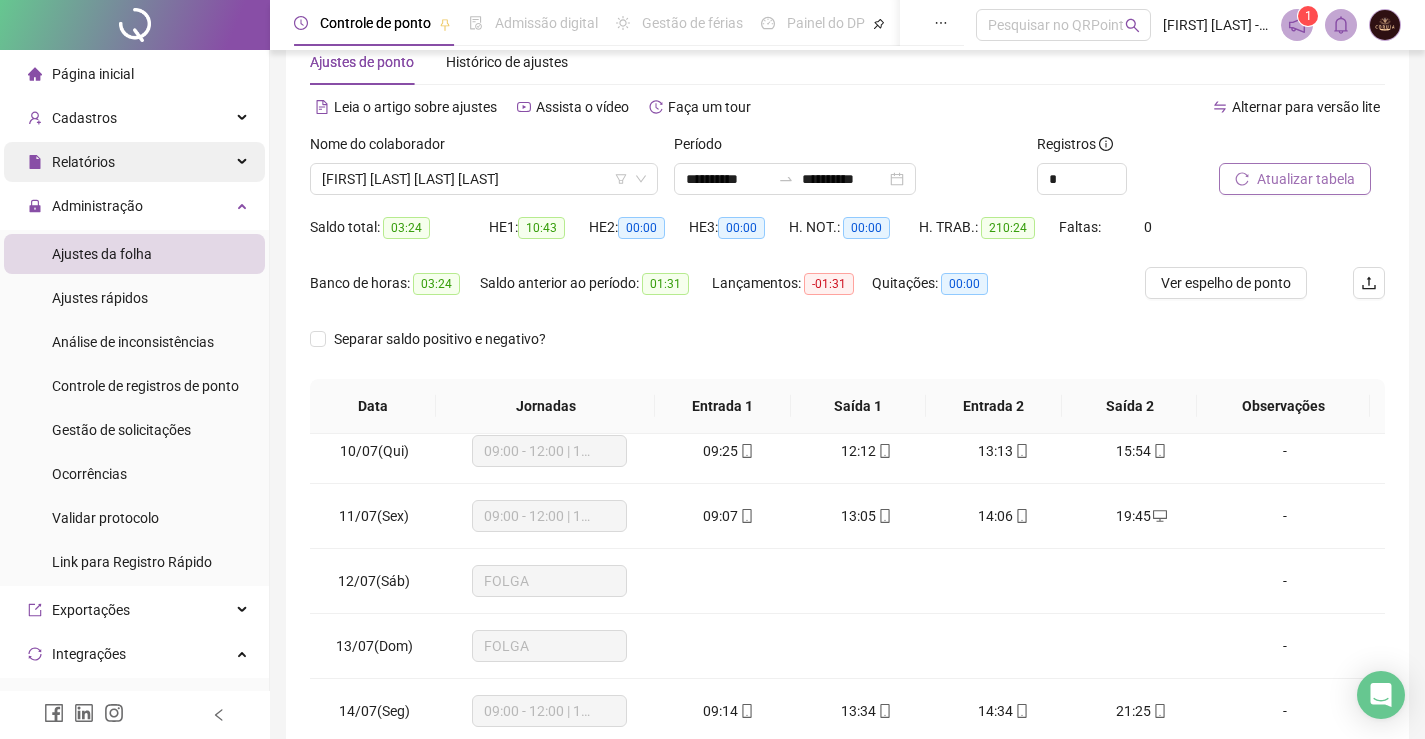 click on "Relatórios" at bounding box center [134, 162] 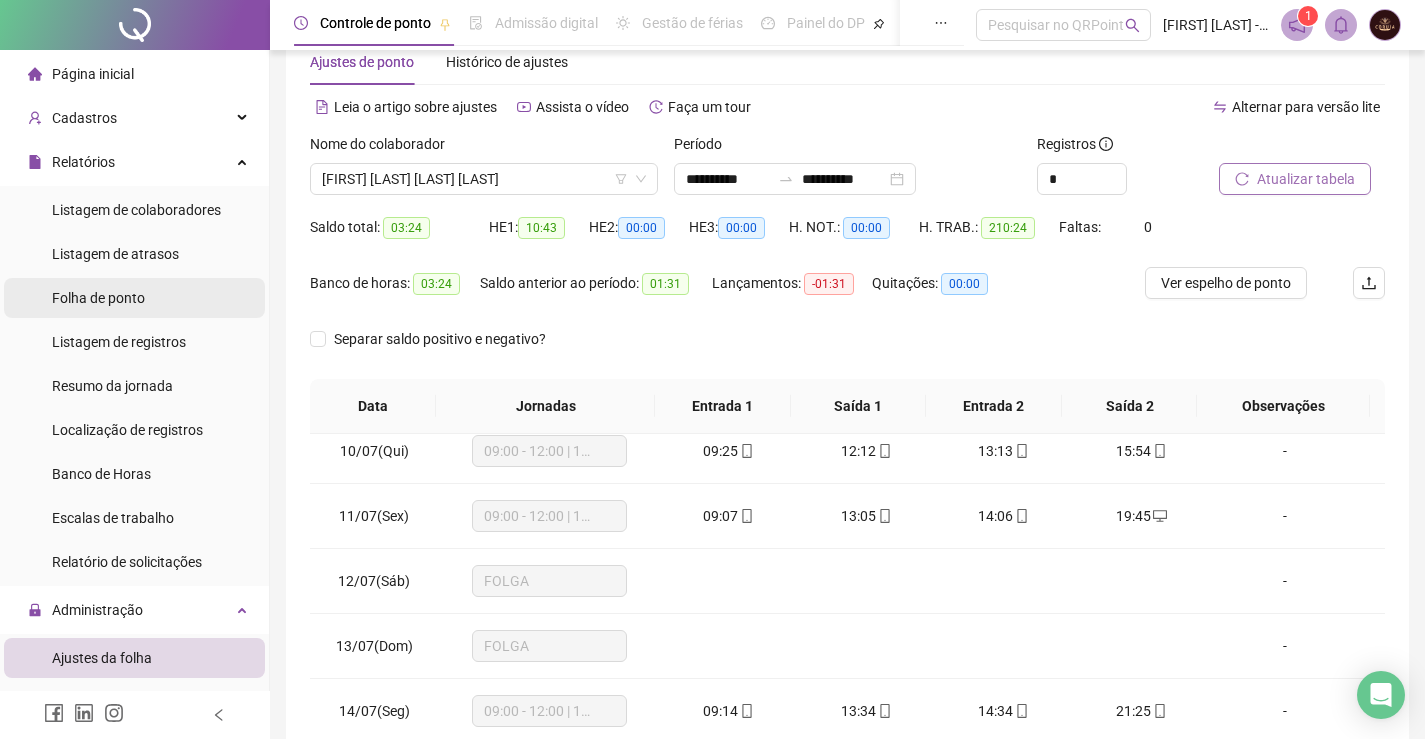 click on "Folha de ponto" at bounding box center [98, 298] 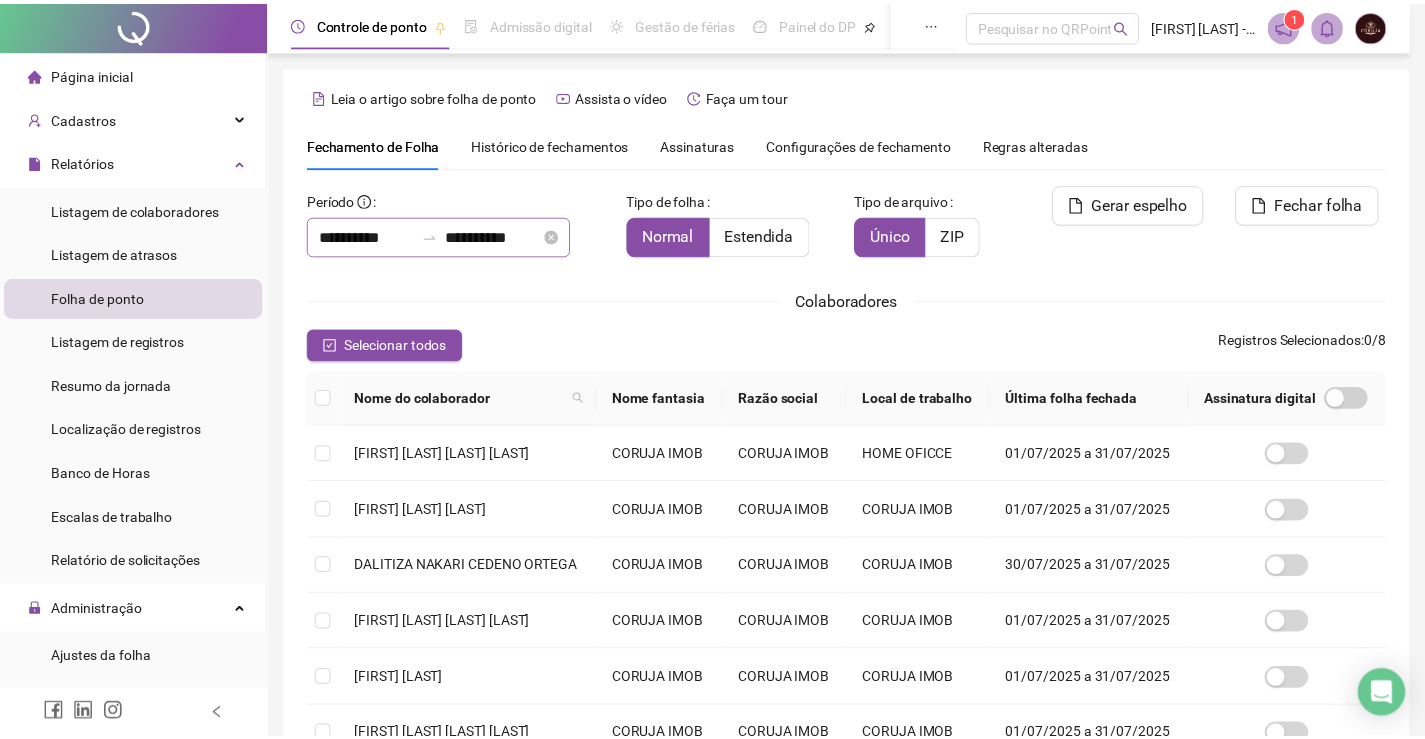 scroll, scrollTop: 40, scrollLeft: 0, axis: vertical 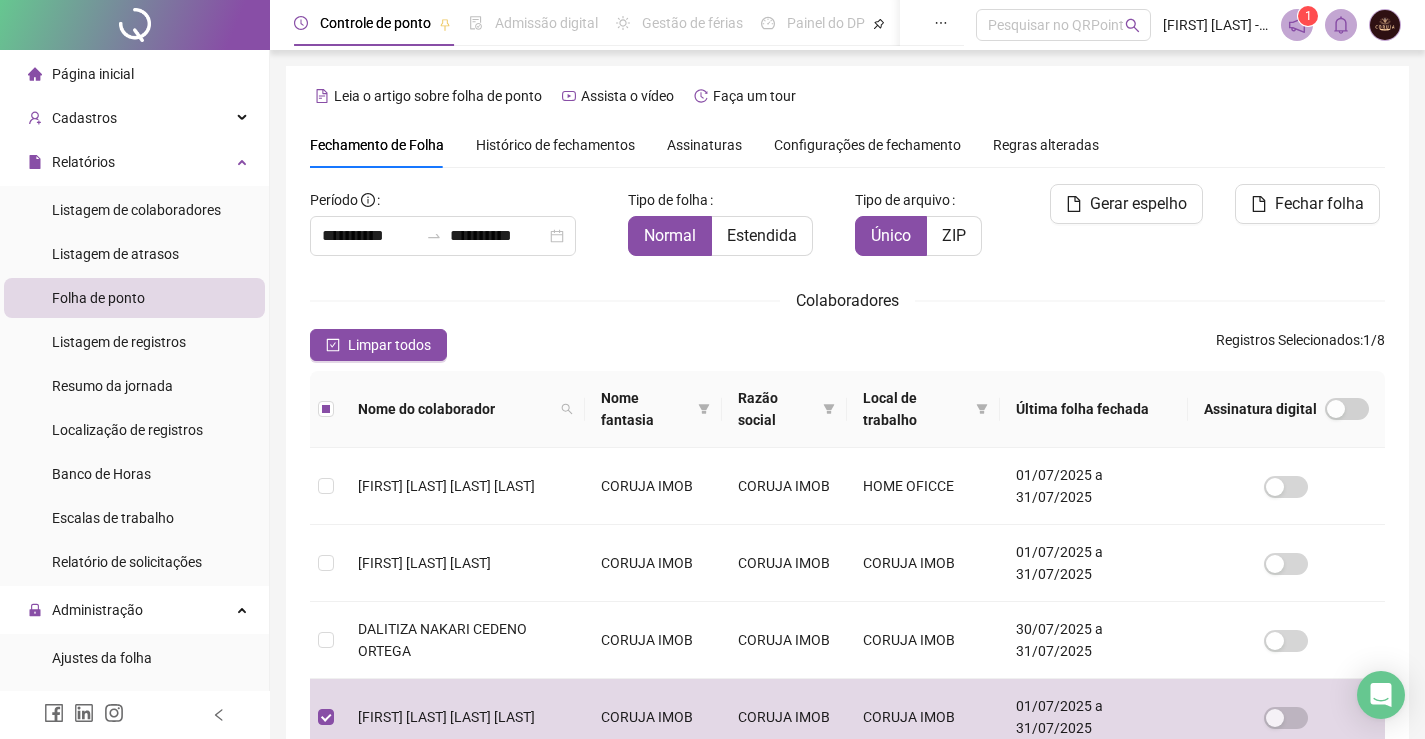 click on "Histórico de fechamentos" at bounding box center [555, 145] 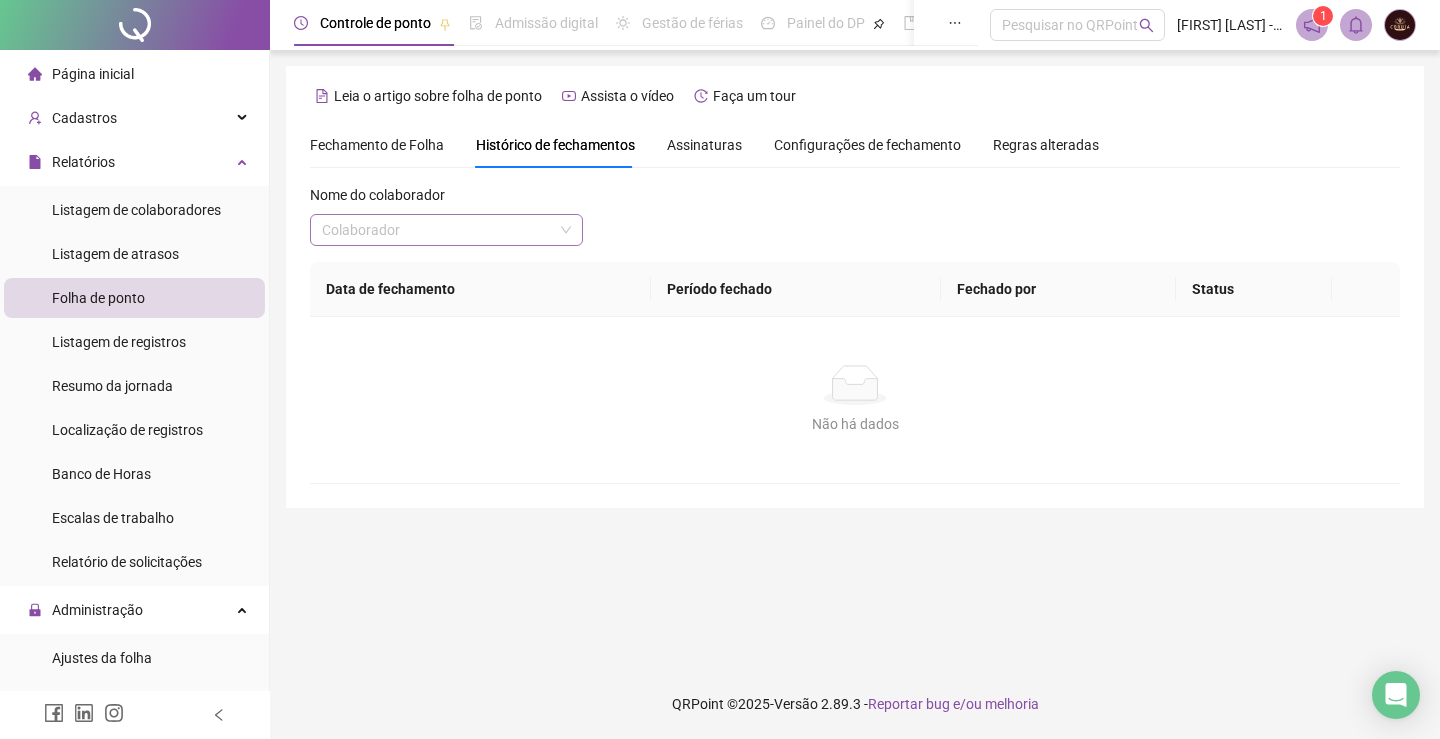 click at bounding box center [437, 230] 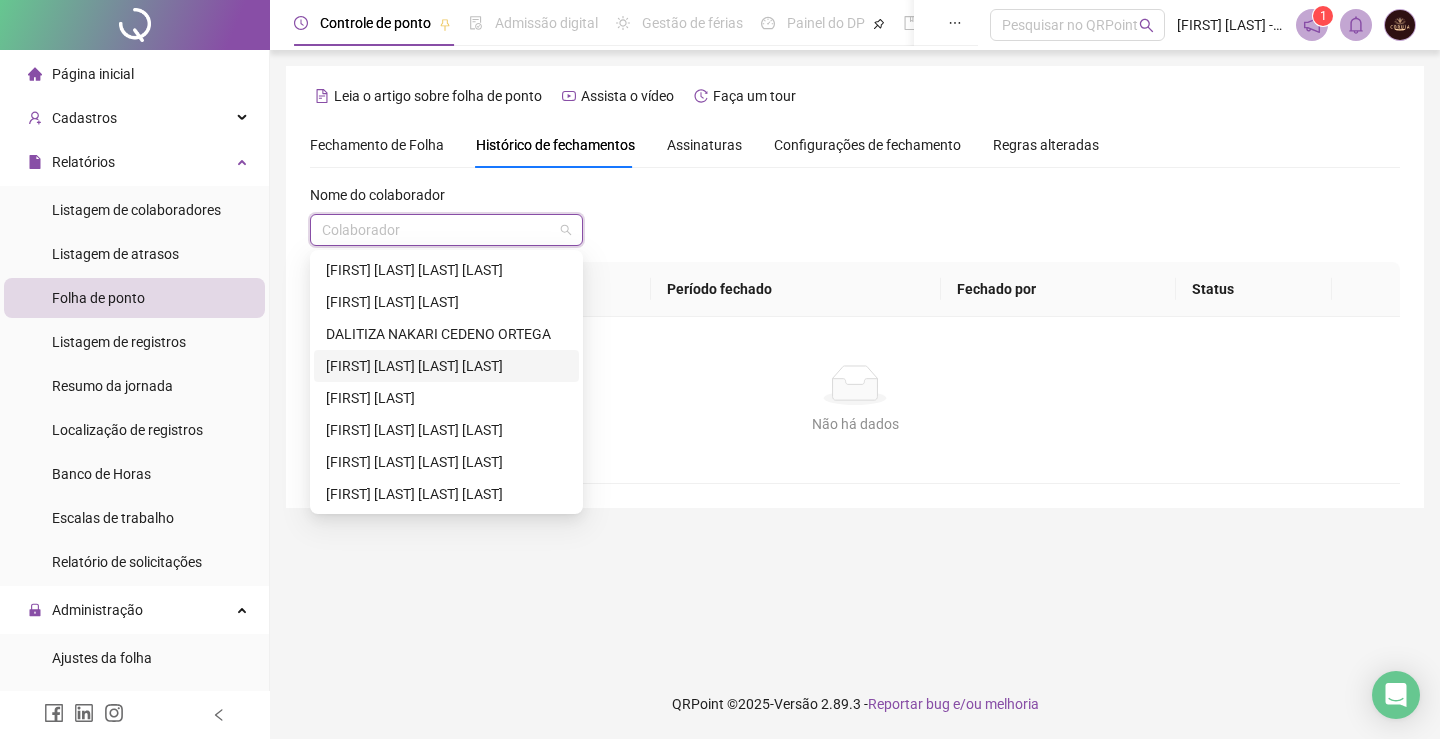 click on "[FIRST] [LAST] [LAST] [LAST]" at bounding box center [446, 366] 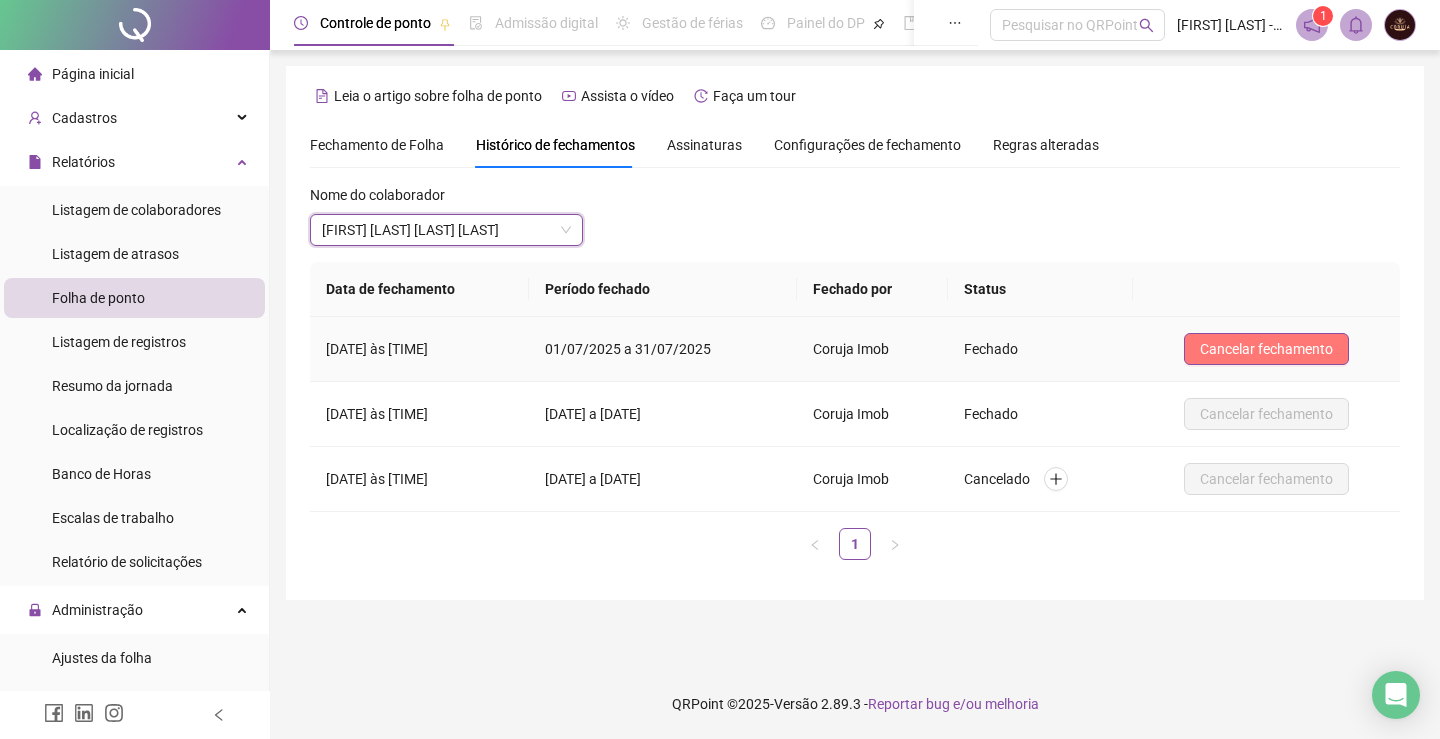 click on "Cancelar fechamento" at bounding box center [1266, 349] 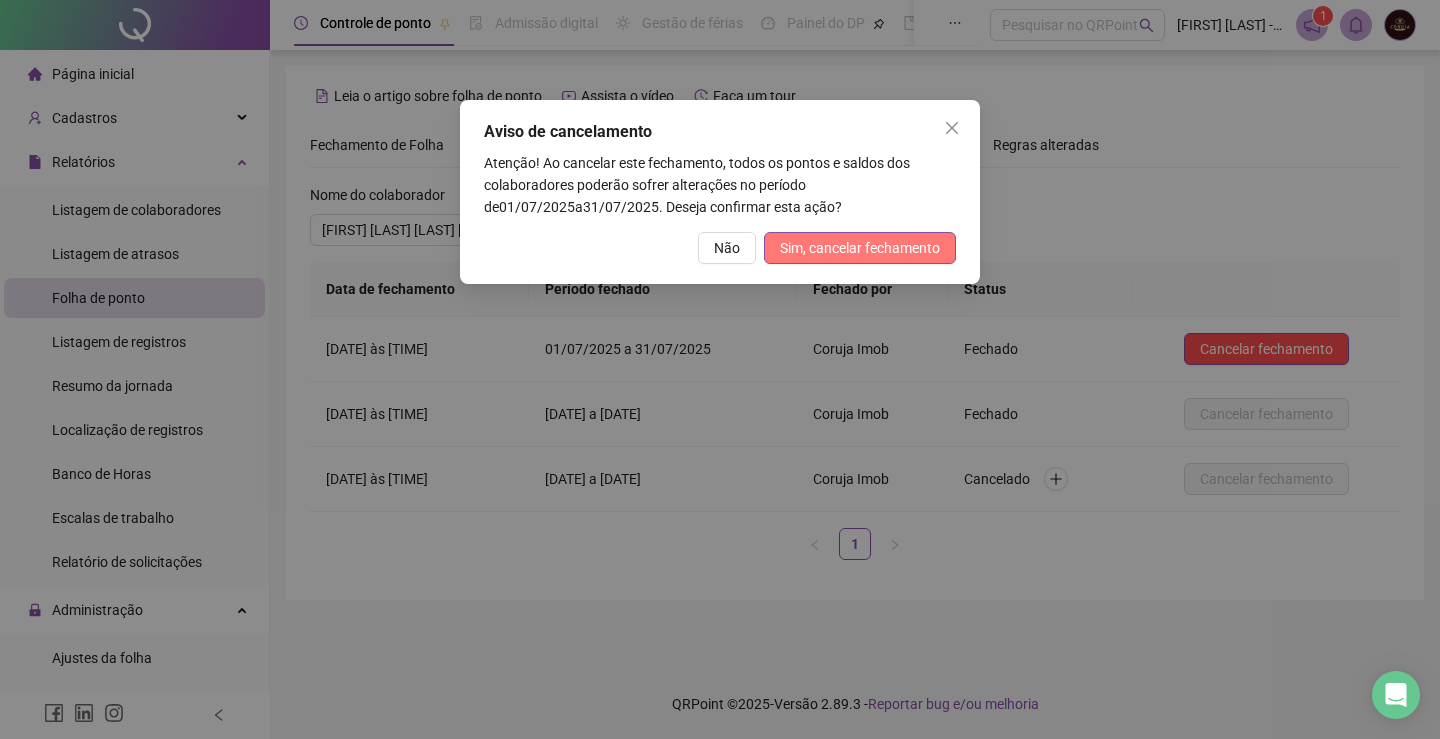 click on "Sim, cancelar fechamento" at bounding box center (860, 248) 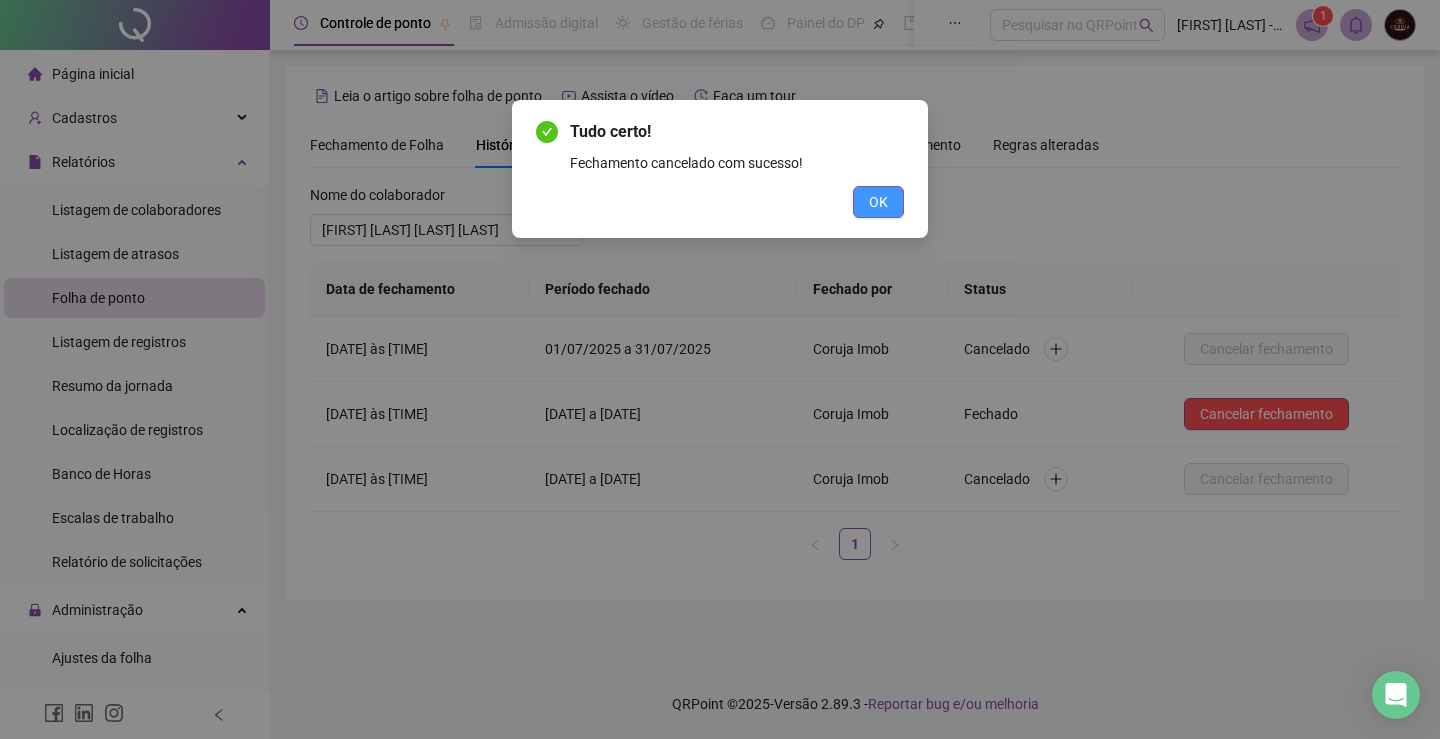 click on "OK" at bounding box center (878, 202) 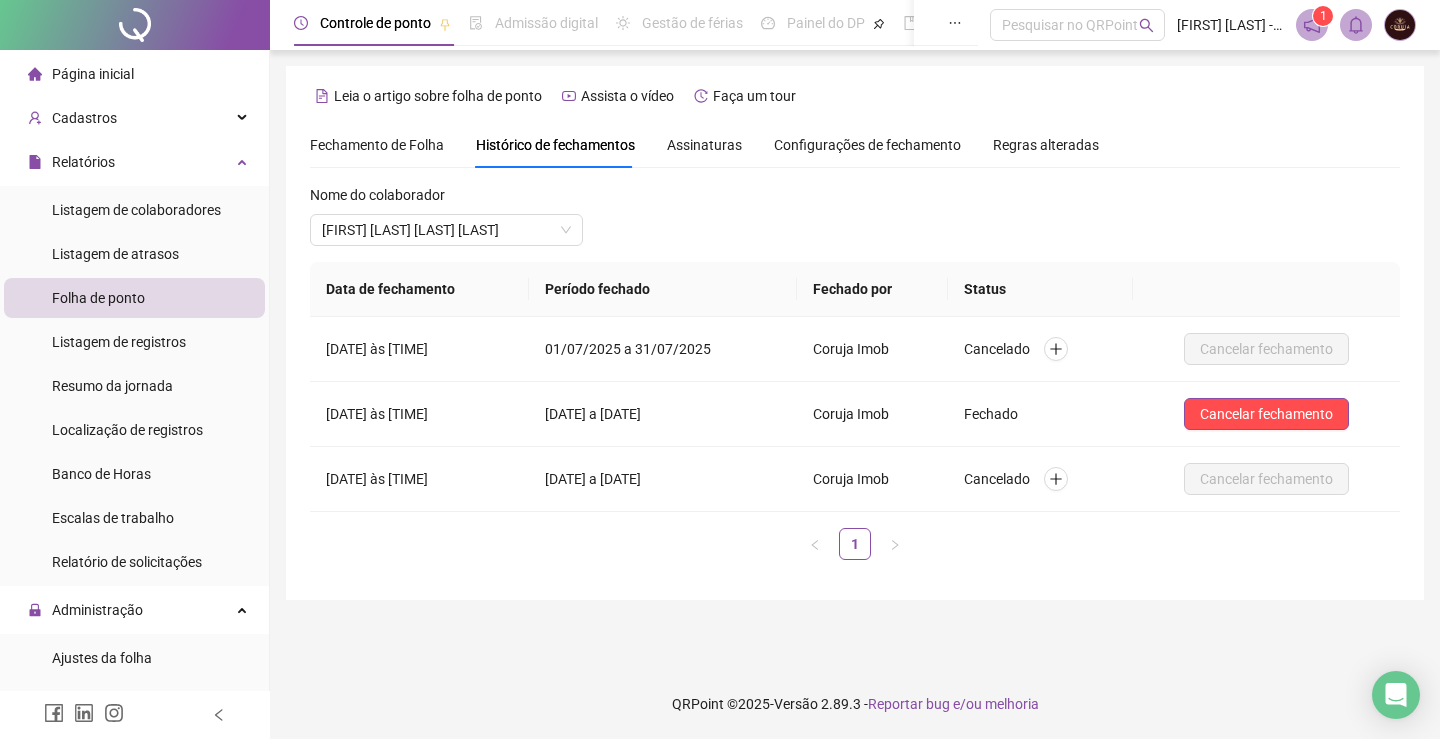 click on "Fechamento de Folha" at bounding box center (377, 145) 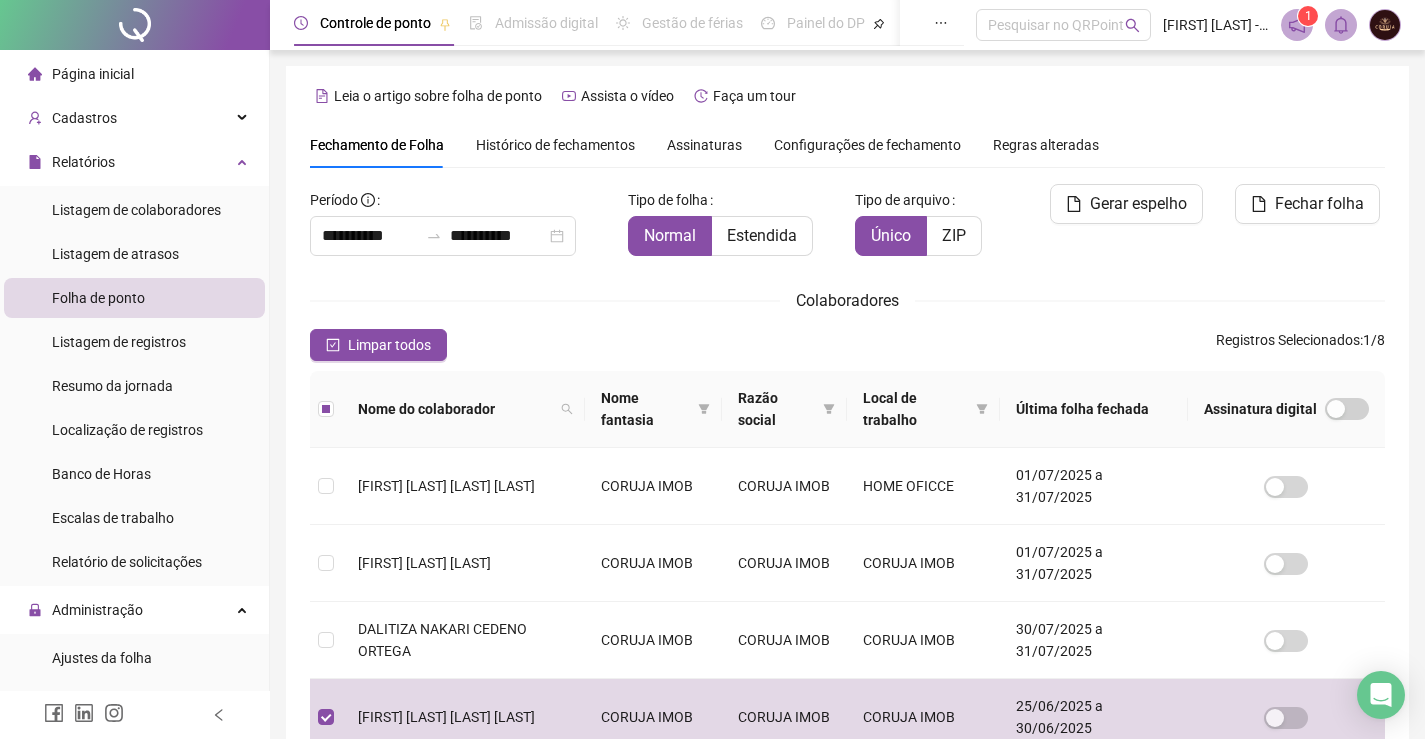 scroll, scrollTop: 40, scrollLeft: 0, axis: vertical 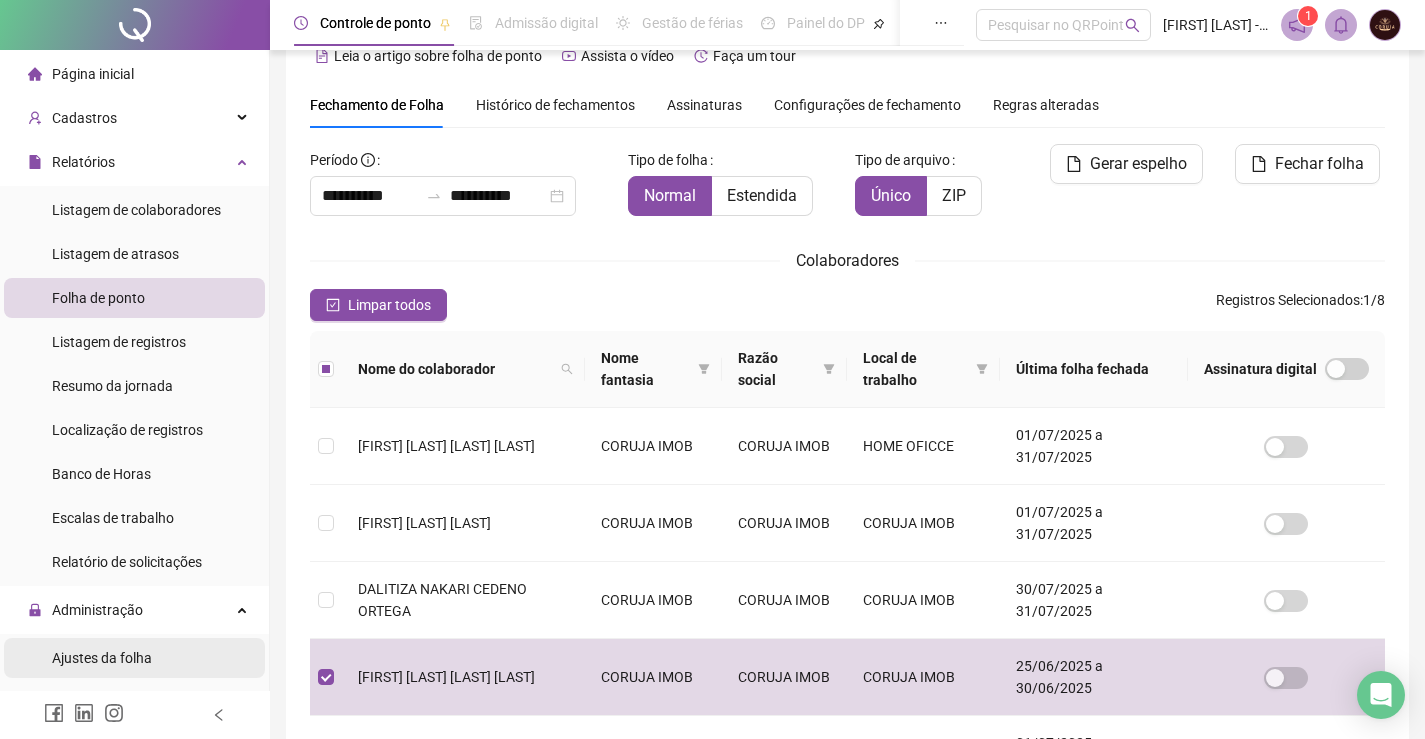 click on "Ajustes da folha" at bounding box center [102, 658] 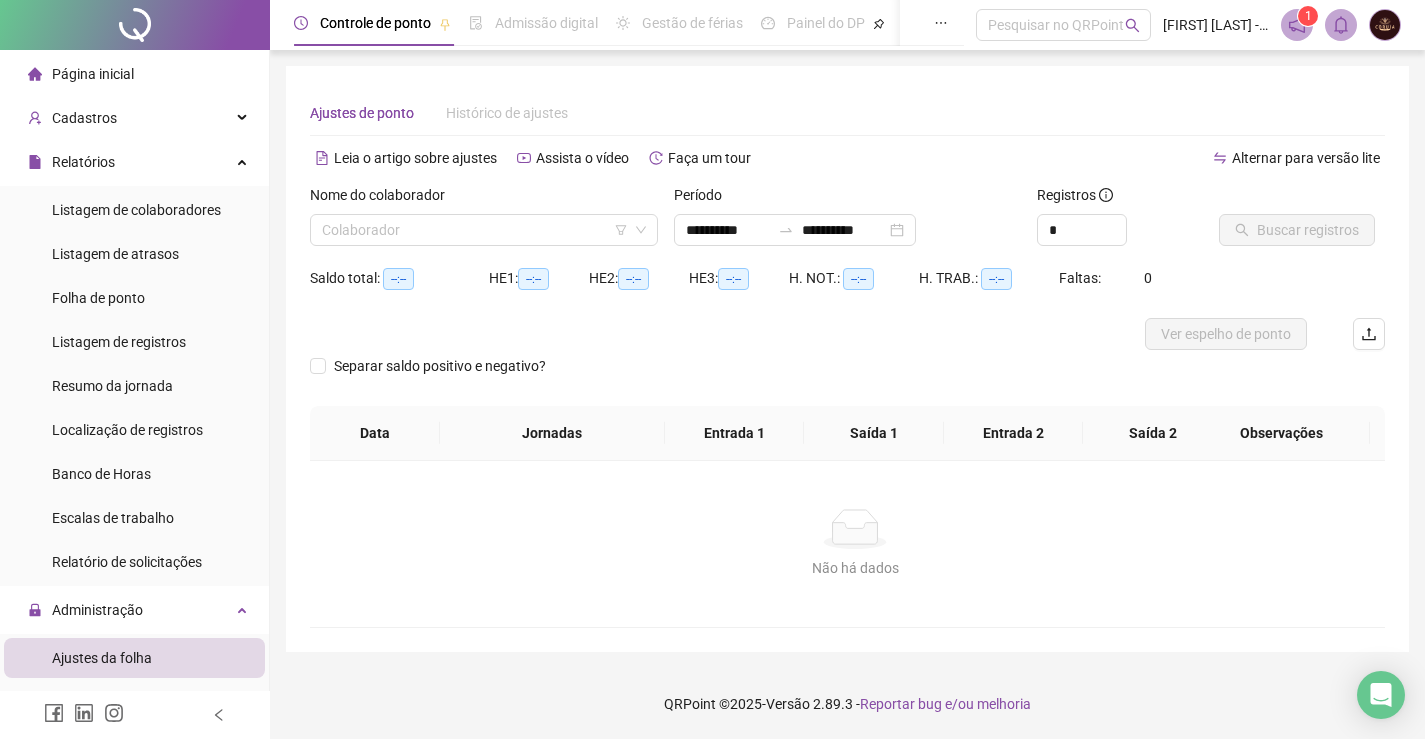 scroll, scrollTop: 0, scrollLeft: 0, axis: both 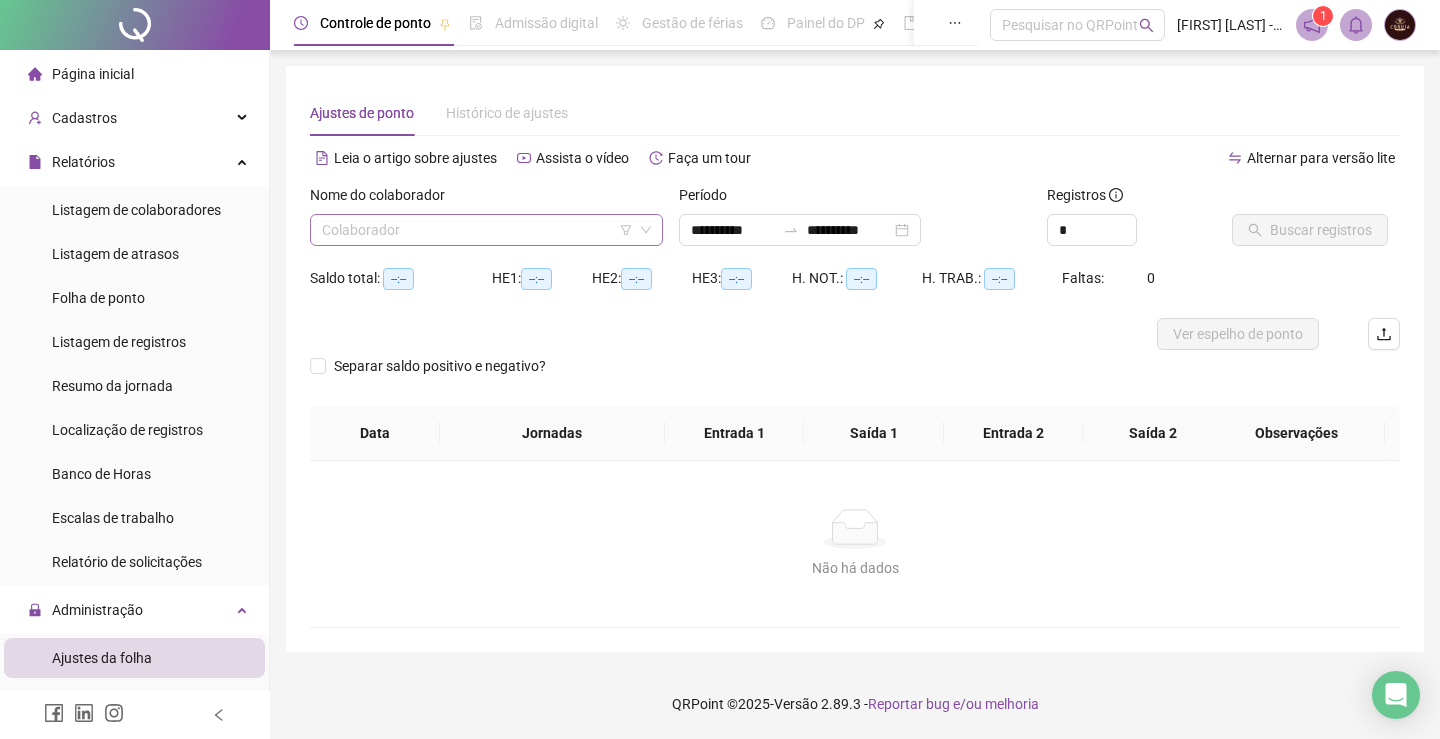 click at bounding box center [477, 230] 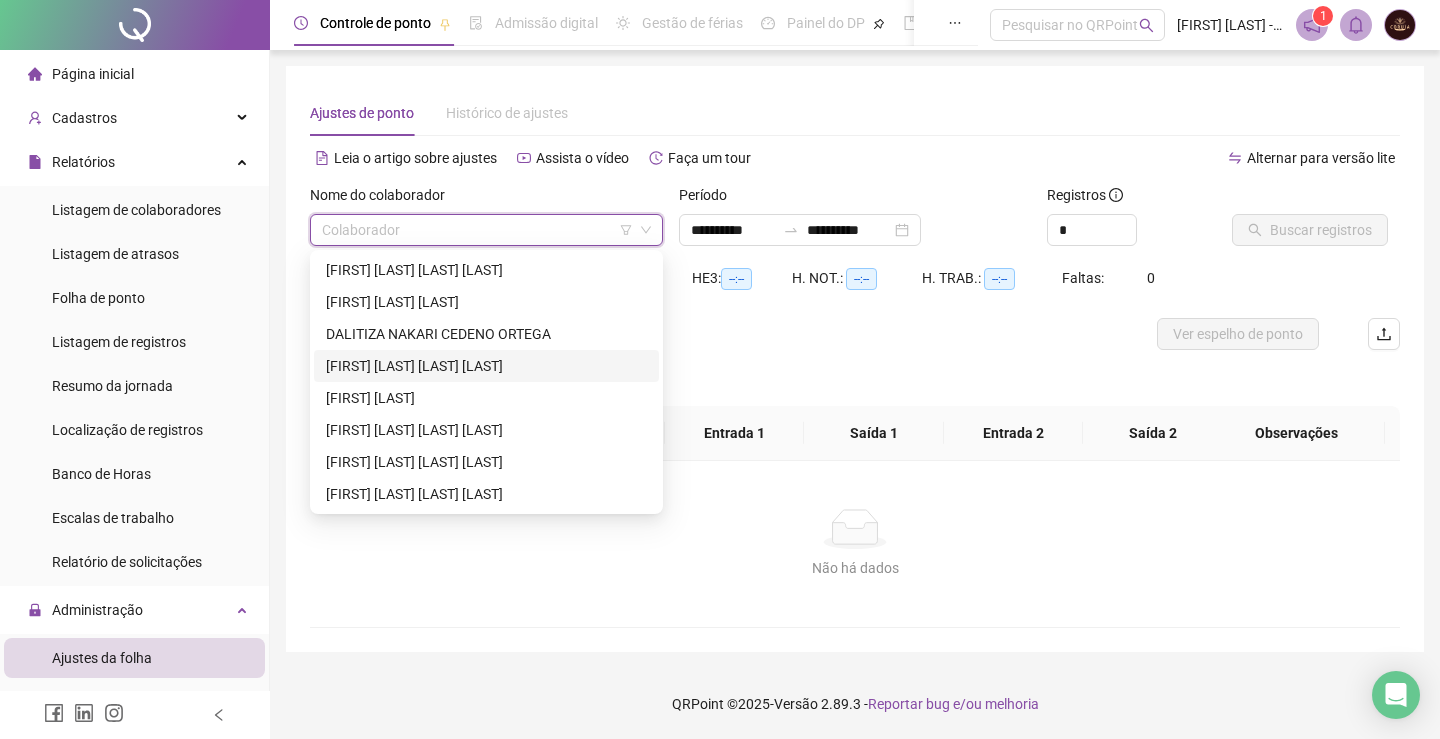 click on "[FIRST] [LAST] [LAST] [LAST]" at bounding box center (486, 366) 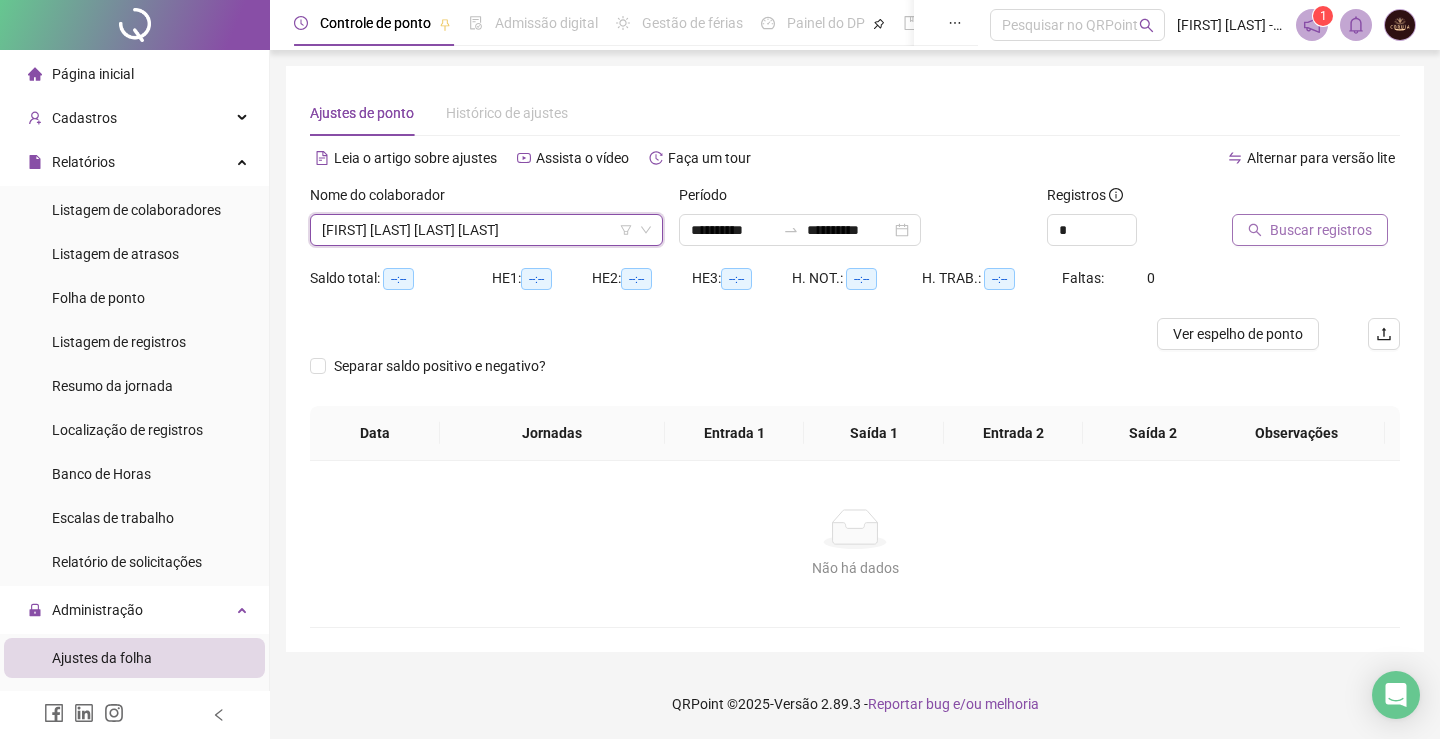 click on "Buscar registros" at bounding box center (1321, 230) 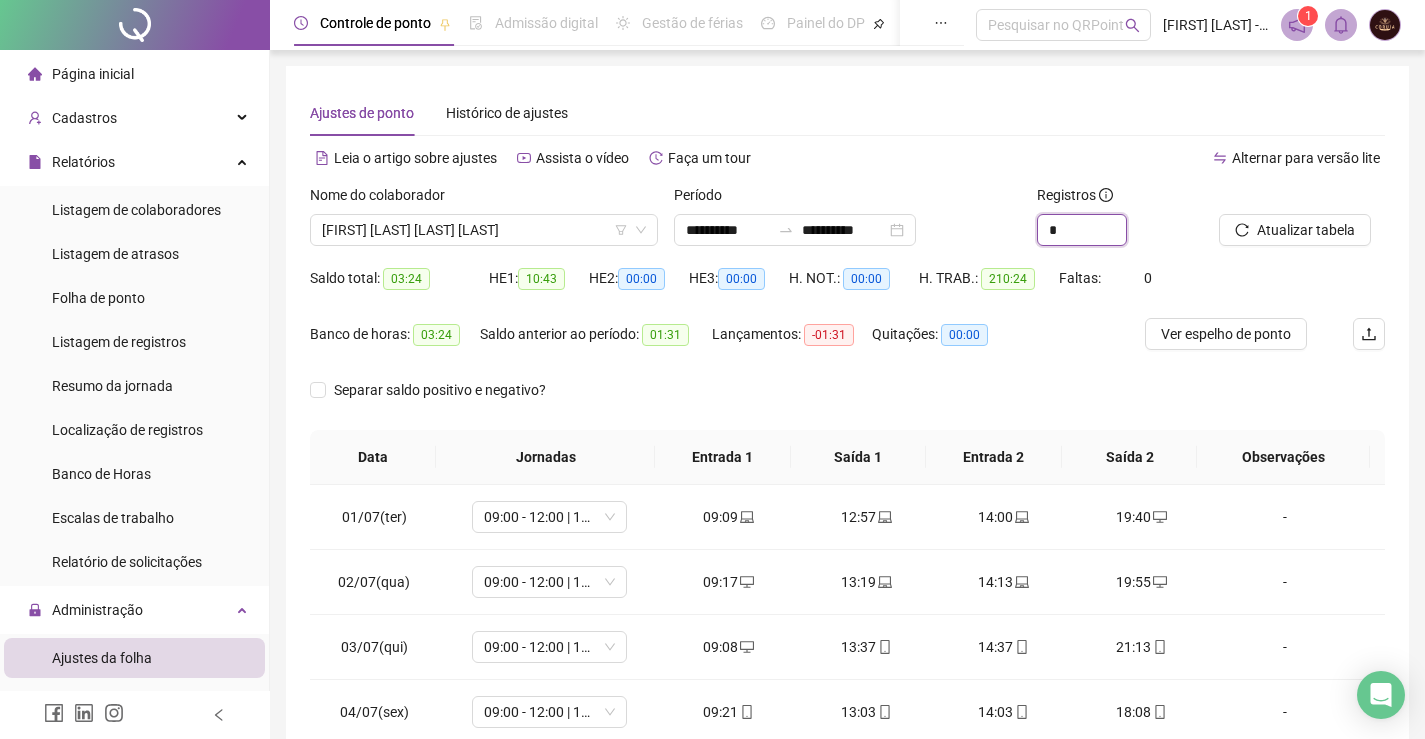 drag, startPoint x: 1071, startPoint y: 229, endPoint x: 964, endPoint y: 229, distance: 107 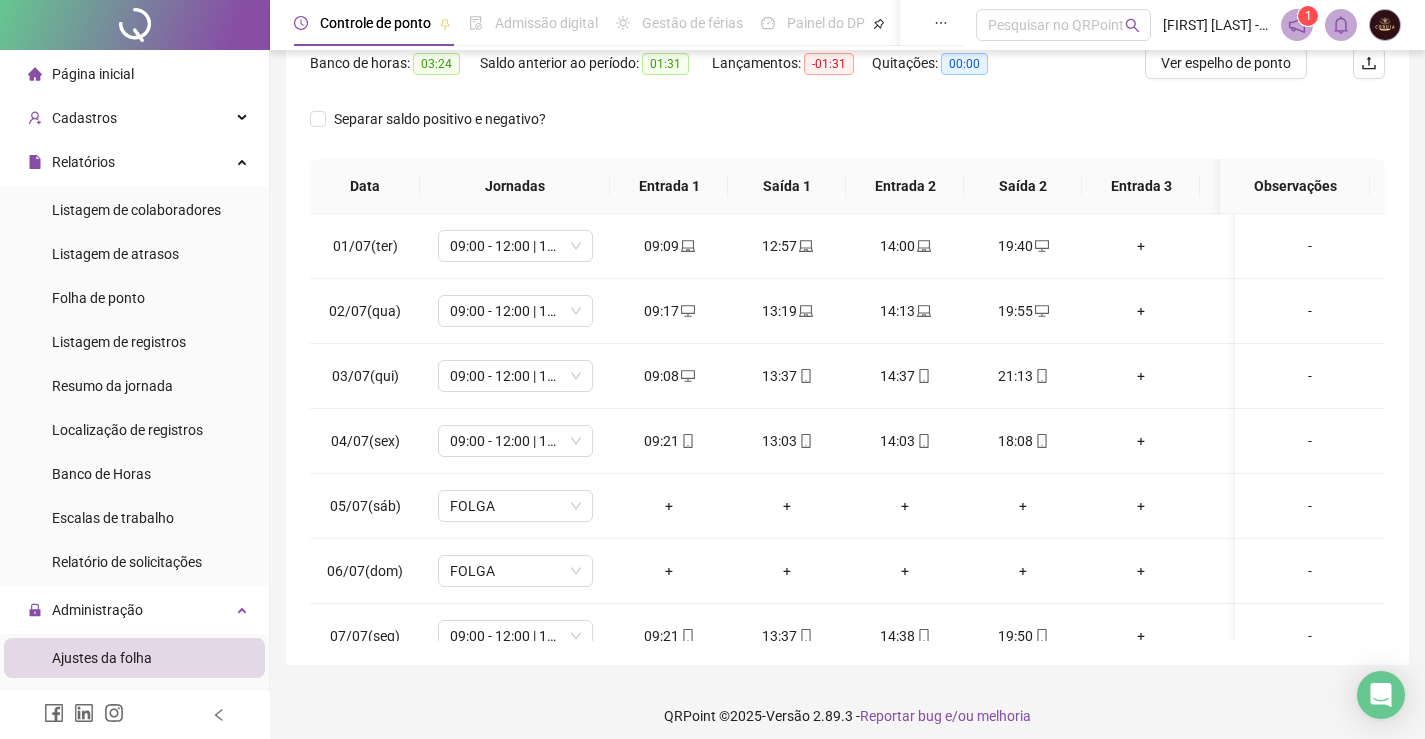 scroll, scrollTop: 283, scrollLeft: 0, axis: vertical 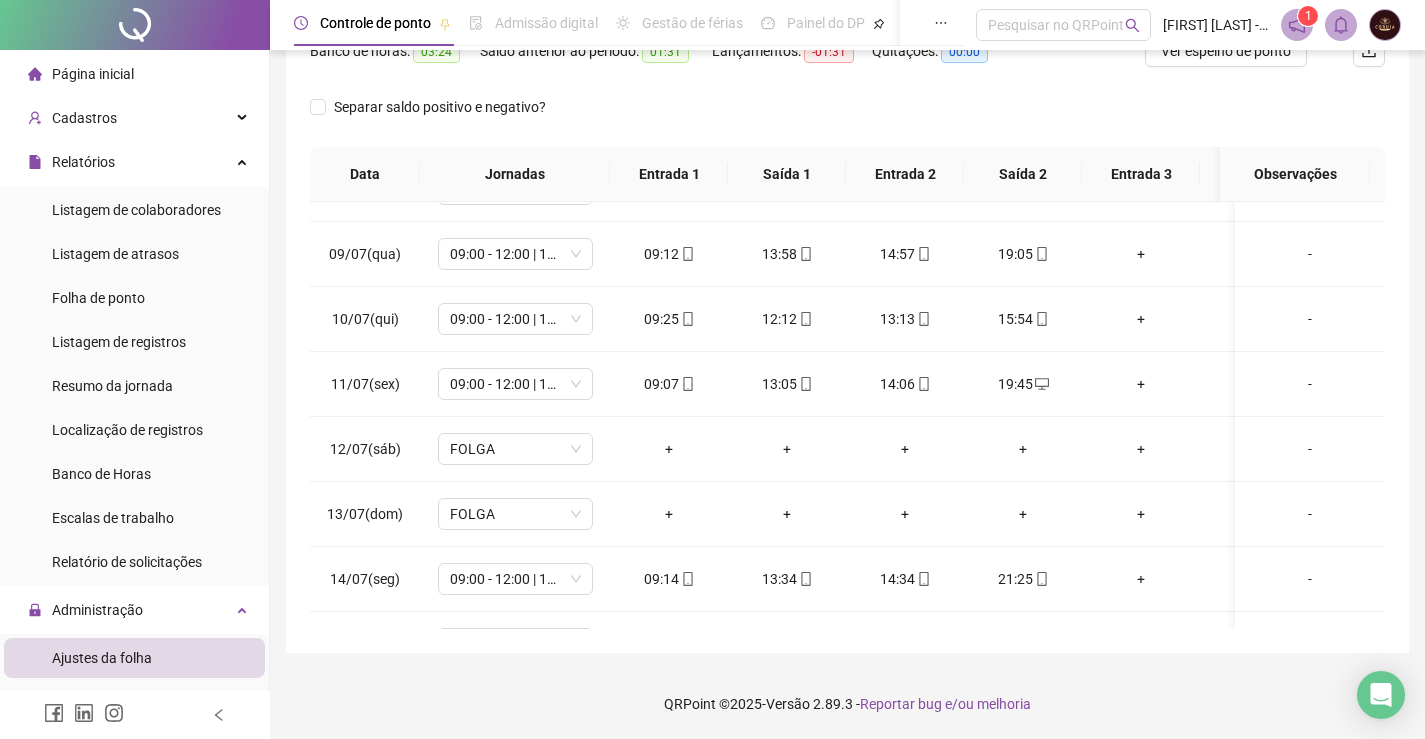 type on "*" 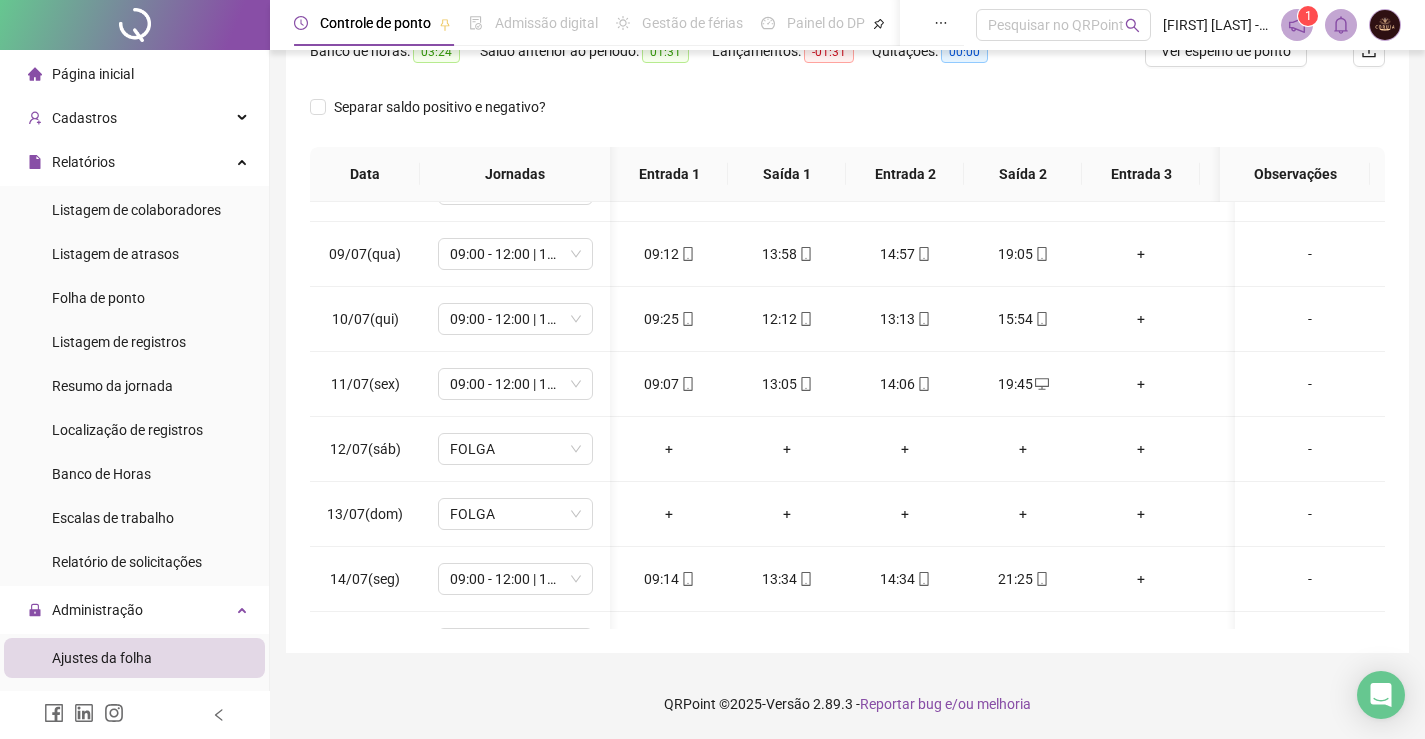 scroll, scrollTop: 500, scrollLeft: 35, axis: both 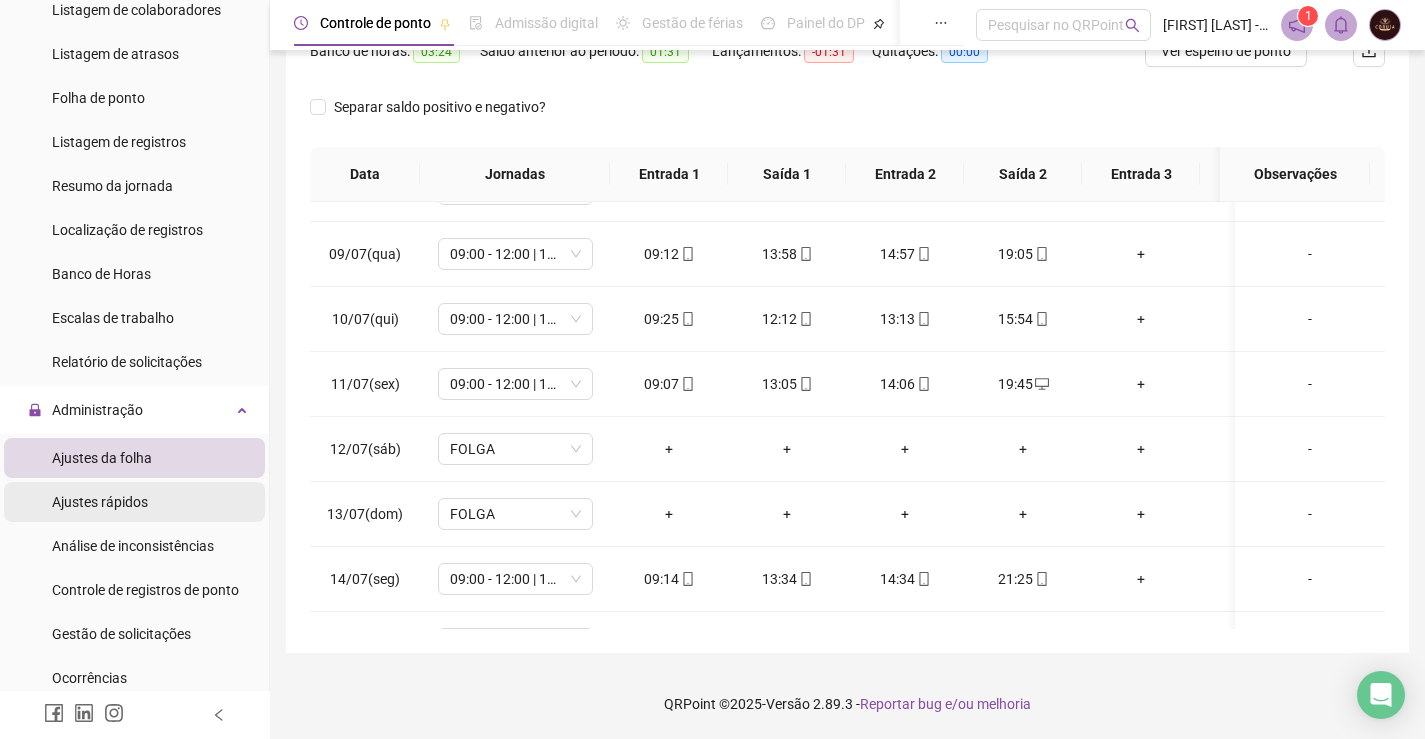 click on "Ajustes rápidos" at bounding box center (100, 502) 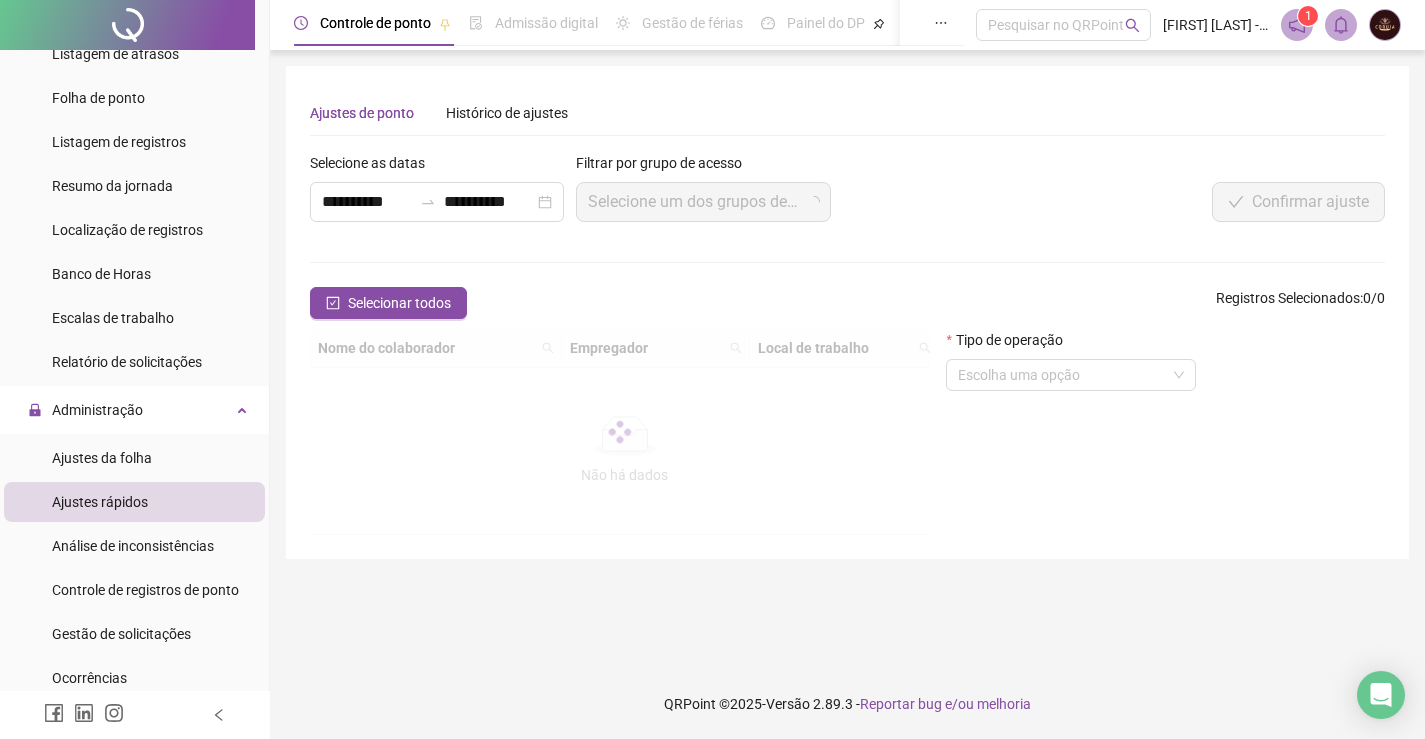 scroll, scrollTop: 0, scrollLeft: 0, axis: both 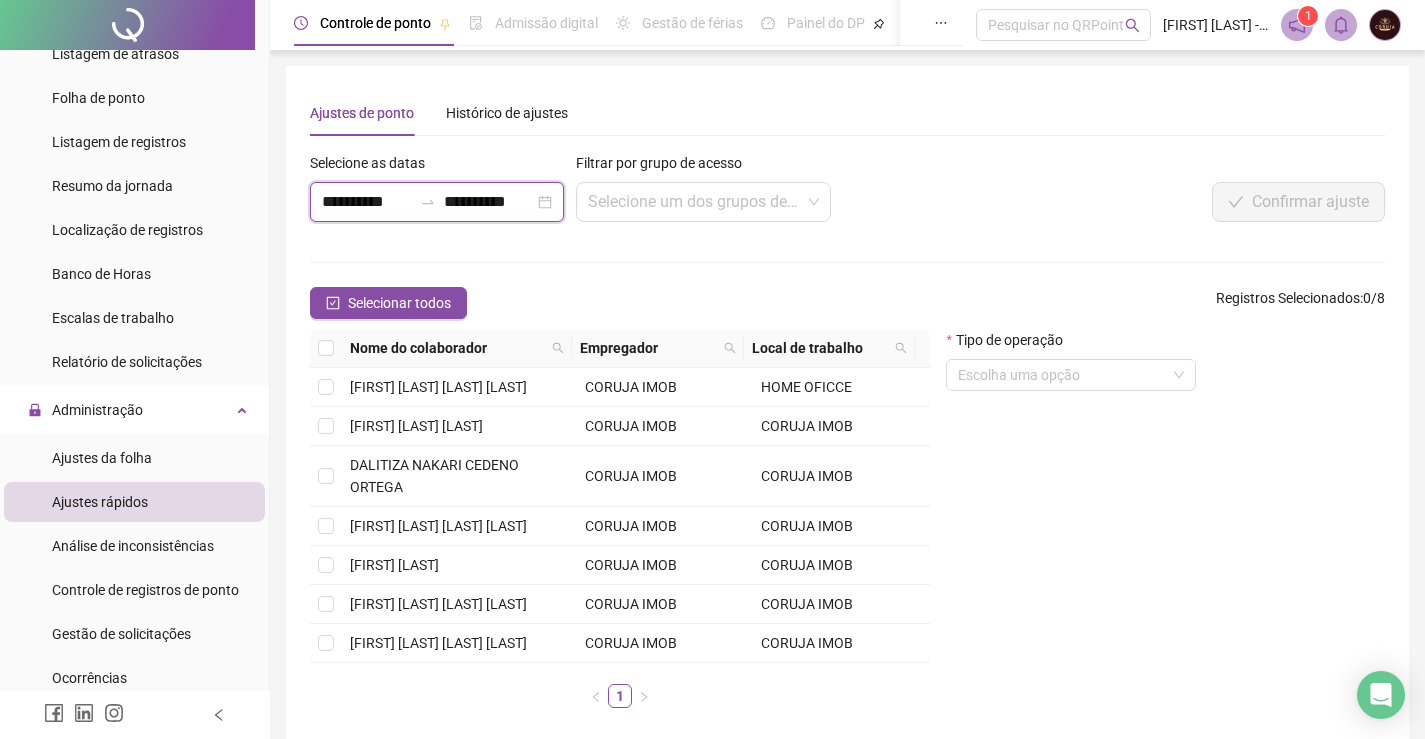 click on "**********" at bounding box center [367, 202] 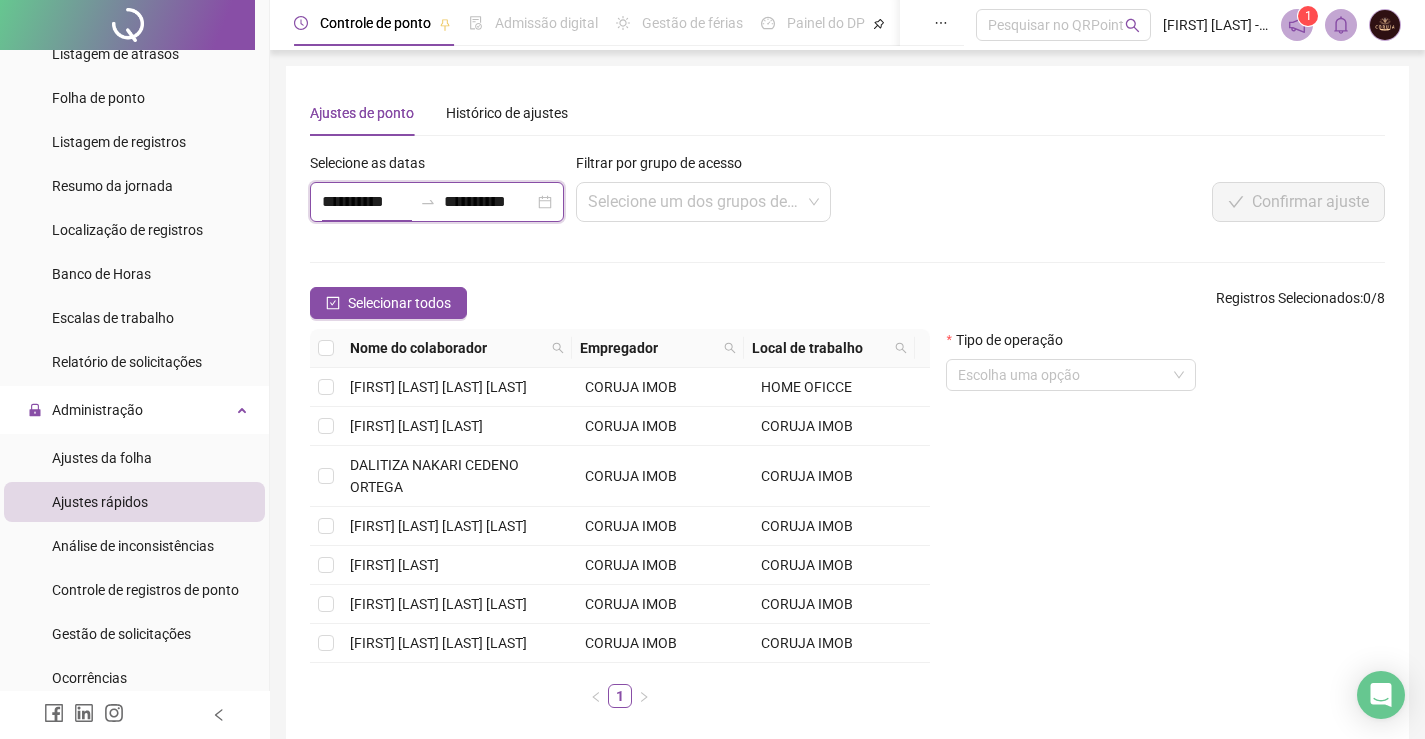 type on "**********" 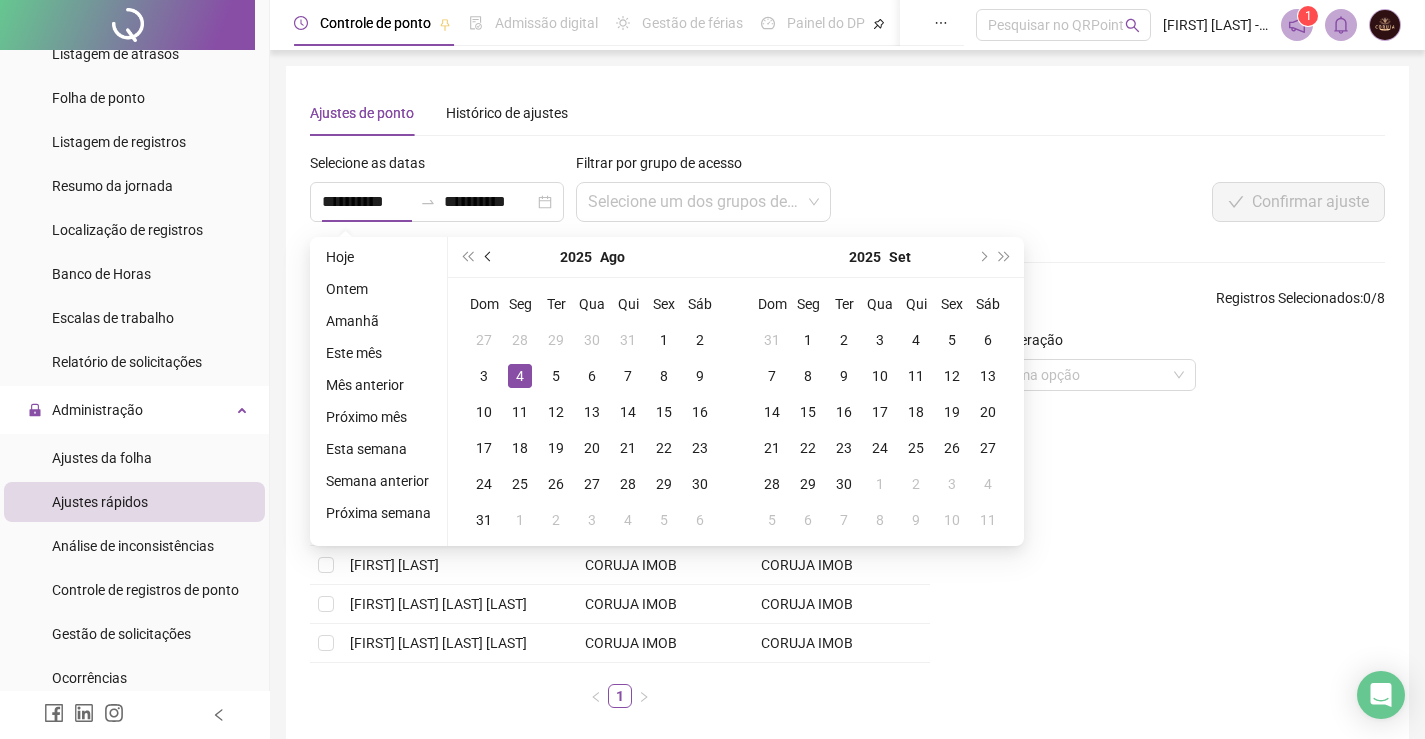 click at bounding box center [489, 257] 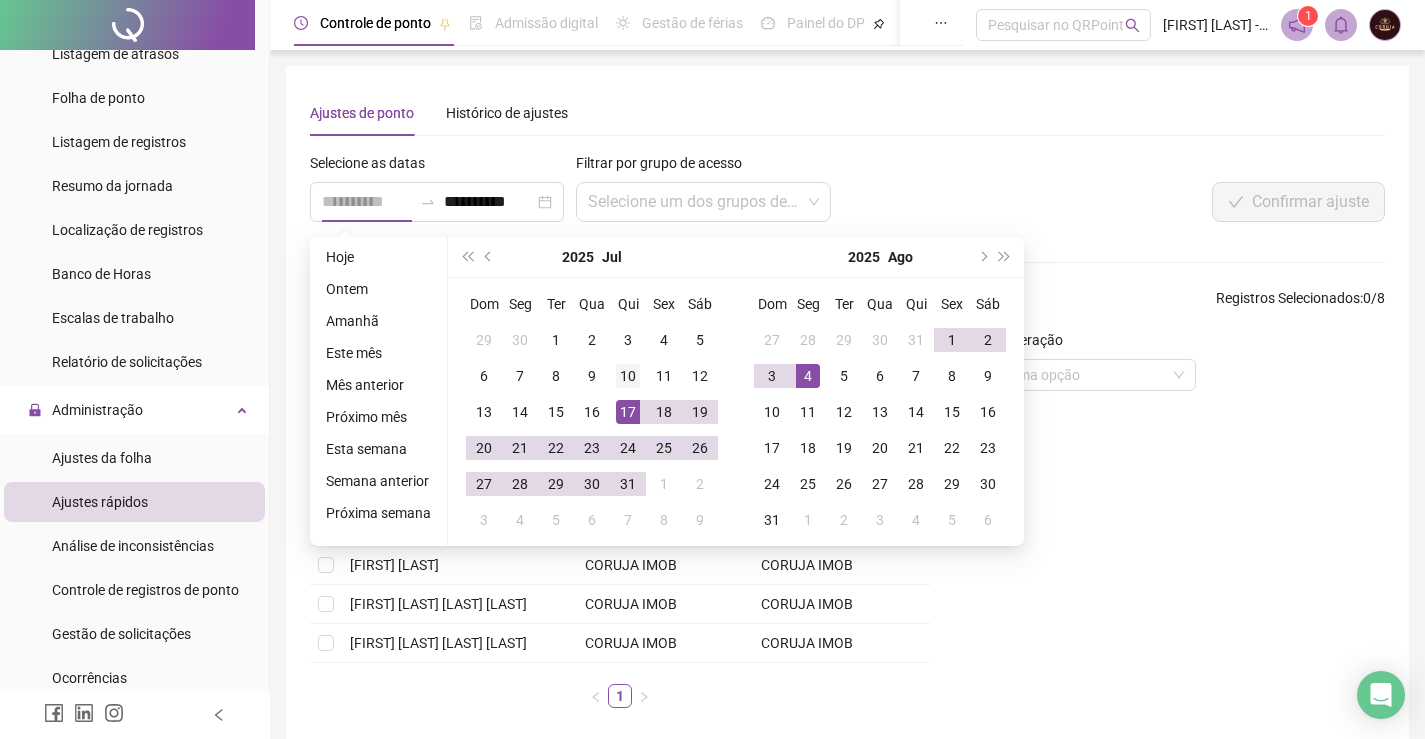 type on "**********" 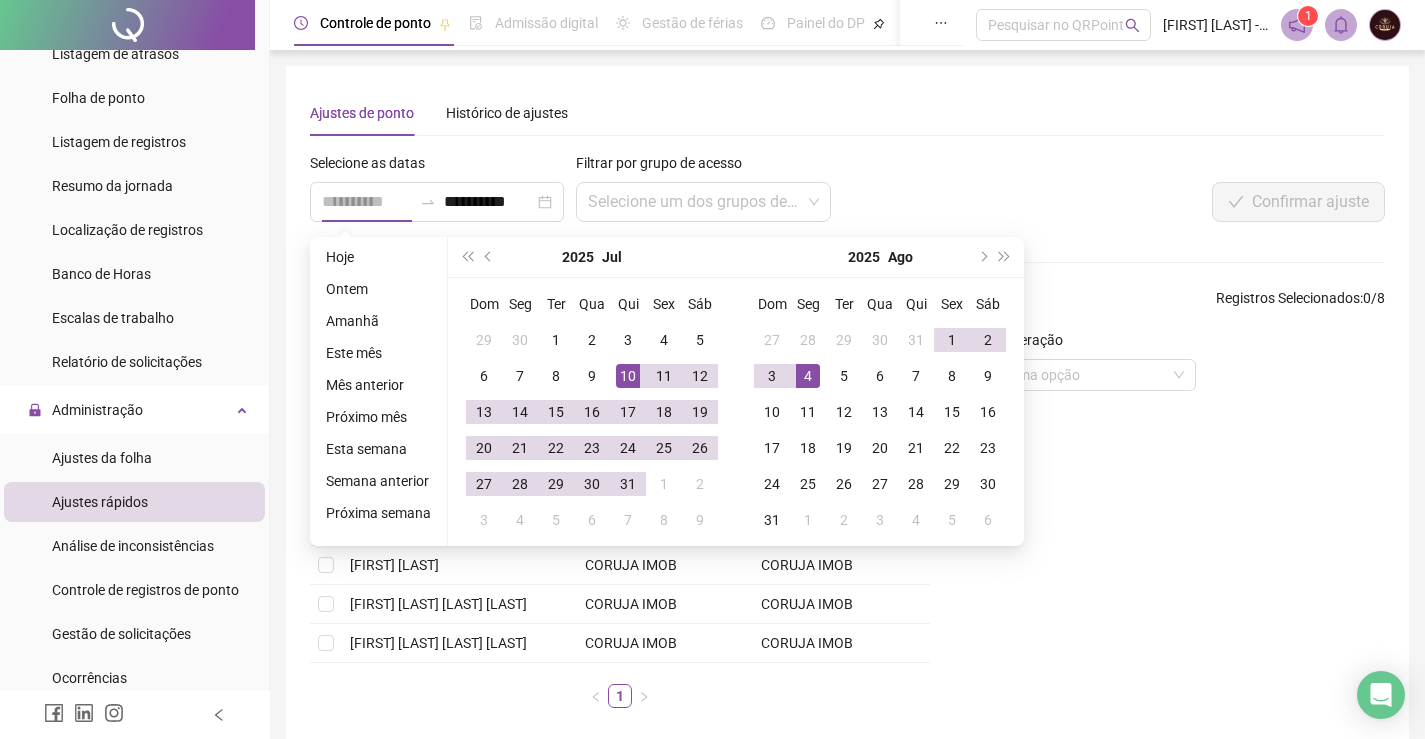 click on "10" at bounding box center [628, 376] 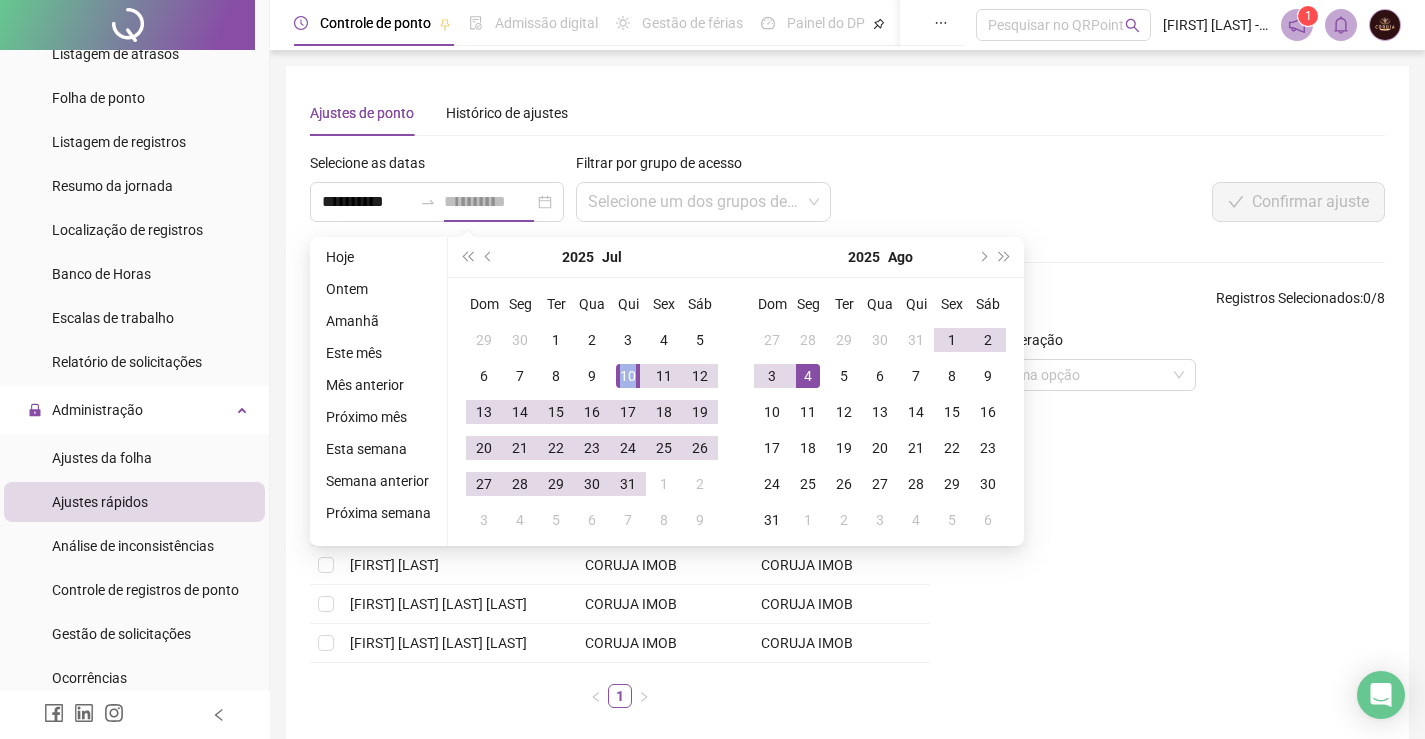 click on "10" at bounding box center (628, 376) 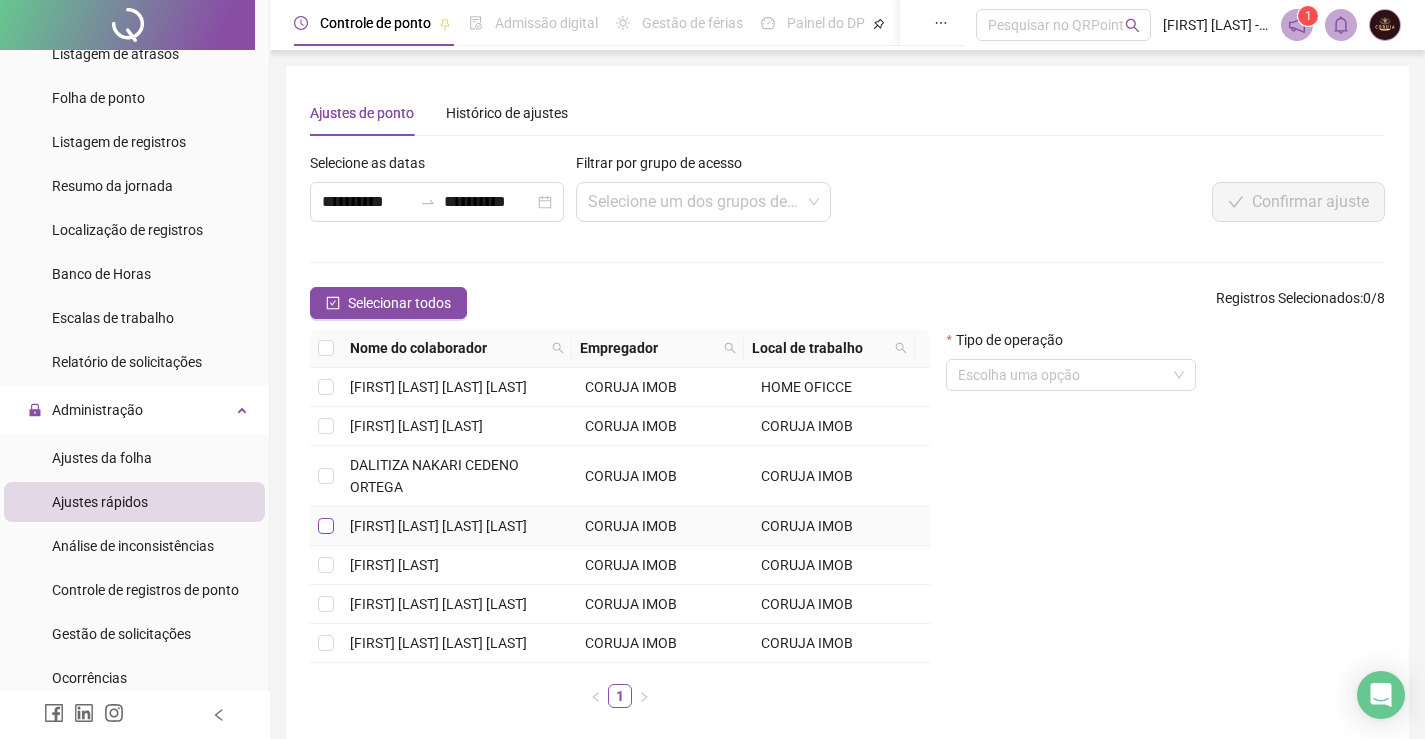 click at bounding box center (326, 526) 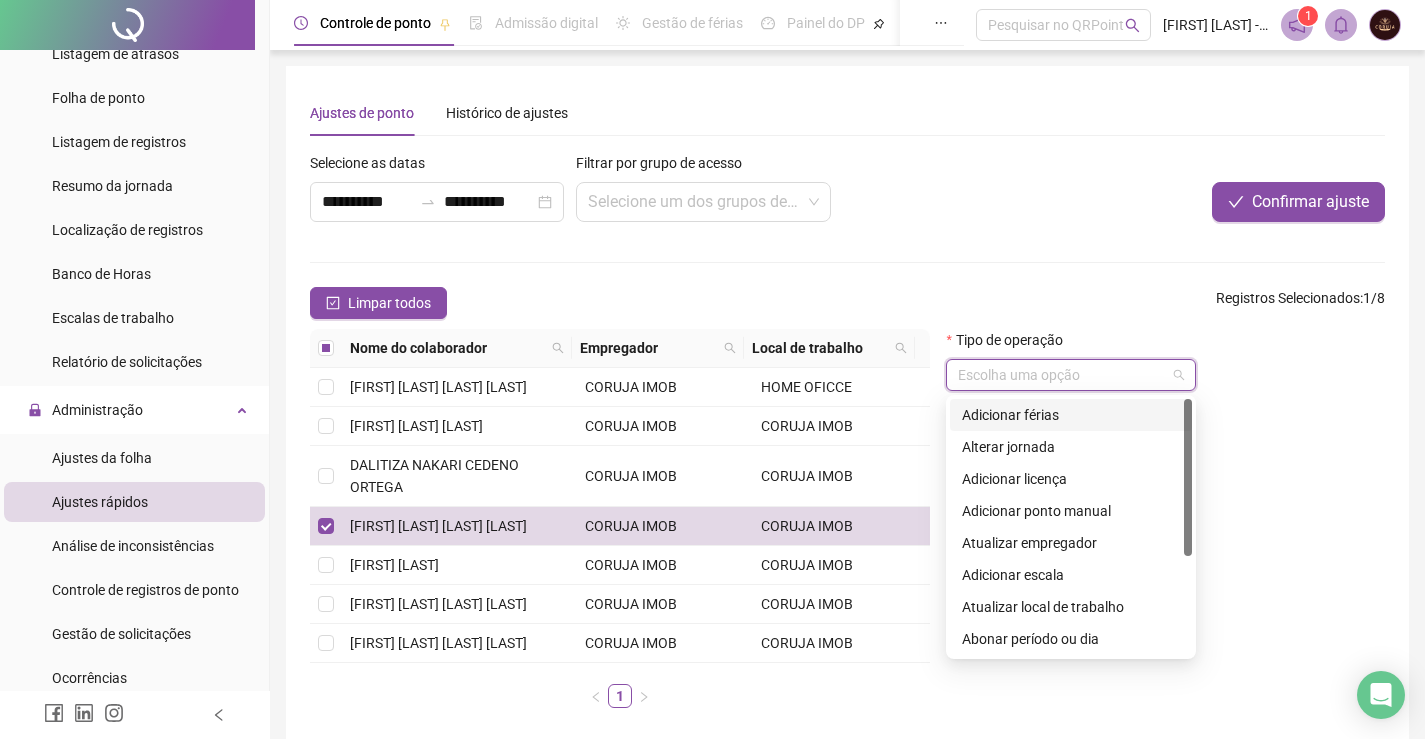 click at bounding box center (1062, 375) 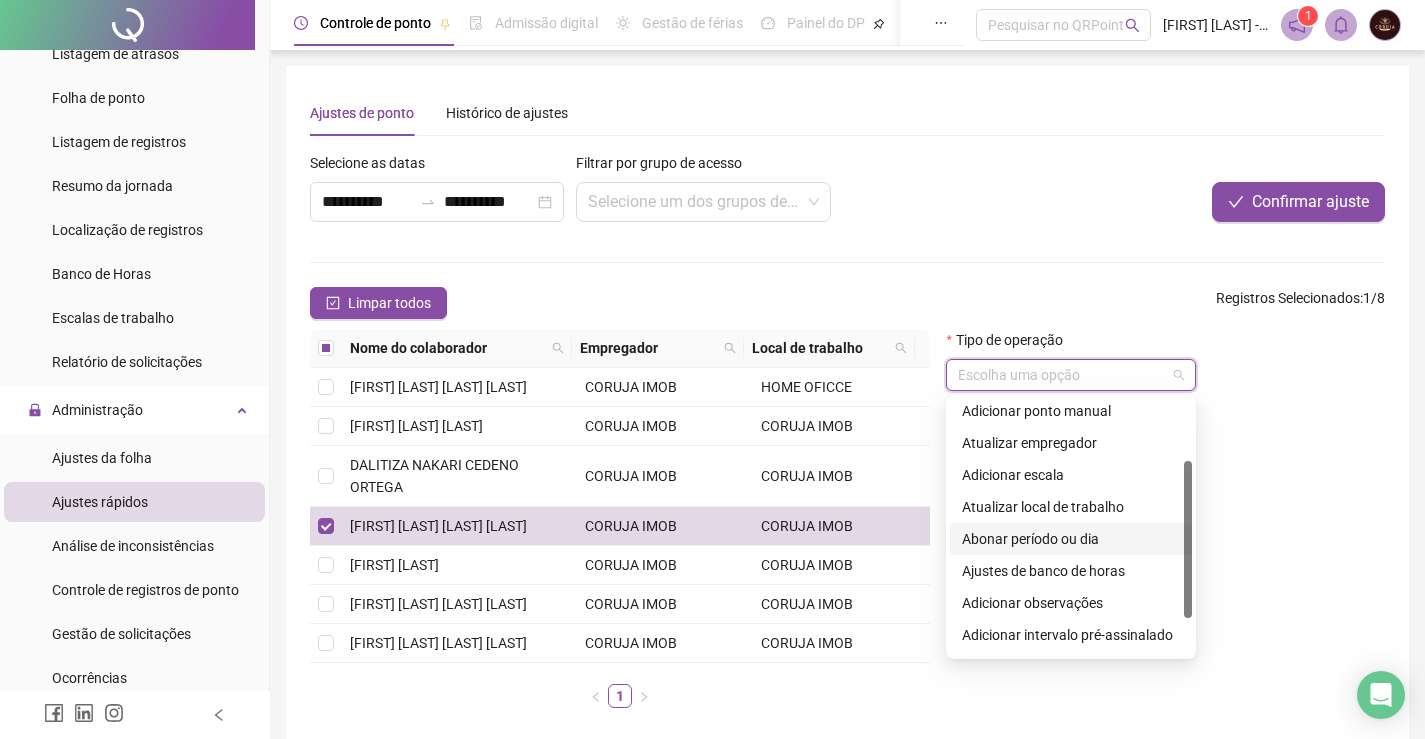 scroll, scrollTop: 160, scrollLeft: 0, axis: vertical 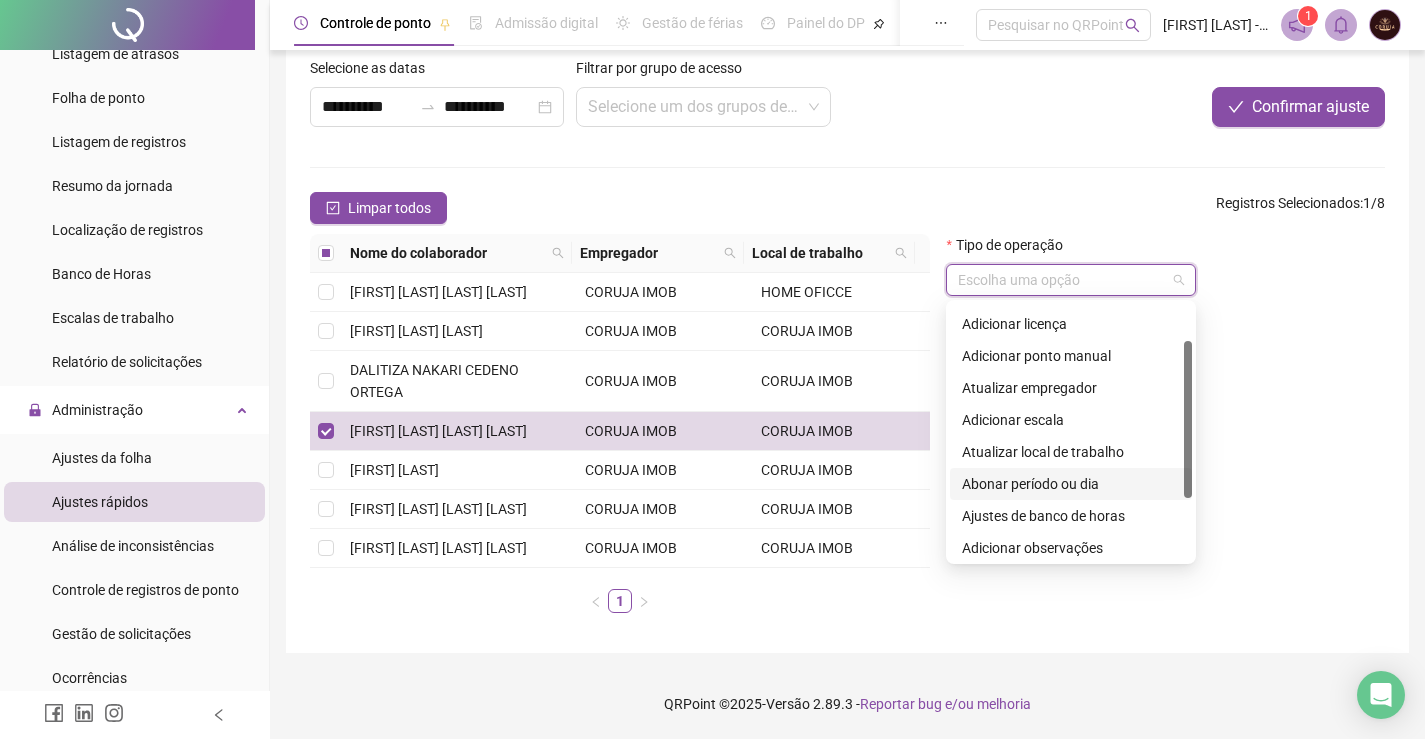 click on "Abonar período ou dia" at bounding box center [1071, 484] 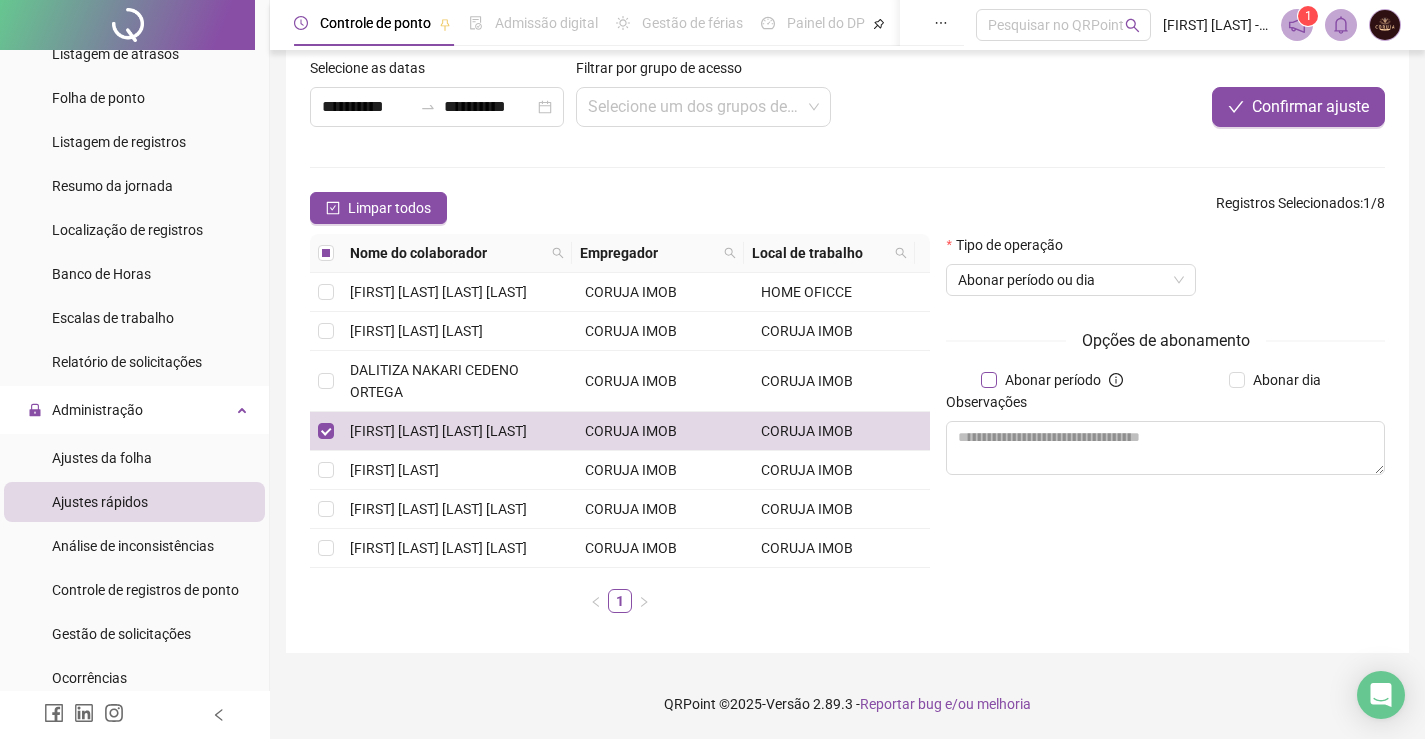 click on "Abonar período" at bounding box center (1053, 380) 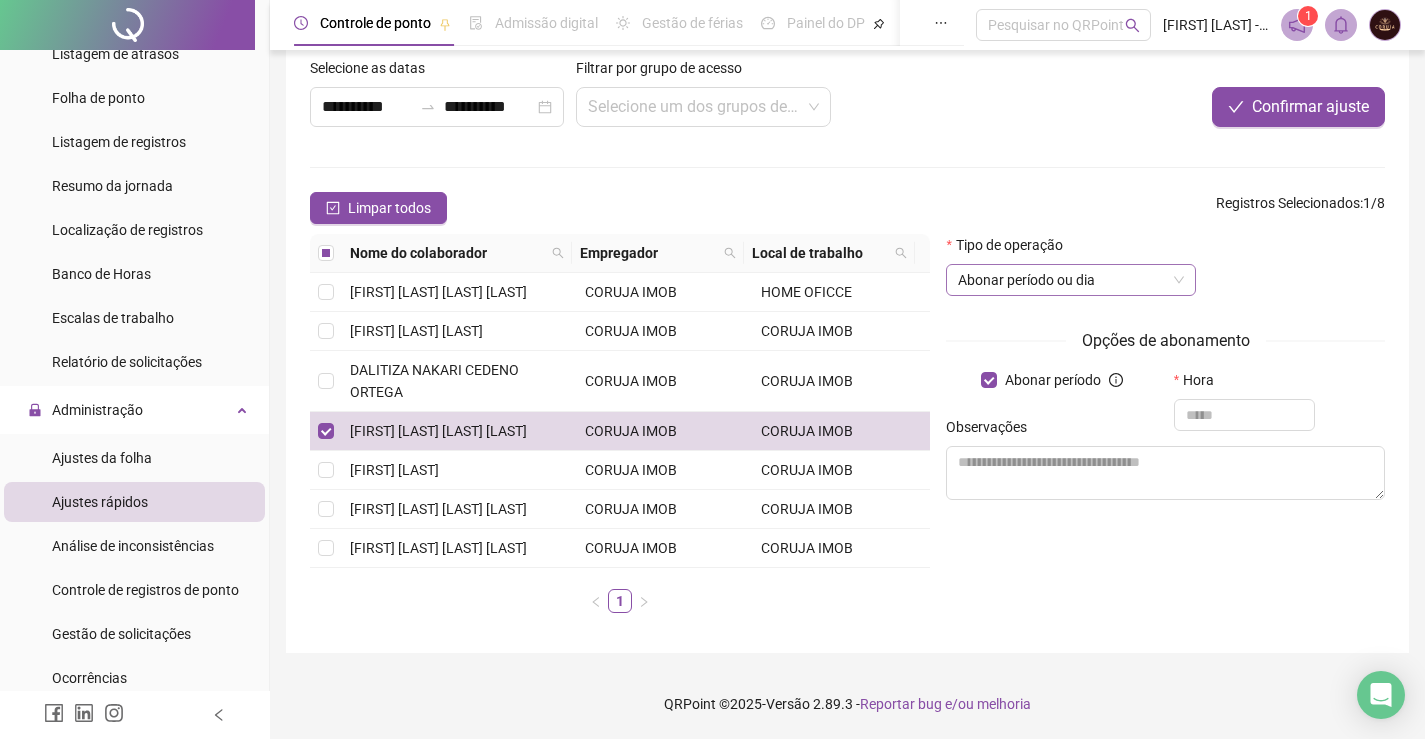 click on "Abonar período ou dia" at bounding box center (1071, 280) 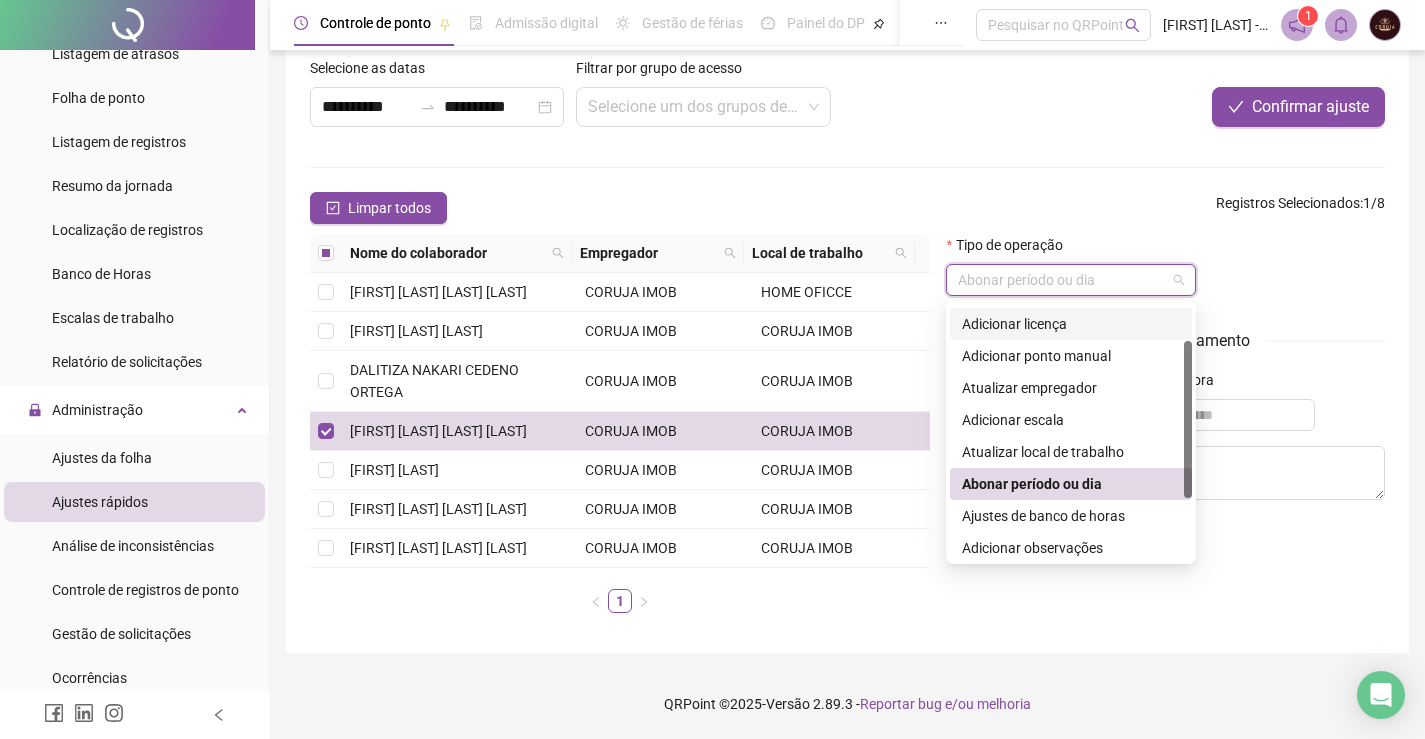 click on "Adicionar licença" at bounding box center [1071, 324] 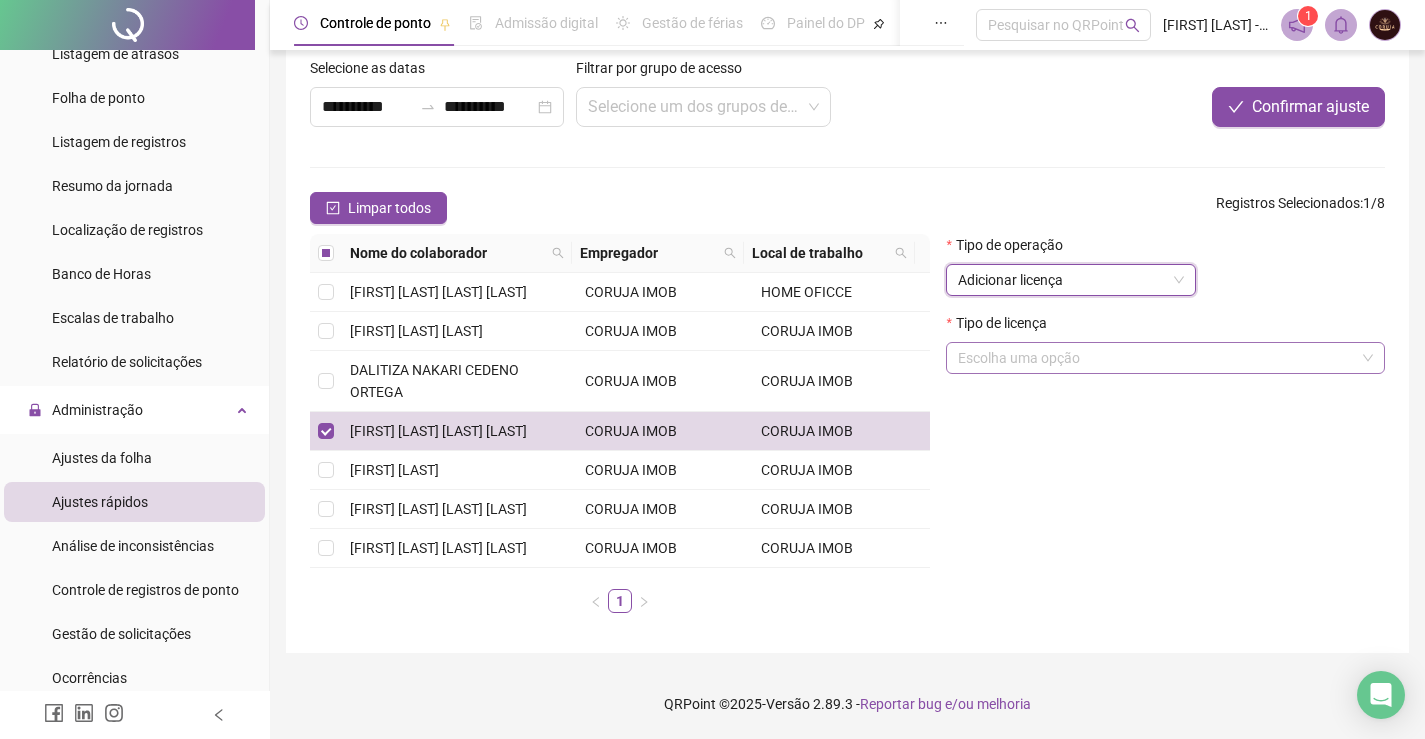 click at bounding box center [1156, 358] 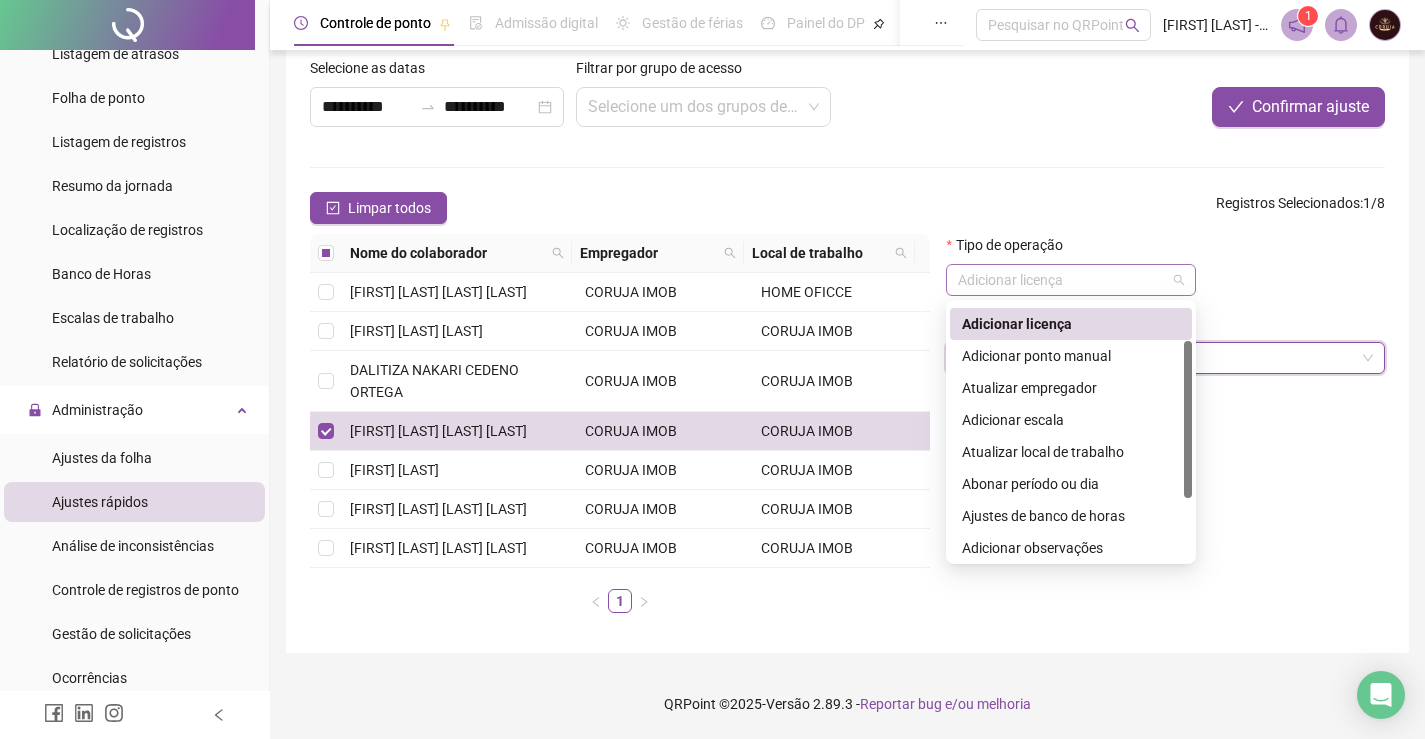 click on "Adicionar licença" at bounding box center (1071, 280) 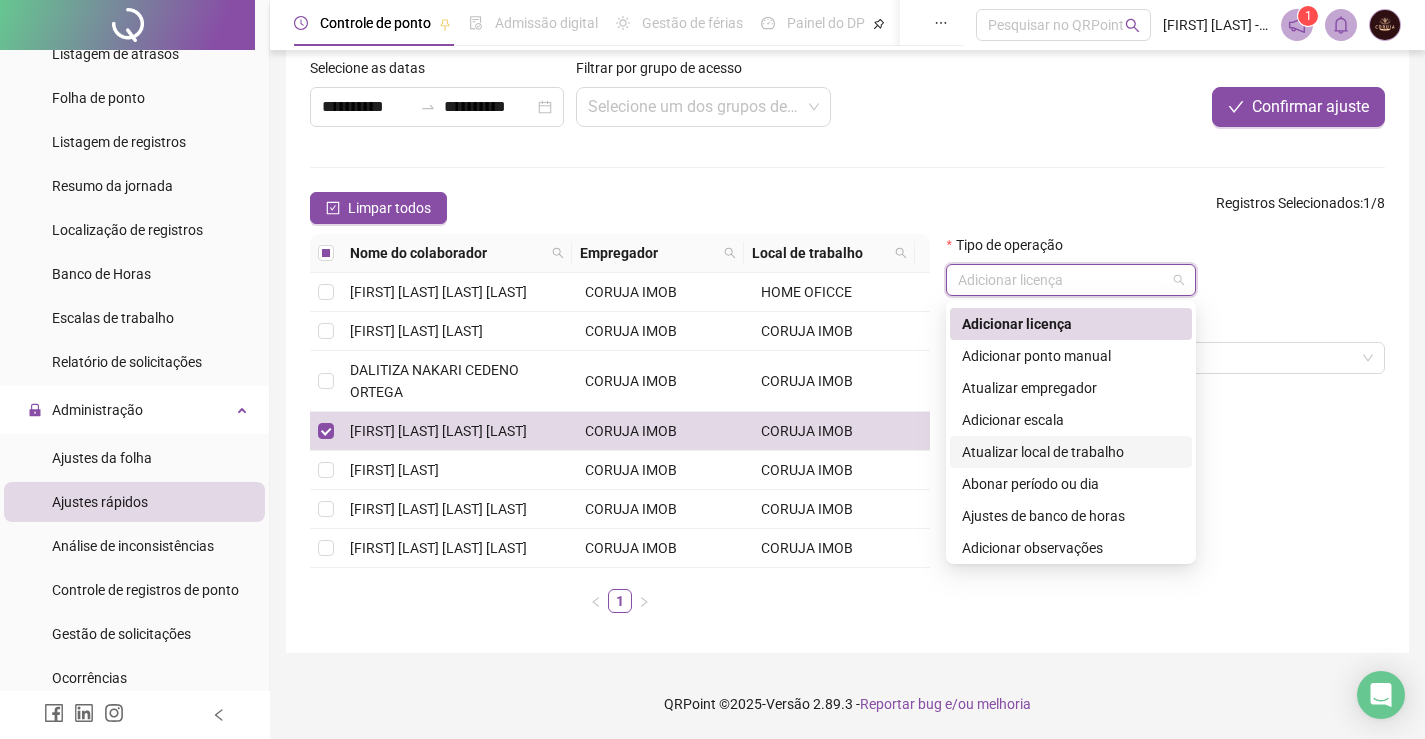 scroll, scrollTop: 160, scrollLeft: 0, axis: vertical 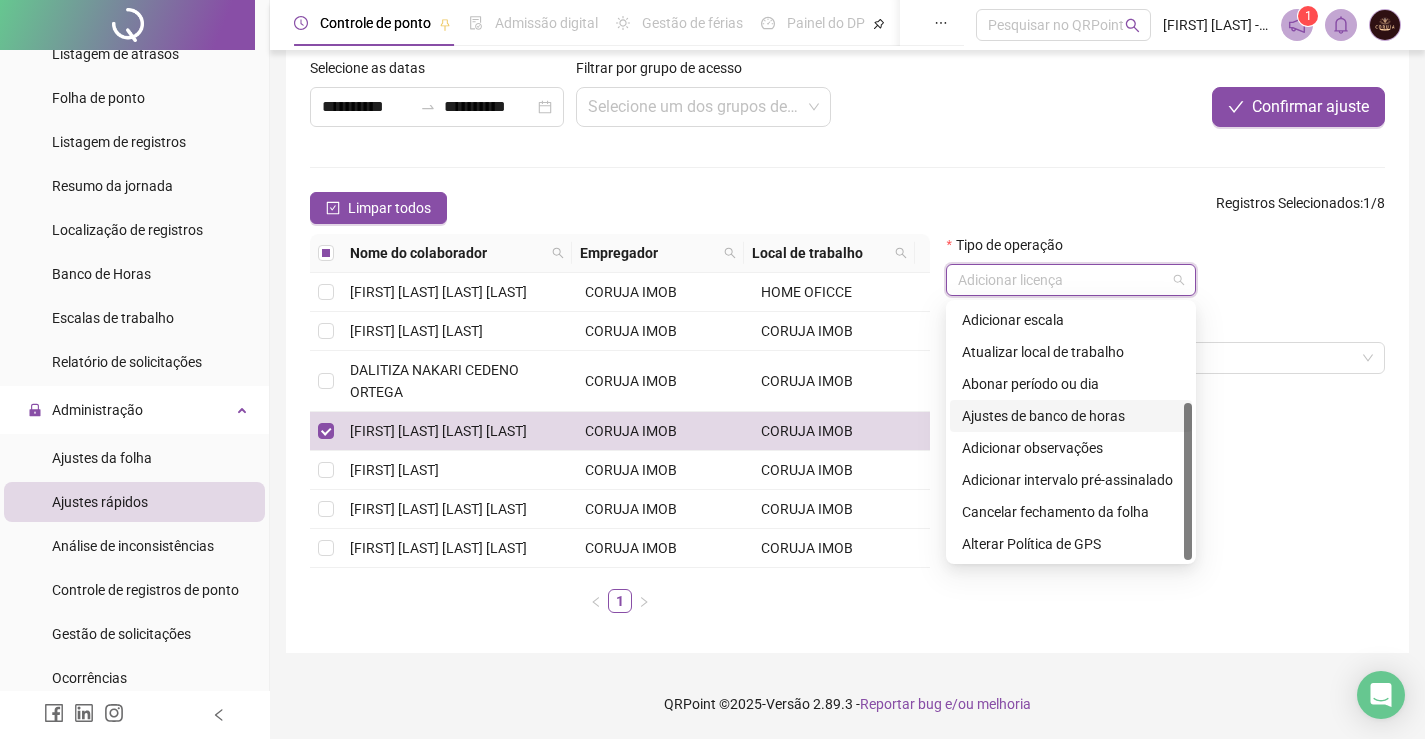 click on "Ajustes de banco de horas" at bounding box center (1071, 416) 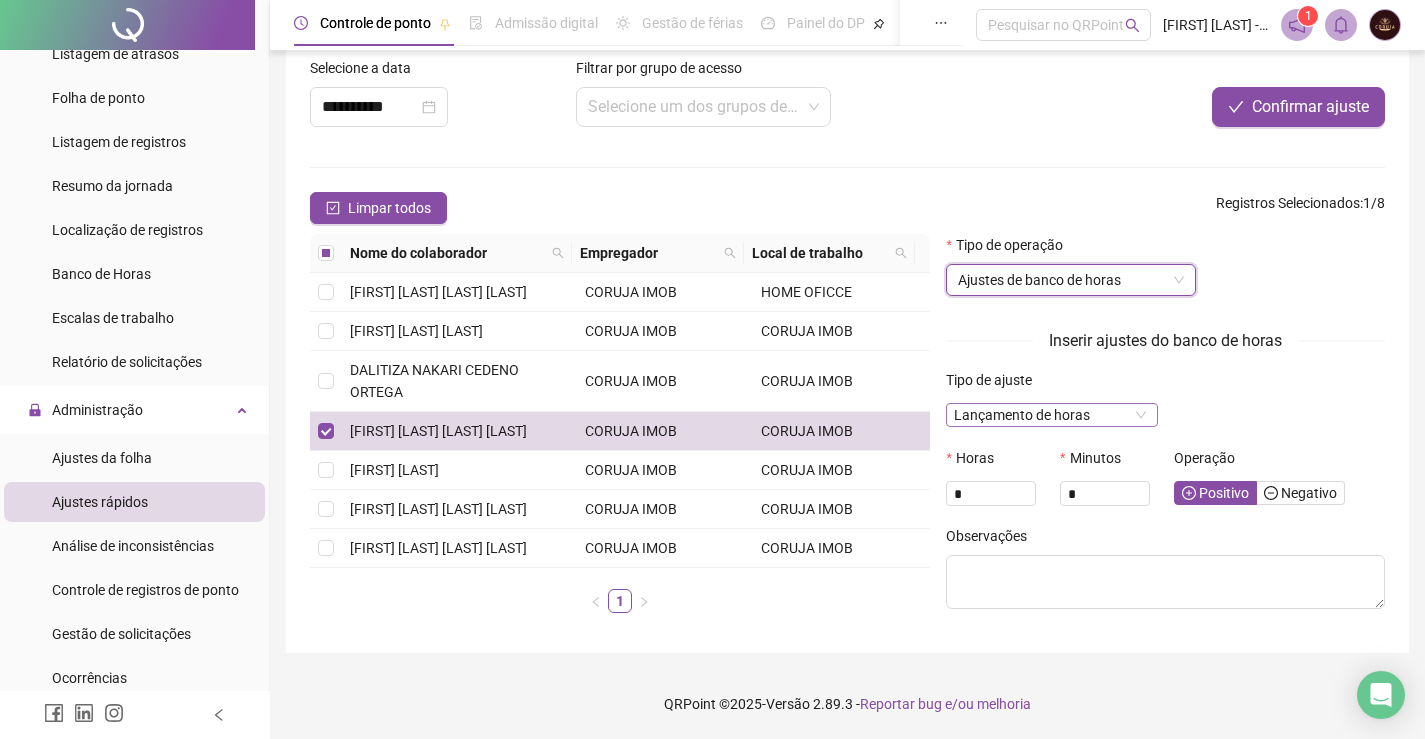click on "Lançamento de horas" at bounding box center (1051, 415) 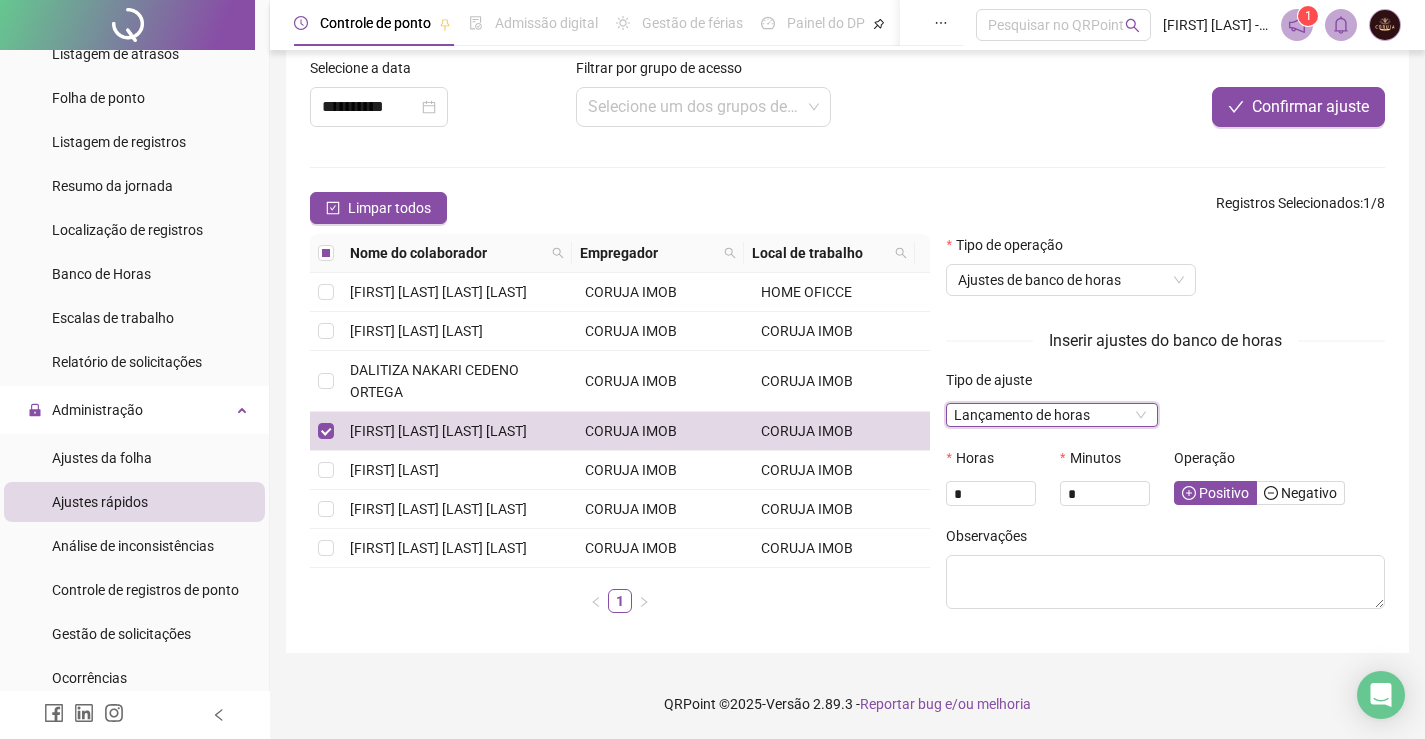click on "Lançamento de horas" at bounding box center (1051, 415) 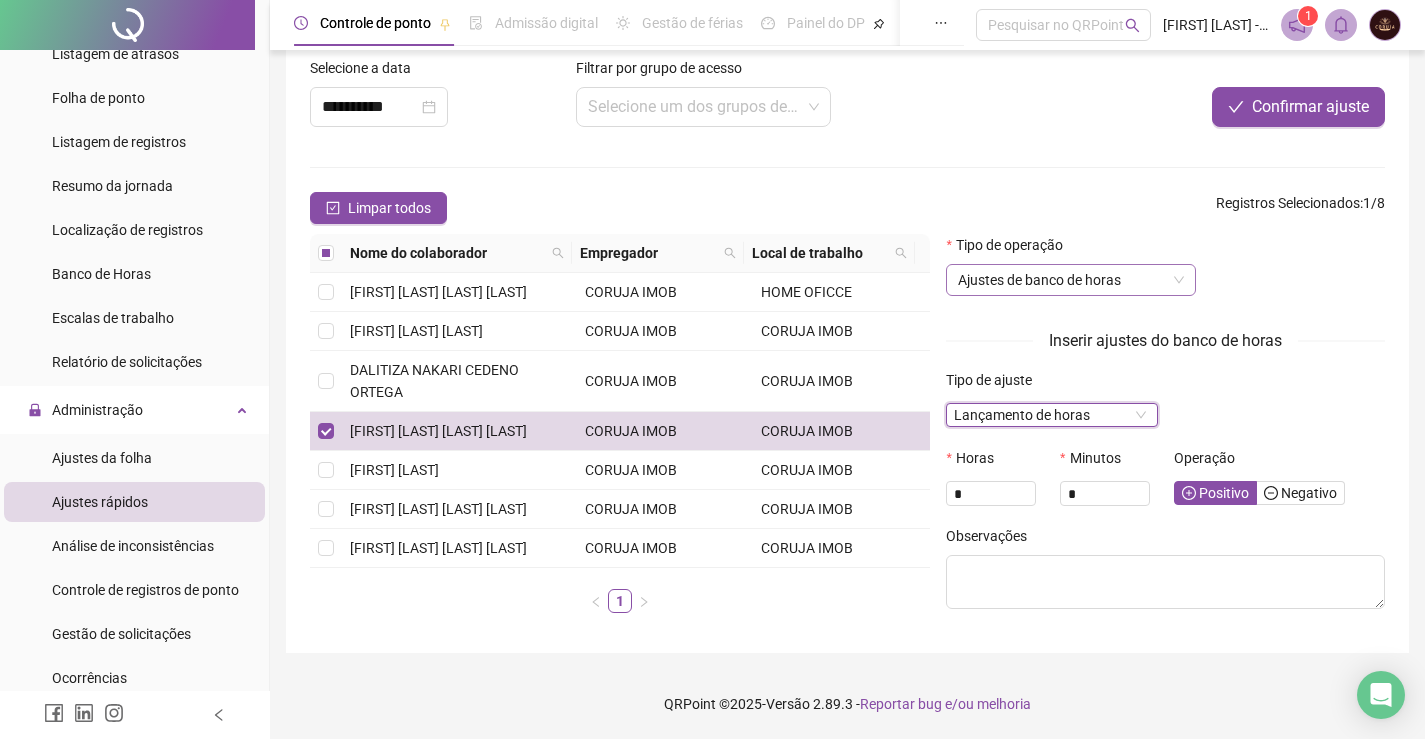 click on "Ajustes de banco de horas" at bounding box center (1071, 280) 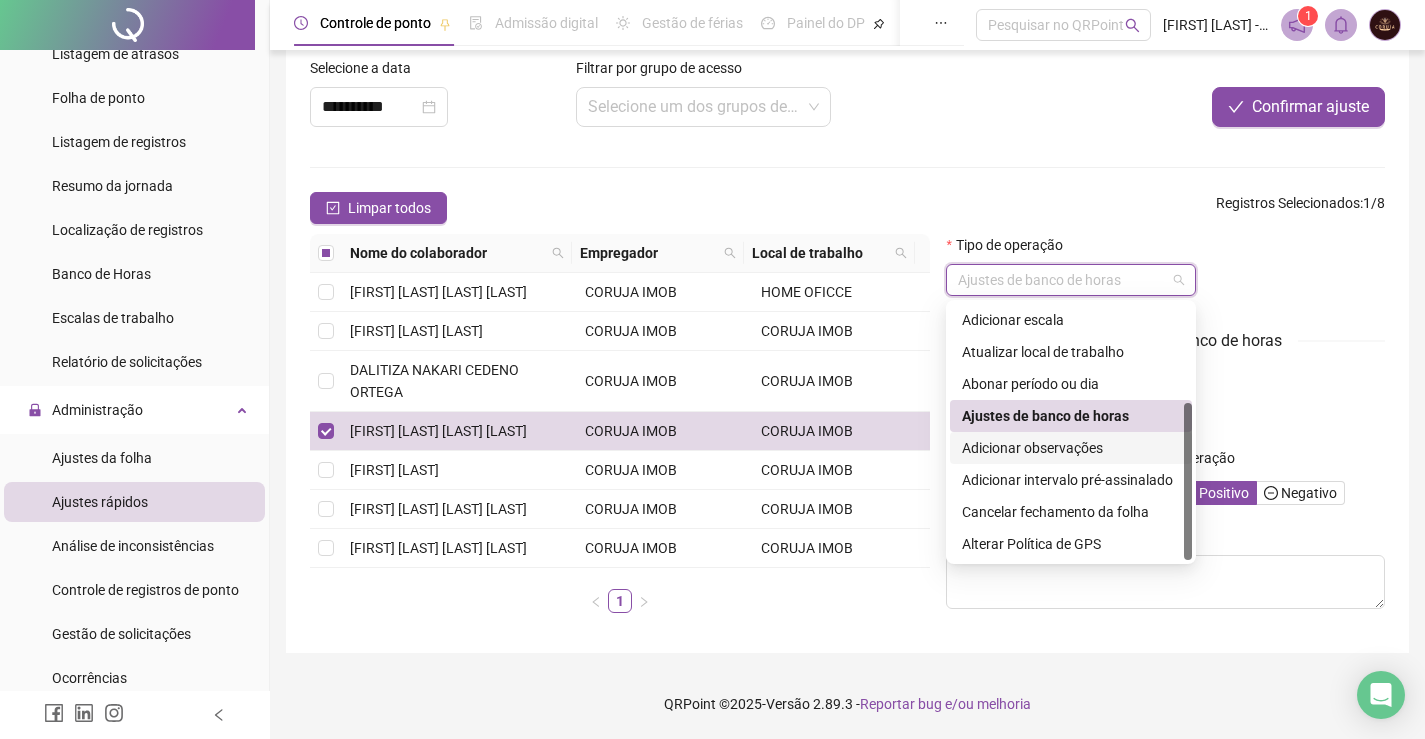 click on "Adicionar observações" at bounding box center (1071, 448) 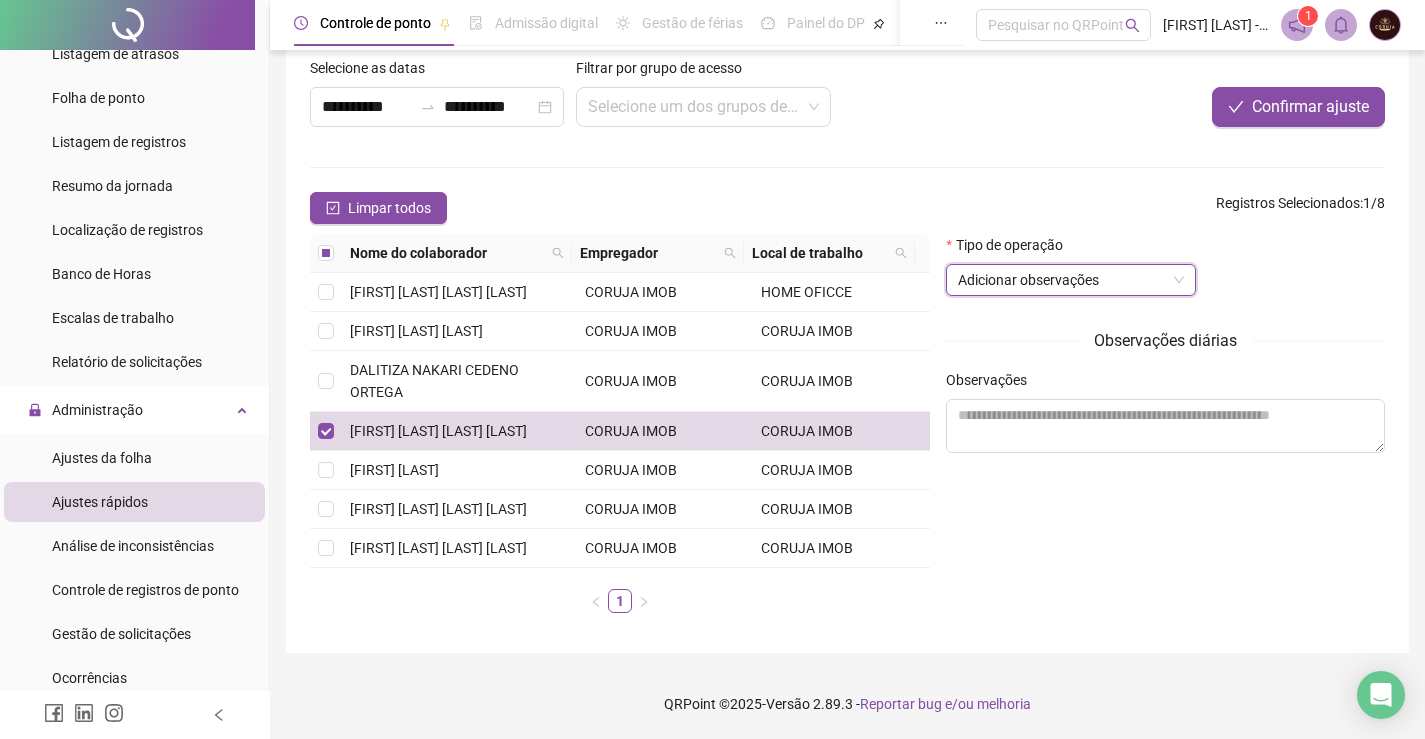 click on "Adicionar observações" at bounding box center (1071, 280) 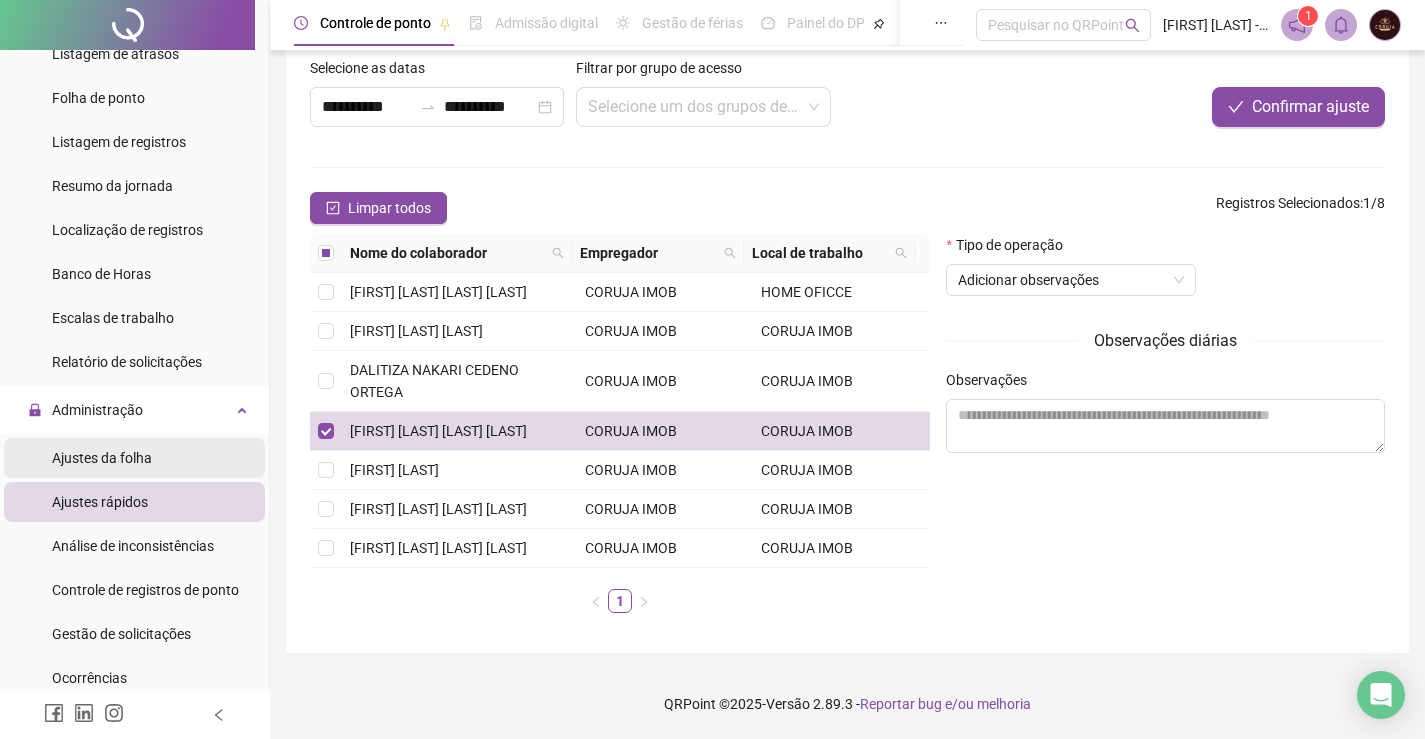 click on "Ajustes da folha" at bounding box center (134, 458) 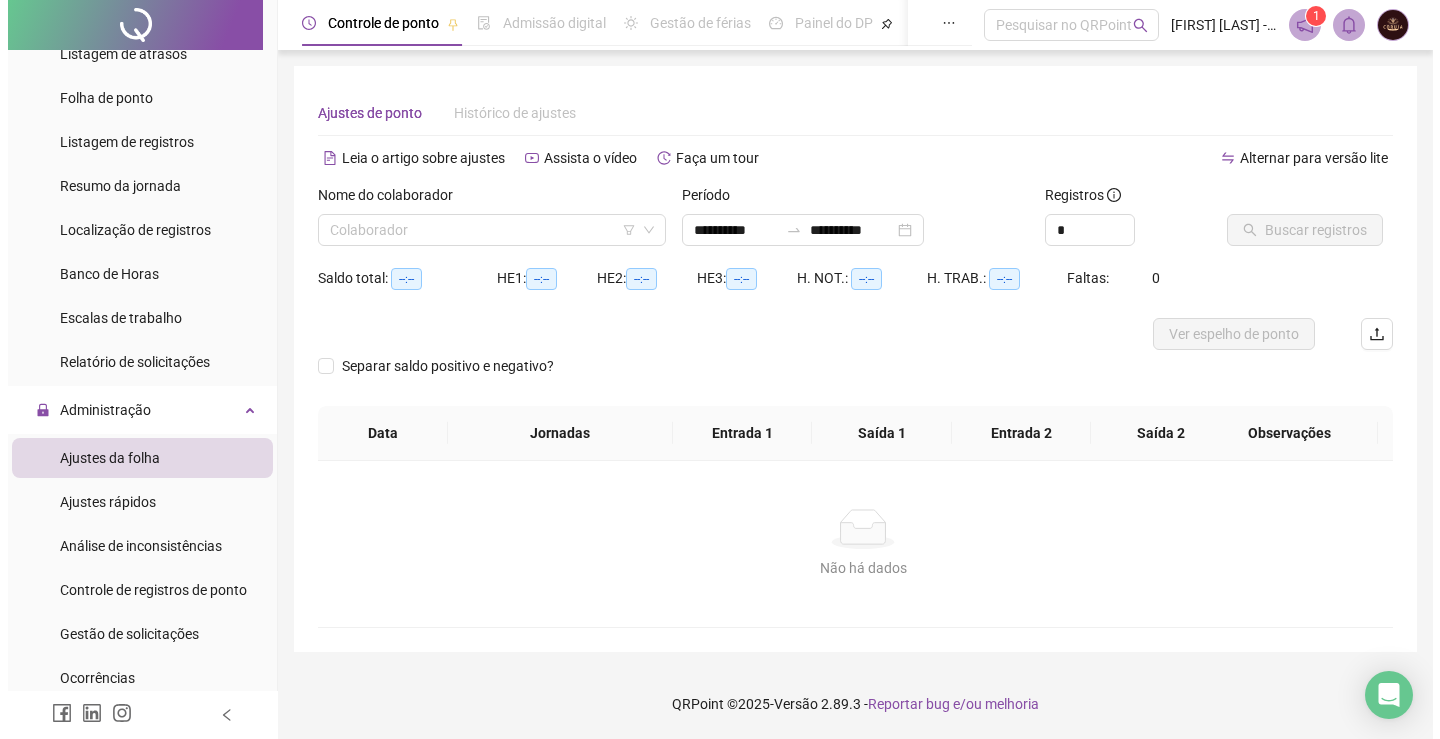 scroll, scrollTop: 0, scrollLeft: 0, axis: both 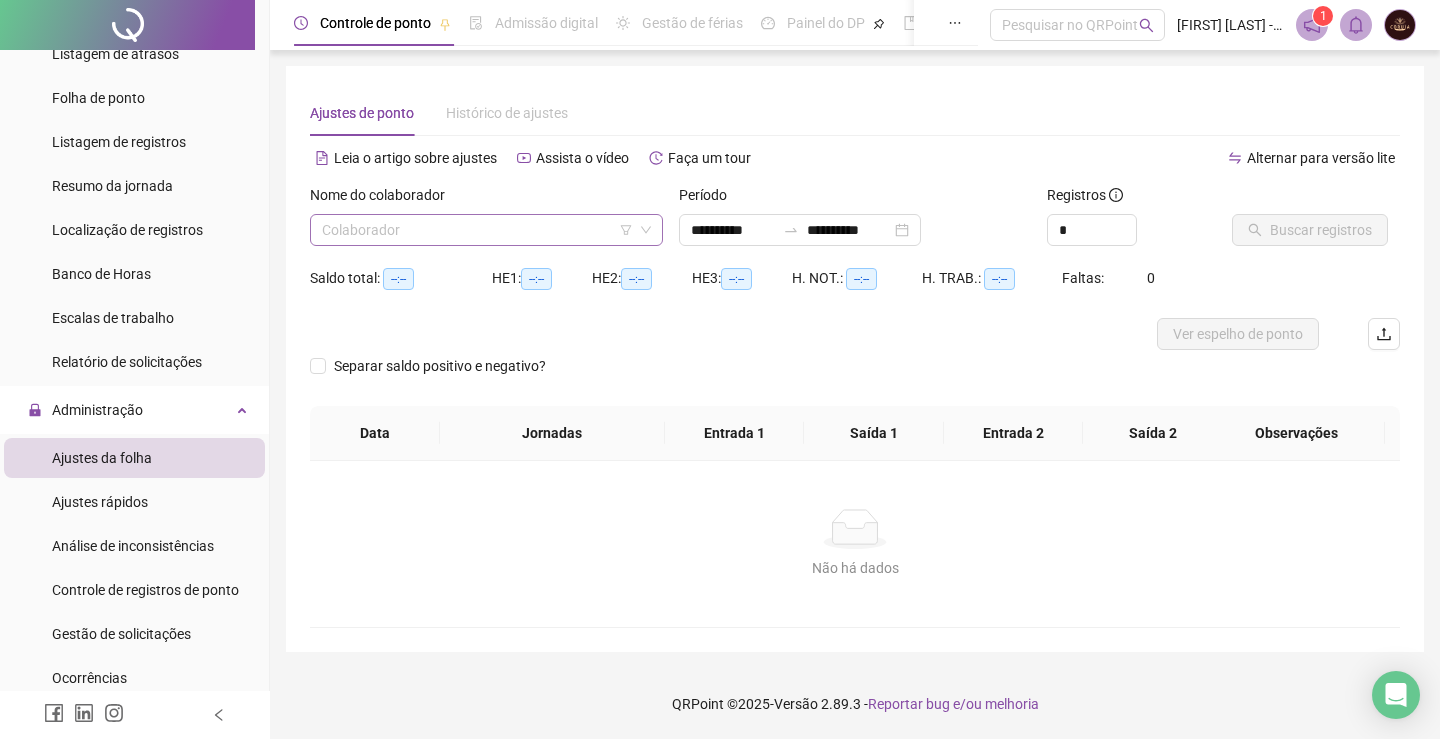 click at bounding box center (477, 230) 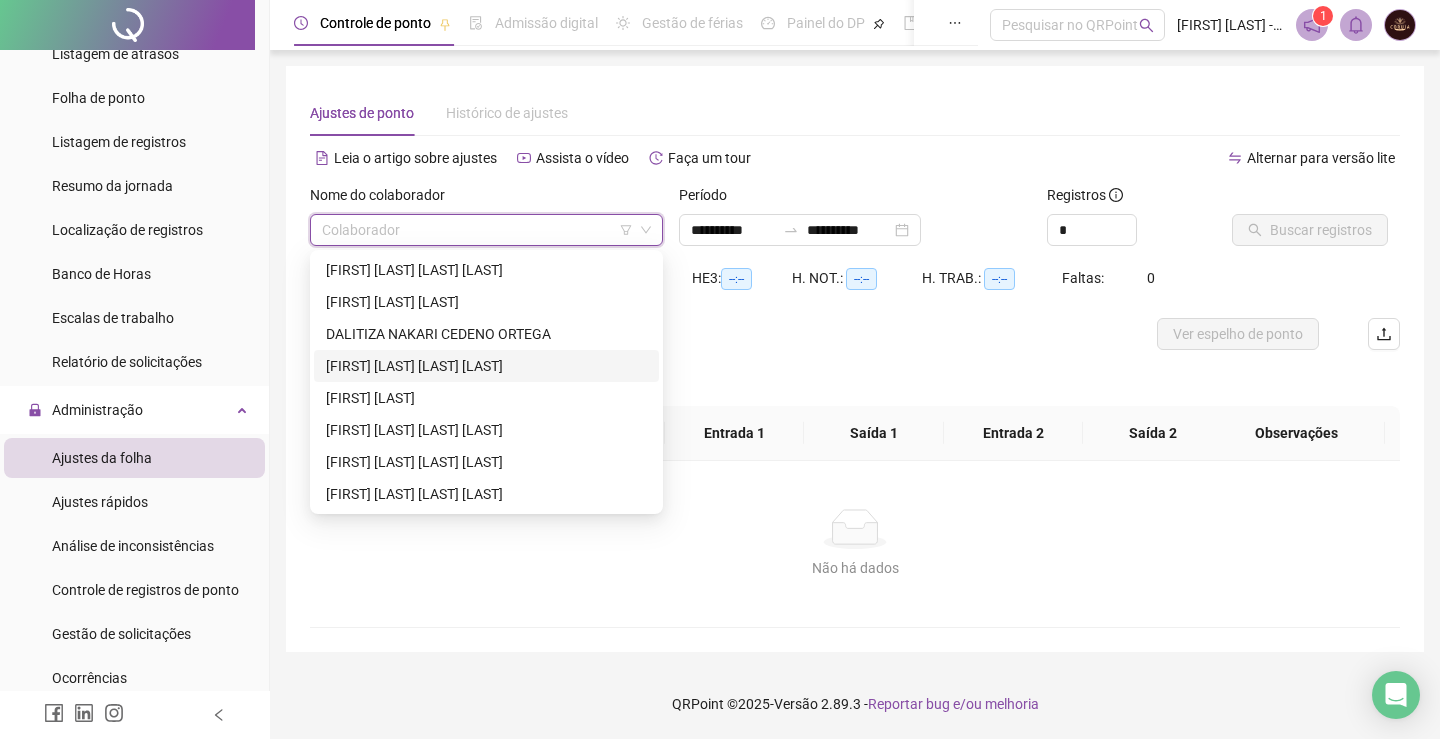 click on "[FIRST] [LAST] [LAST] [LAST]" at bounding box center [486, 366] 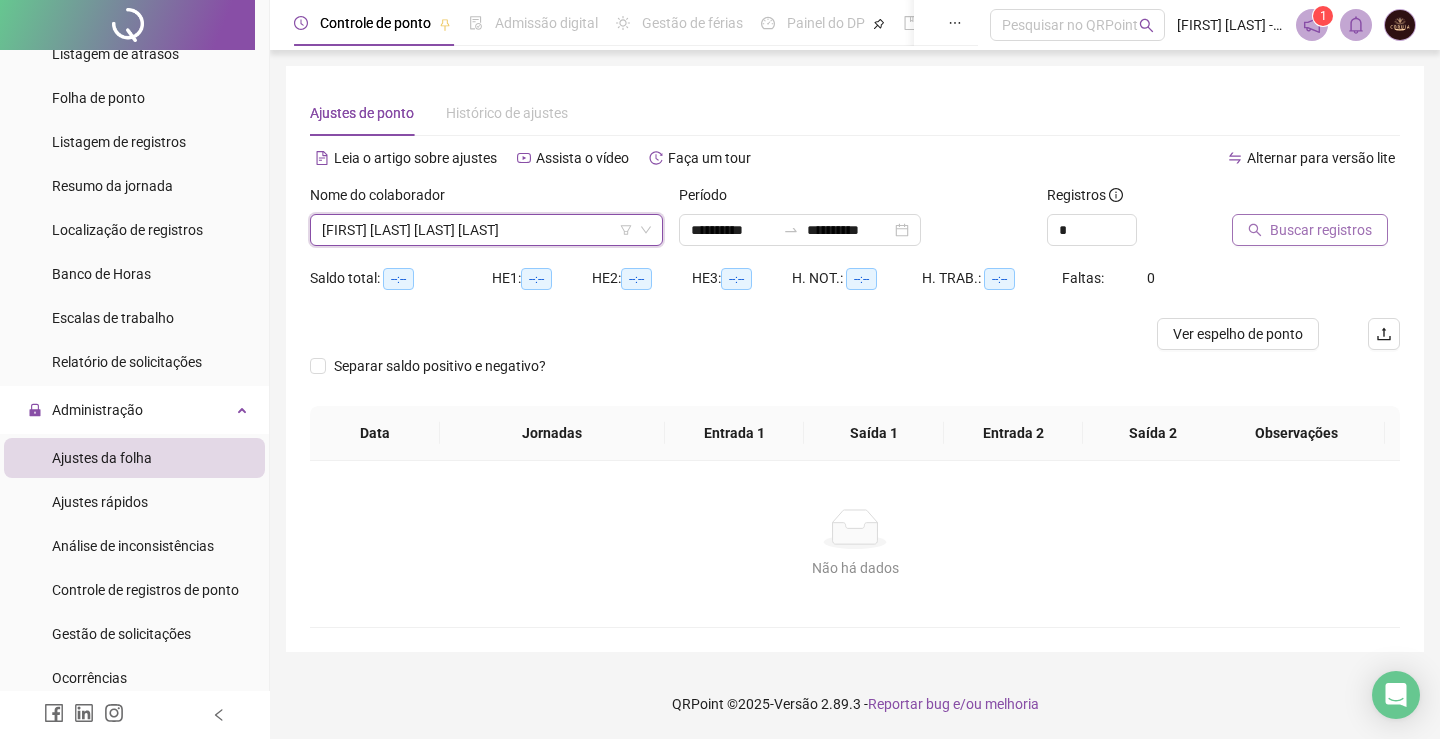 click on "Buscar registros" at bounding box center (1321, 230) 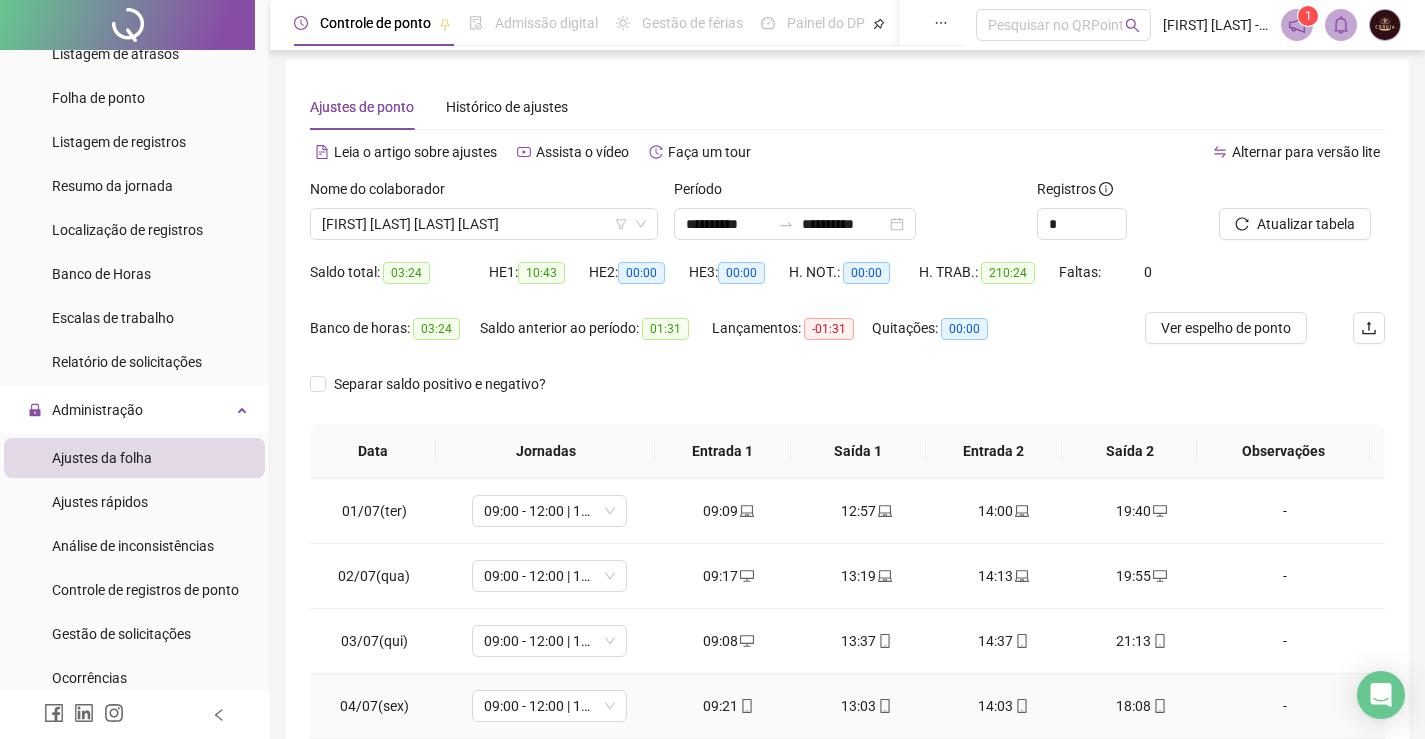 scroll, scrollTop: 283, scrollLeft: 0, axis: vertical 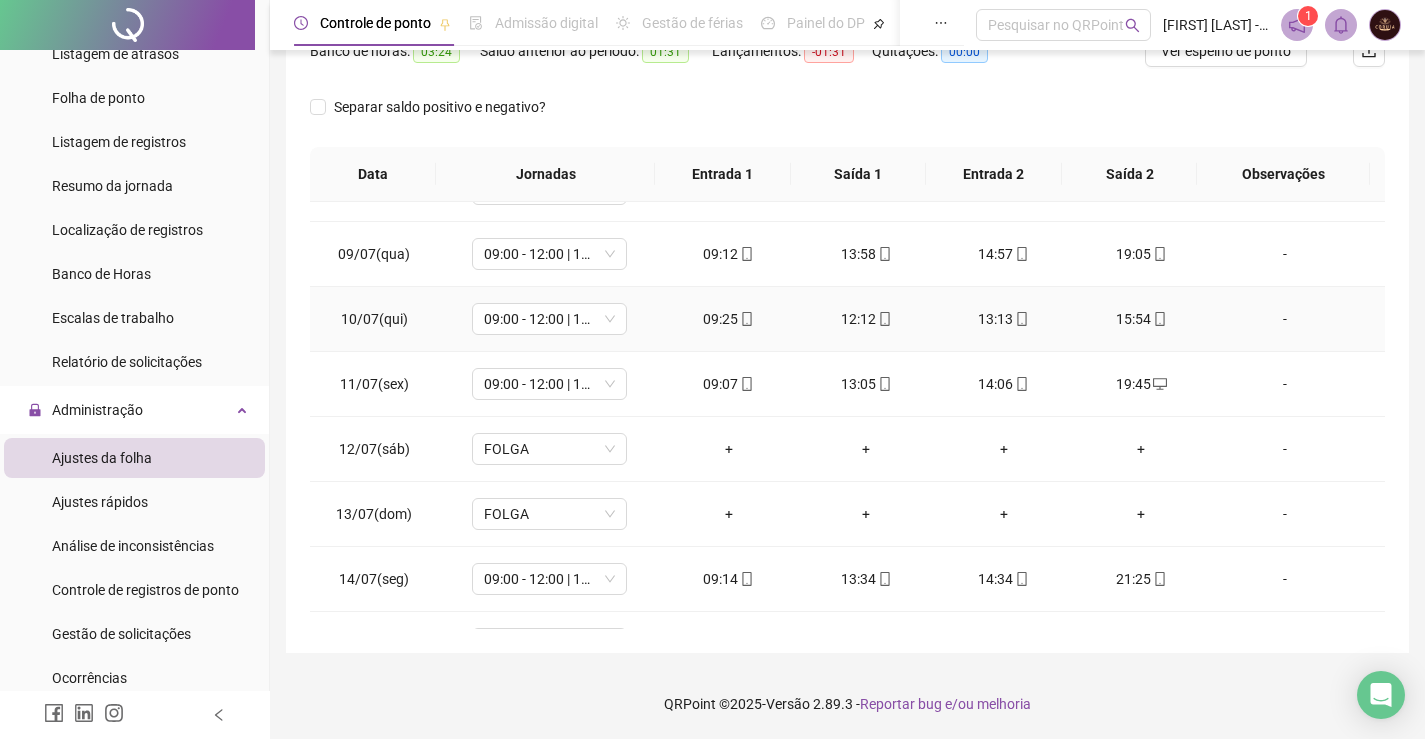 click on "15:54" at bounding box center [1142, 319] 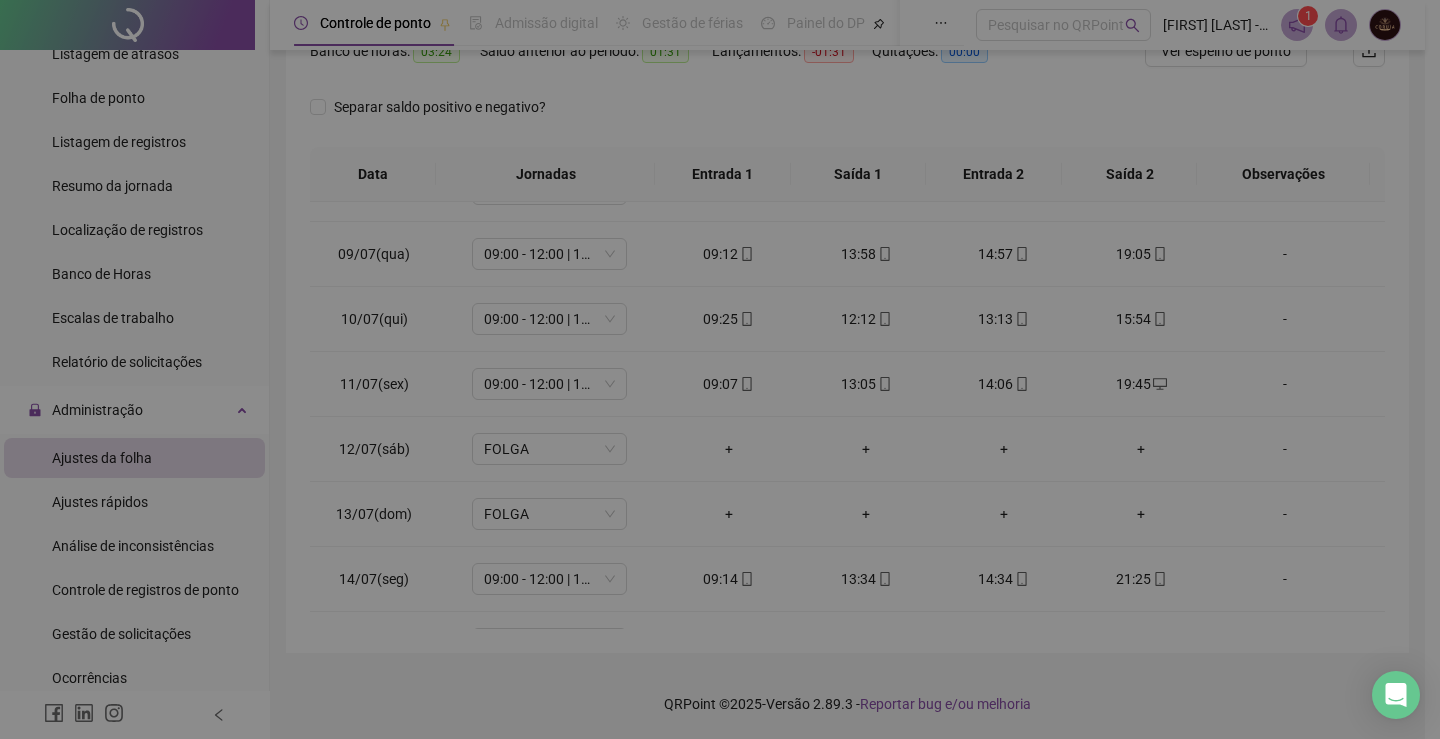 type on "**********" 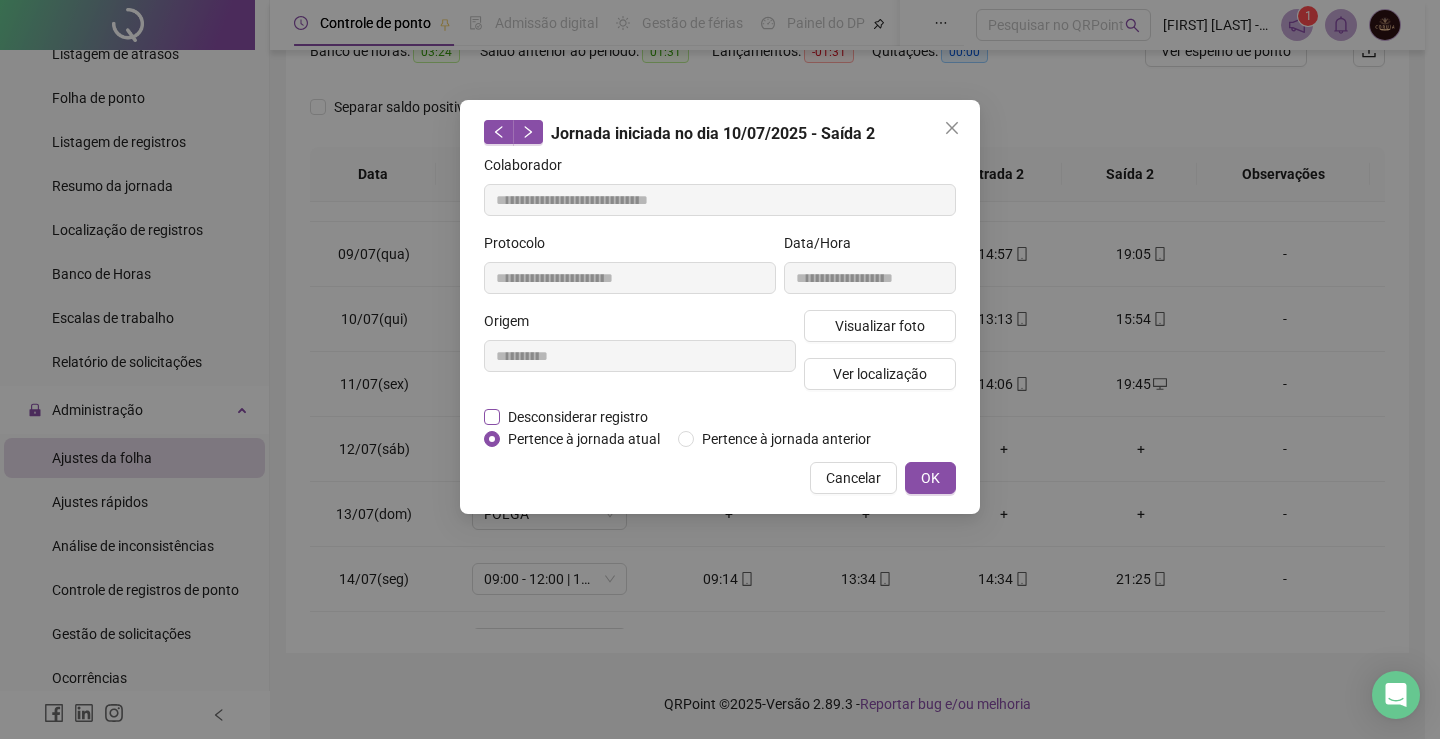 drag, startPoint x: 522, startPoint y: 405, endPoint x: 537, endPoint y: 414, distance: 17.492855 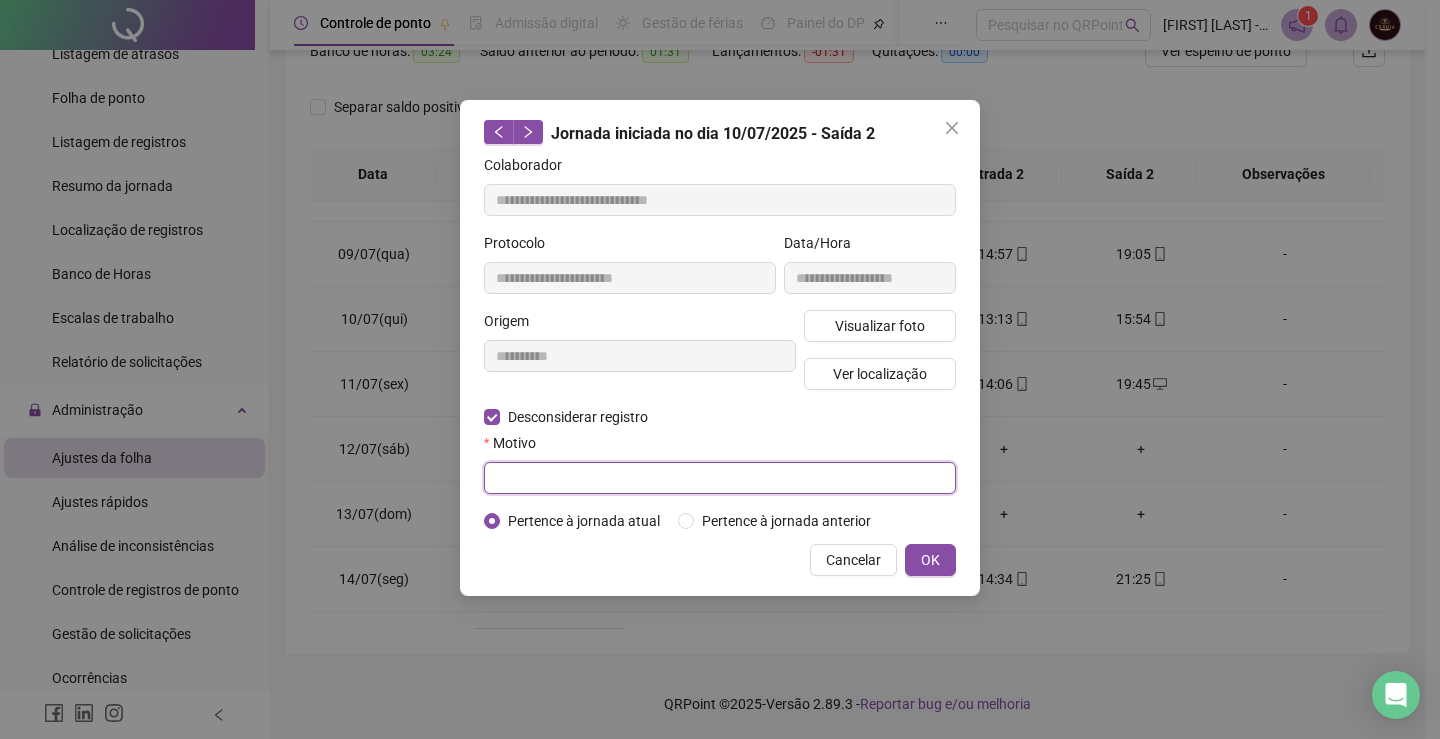 click at bounding box center [720, 478] 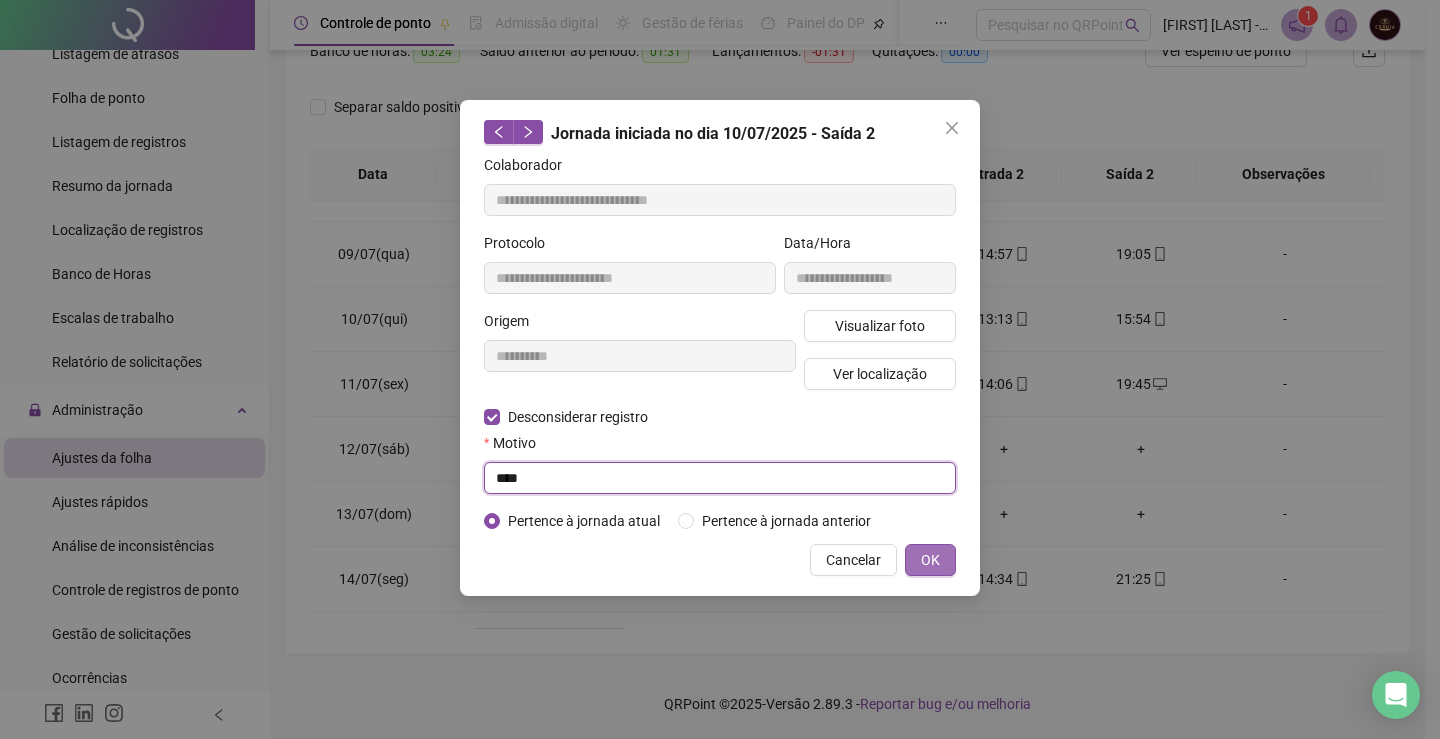 type on "****" 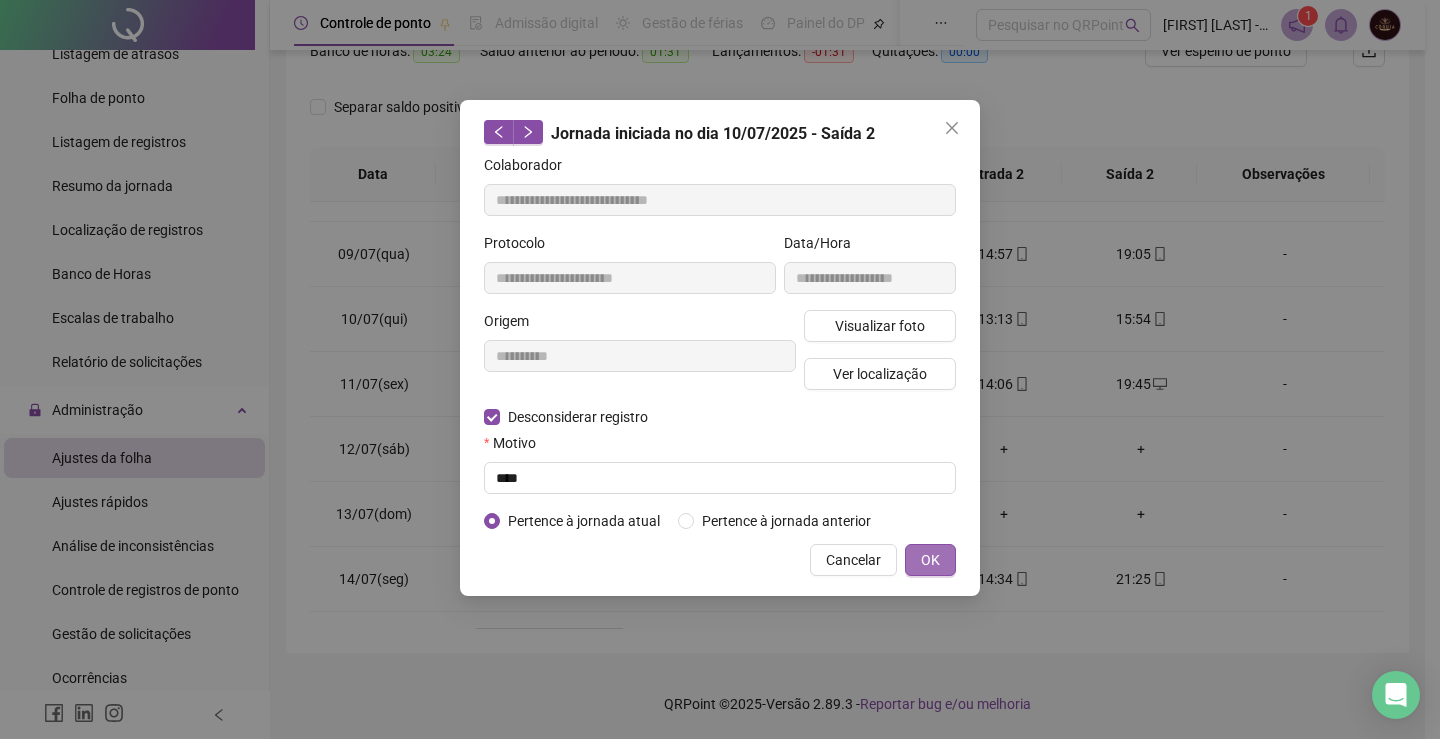 click on "OK" at bounding box center [930, 560] 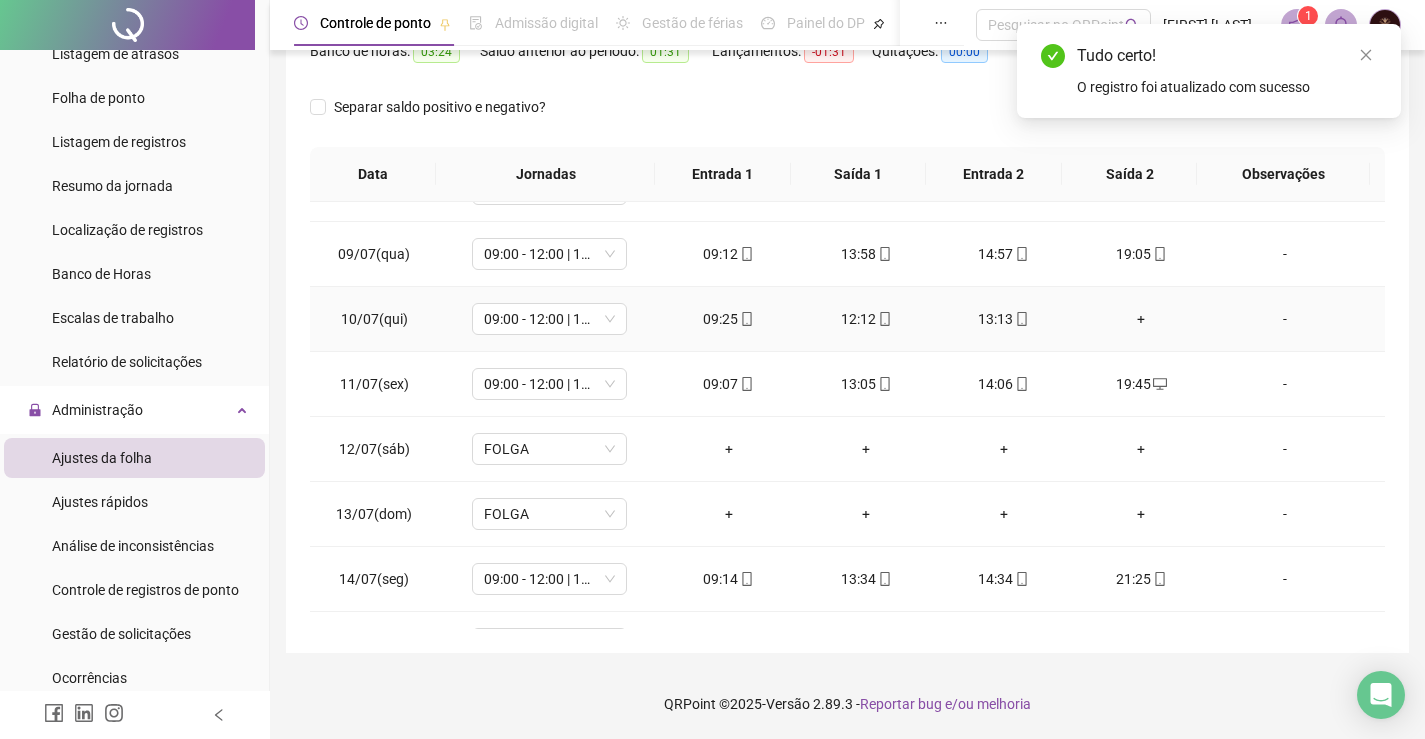 click on "+" at bounding box center (1142, 319) 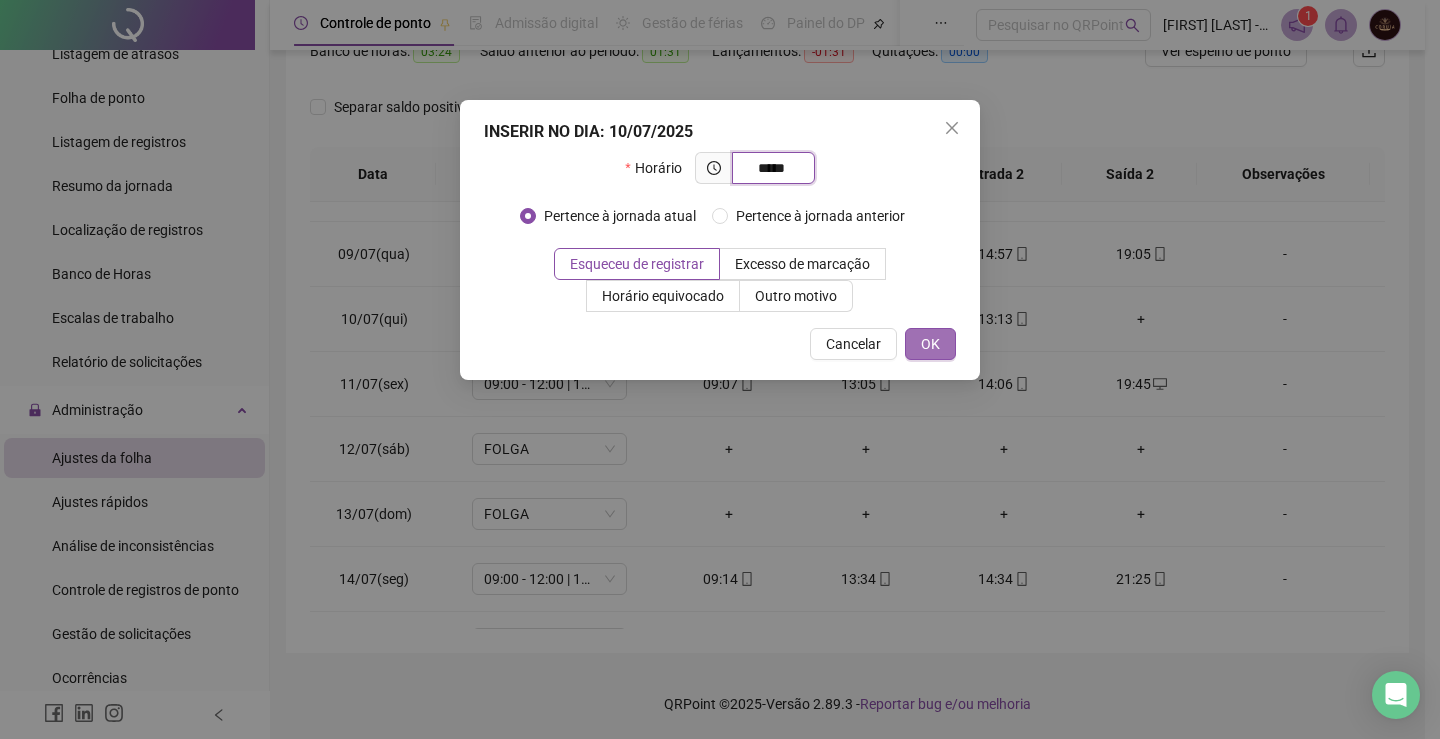 type on "*****" 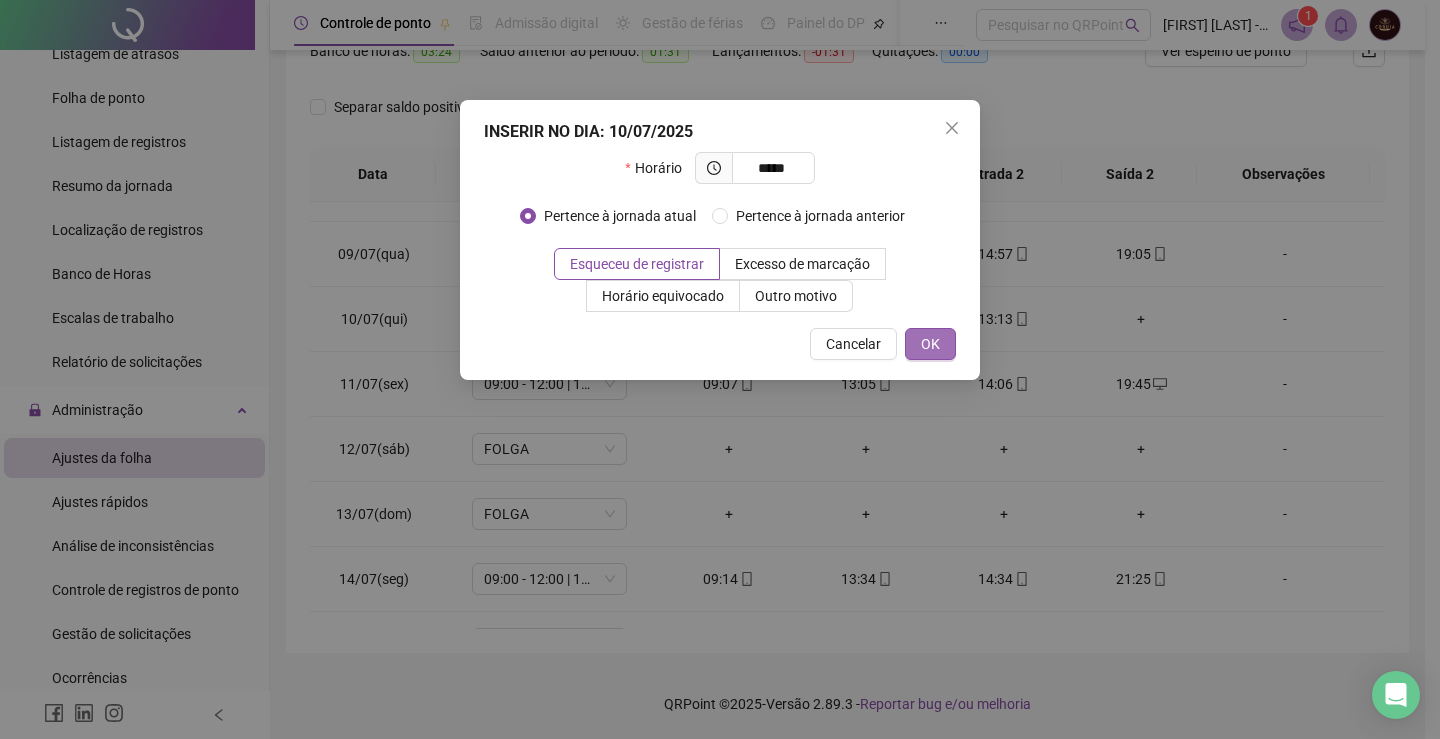 click on "OK" at bounding box center (930, 344) 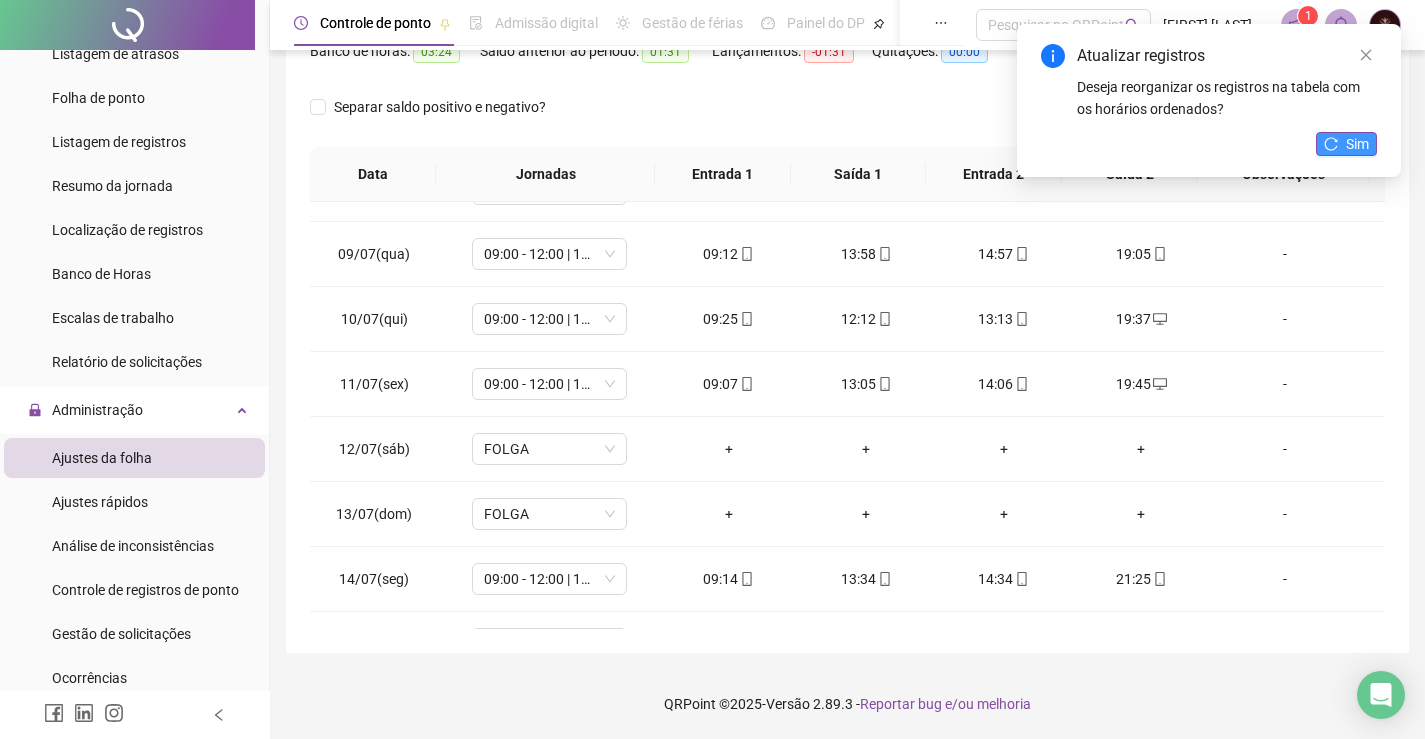 click on "Sim" at bounding box center [1346, 144] 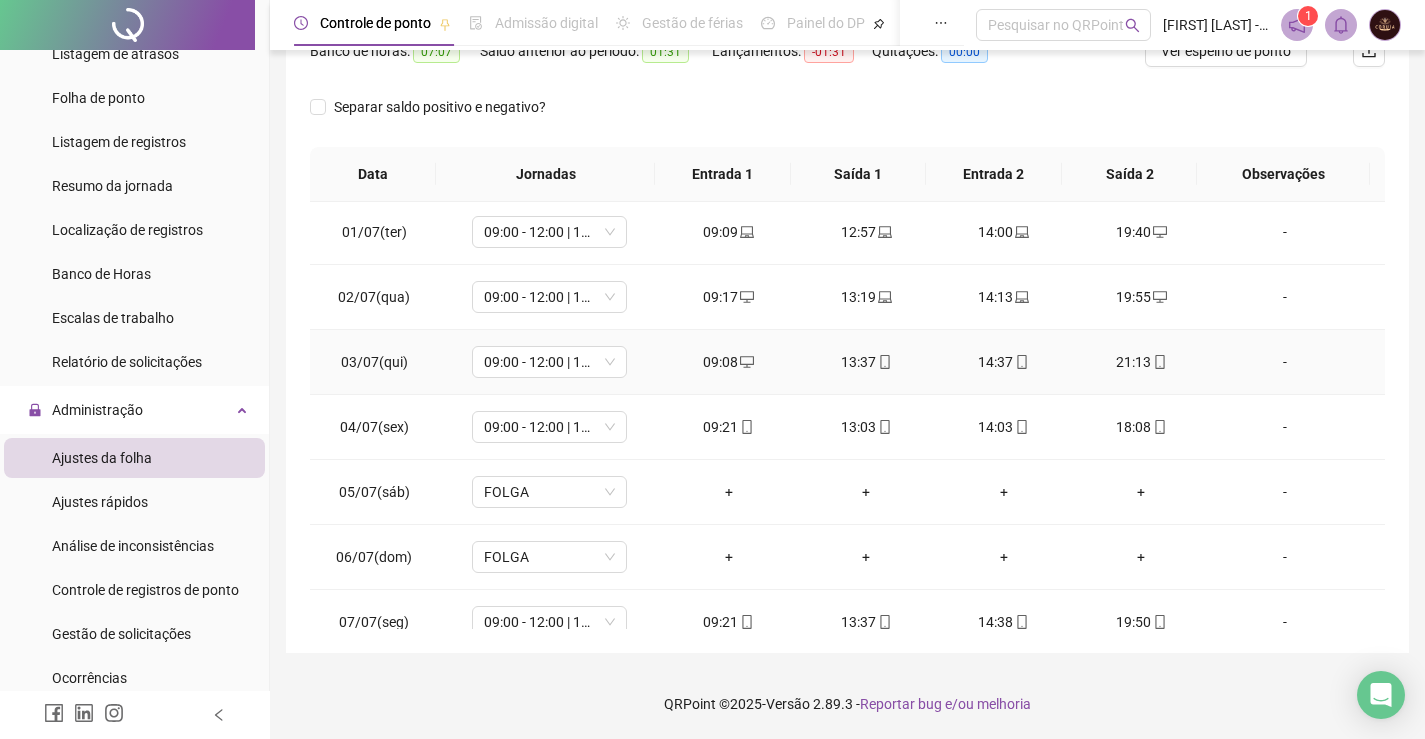 scroll, scrollTop: 0, scrollLeft: 0, axis: both 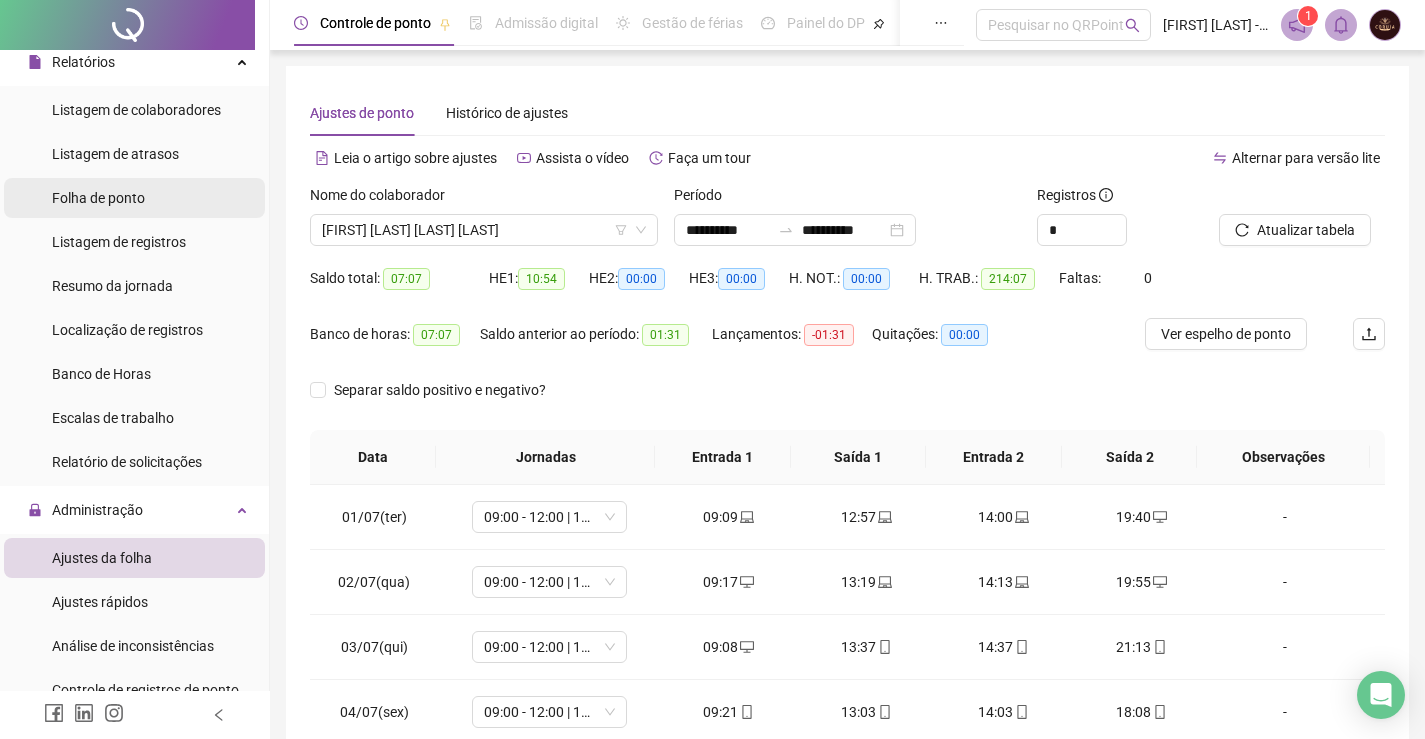 click on "Folha de ponto" at bounding box center [98, 198] 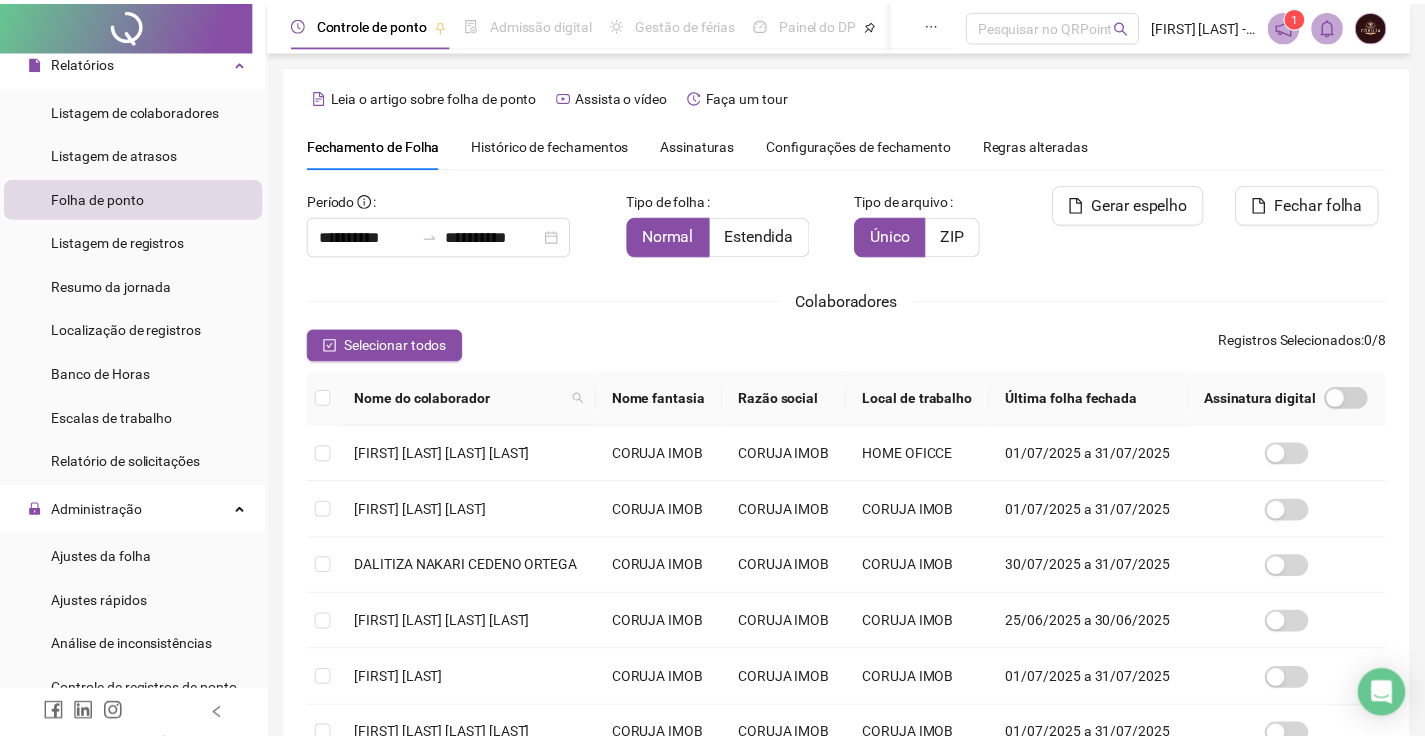 scroll, scrollTop: 40, scrollLeft: 0, axis: vertical 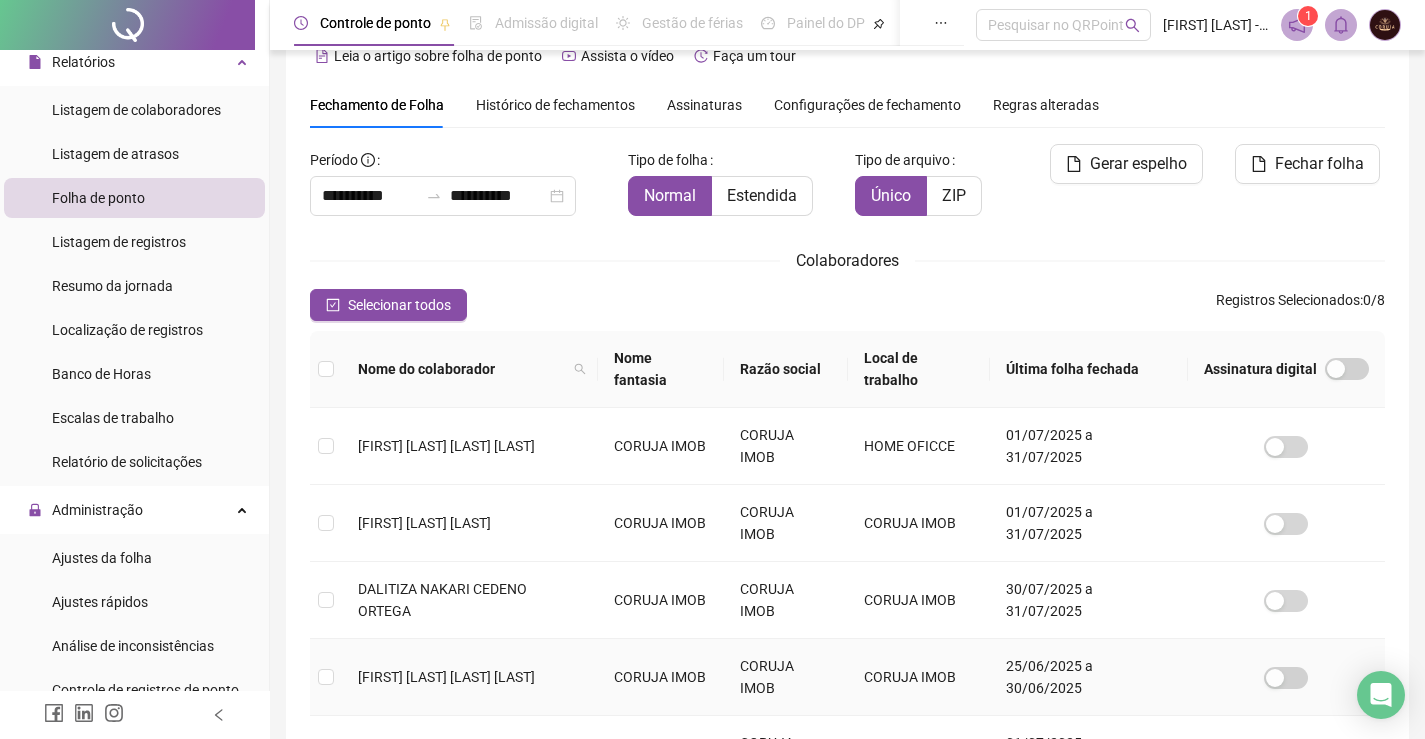 click at bounding box center [326, 677] 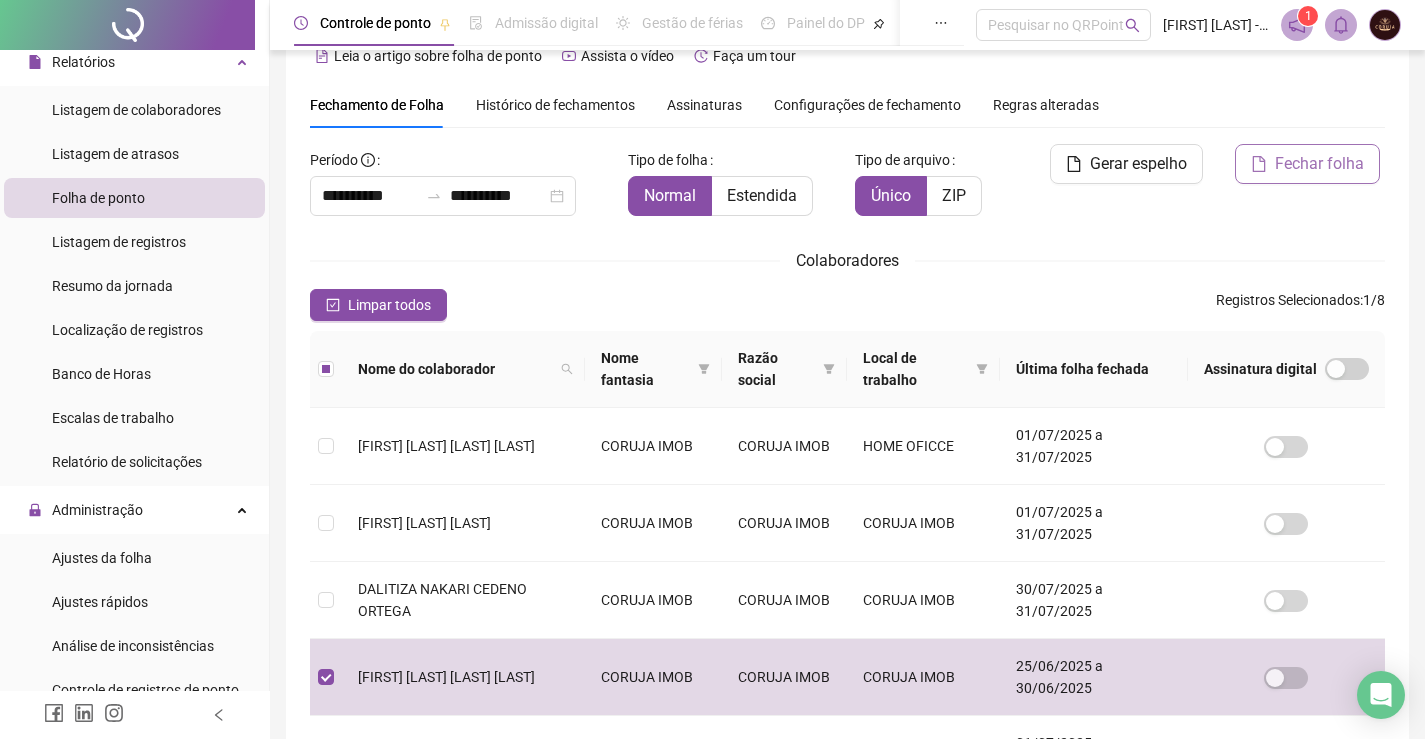 click on "Fechar folha" at bounding box center [1319, 164] 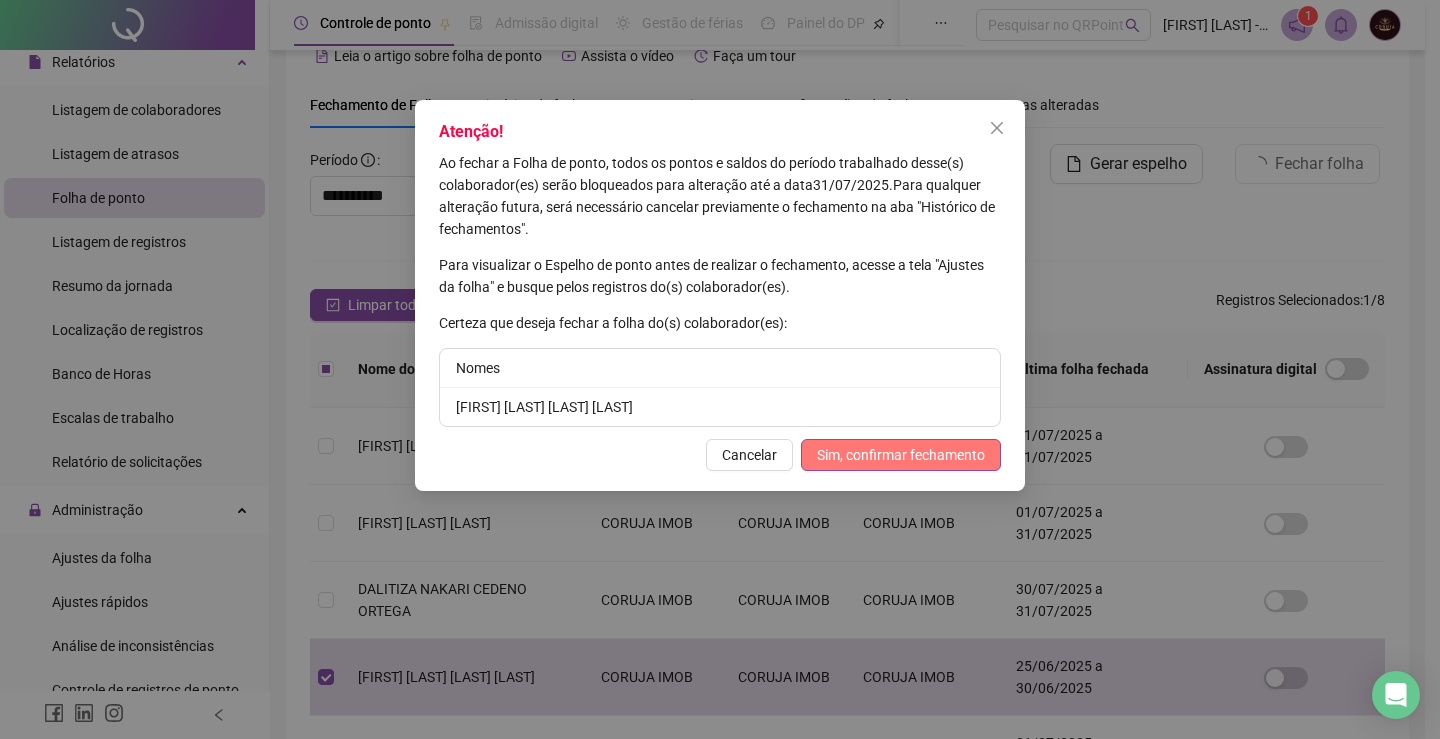 click on "Sim, confirmar fechamento" at bounding box center [901, 455] 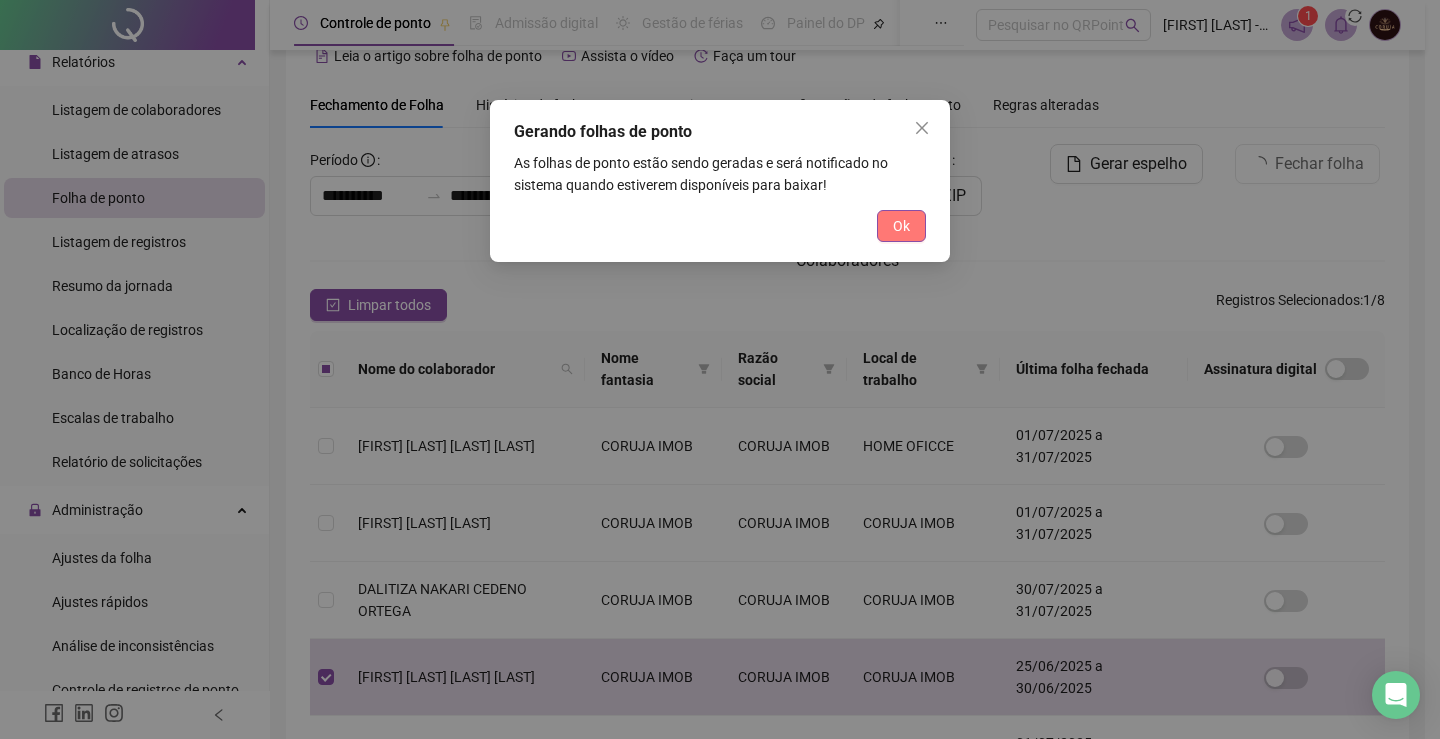 click on "Ok" at bounding box center [901, 226] 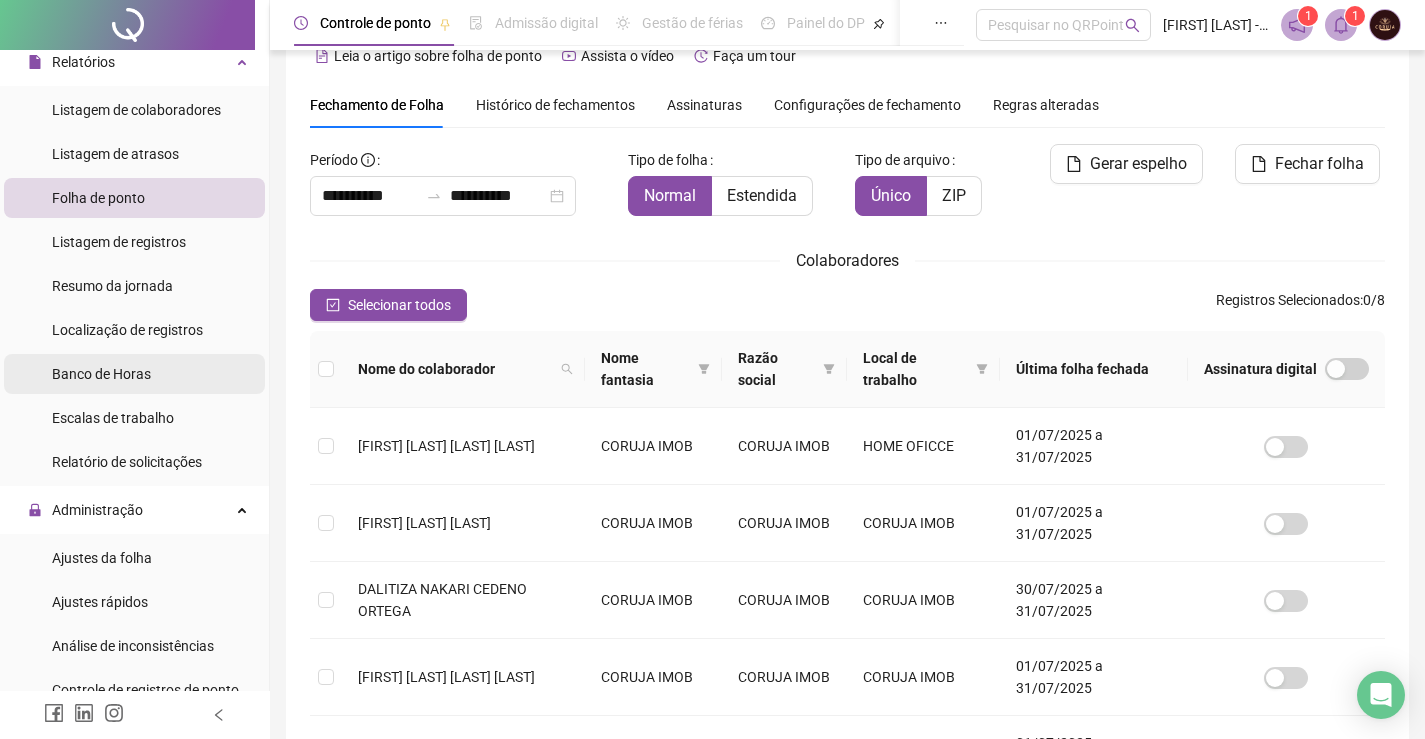 click on "Banco de Horas" at bounding box center [101, 374] 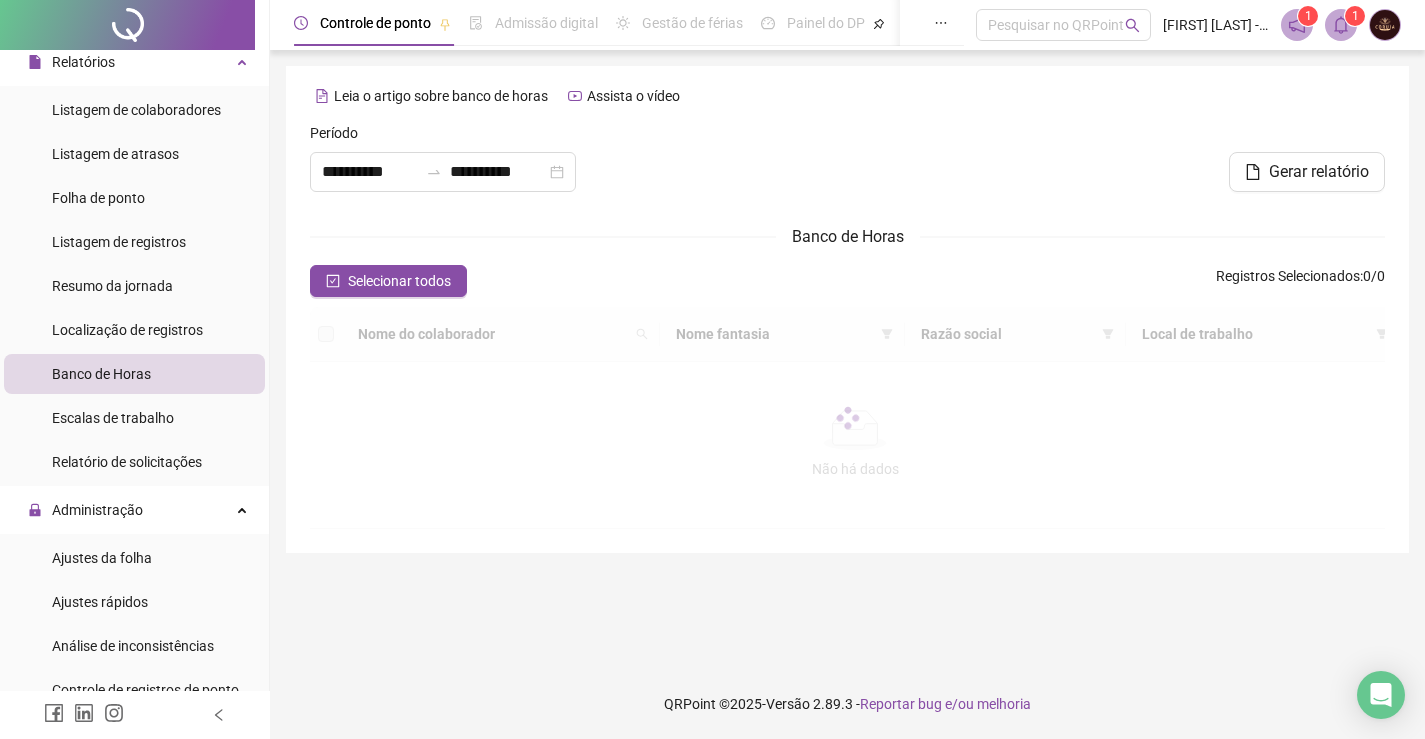 scroll, scrollTop: 0, scrollLeft: 0, axis: both 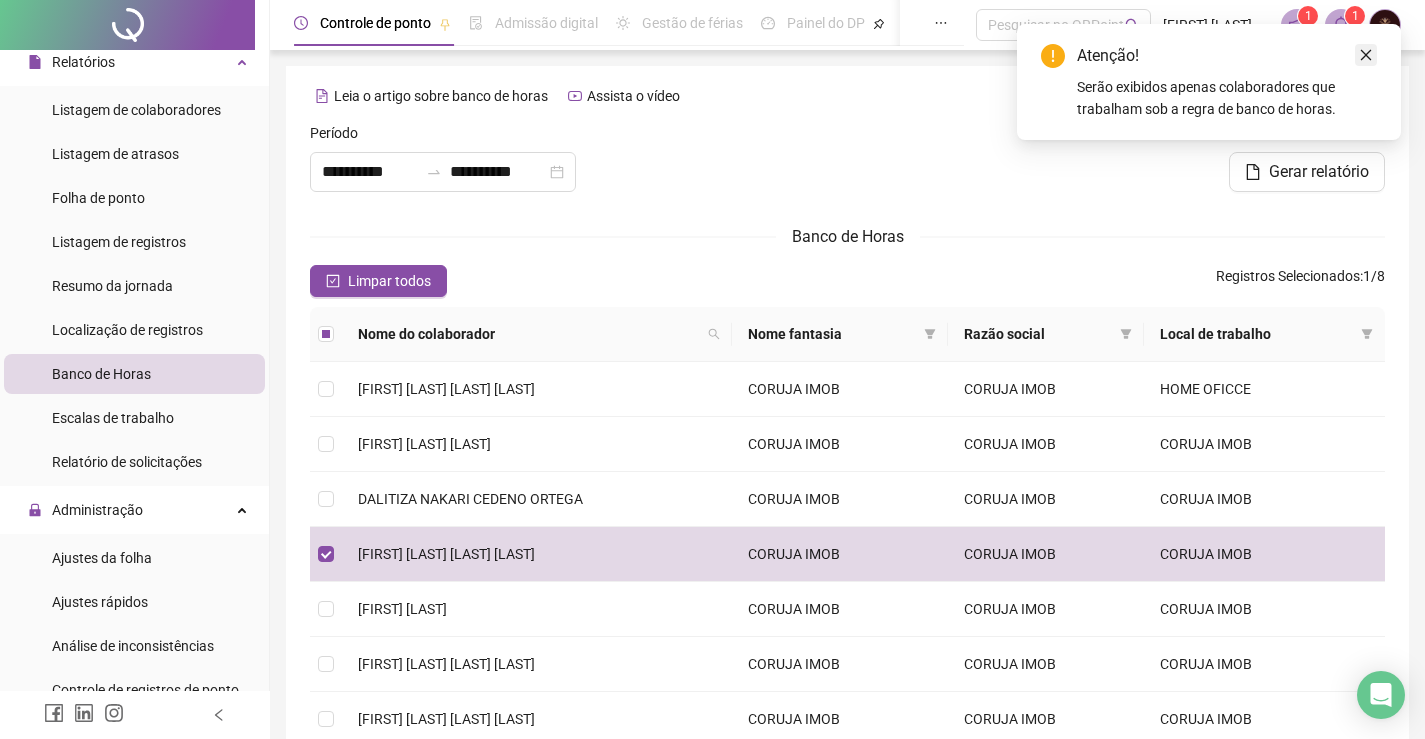 click 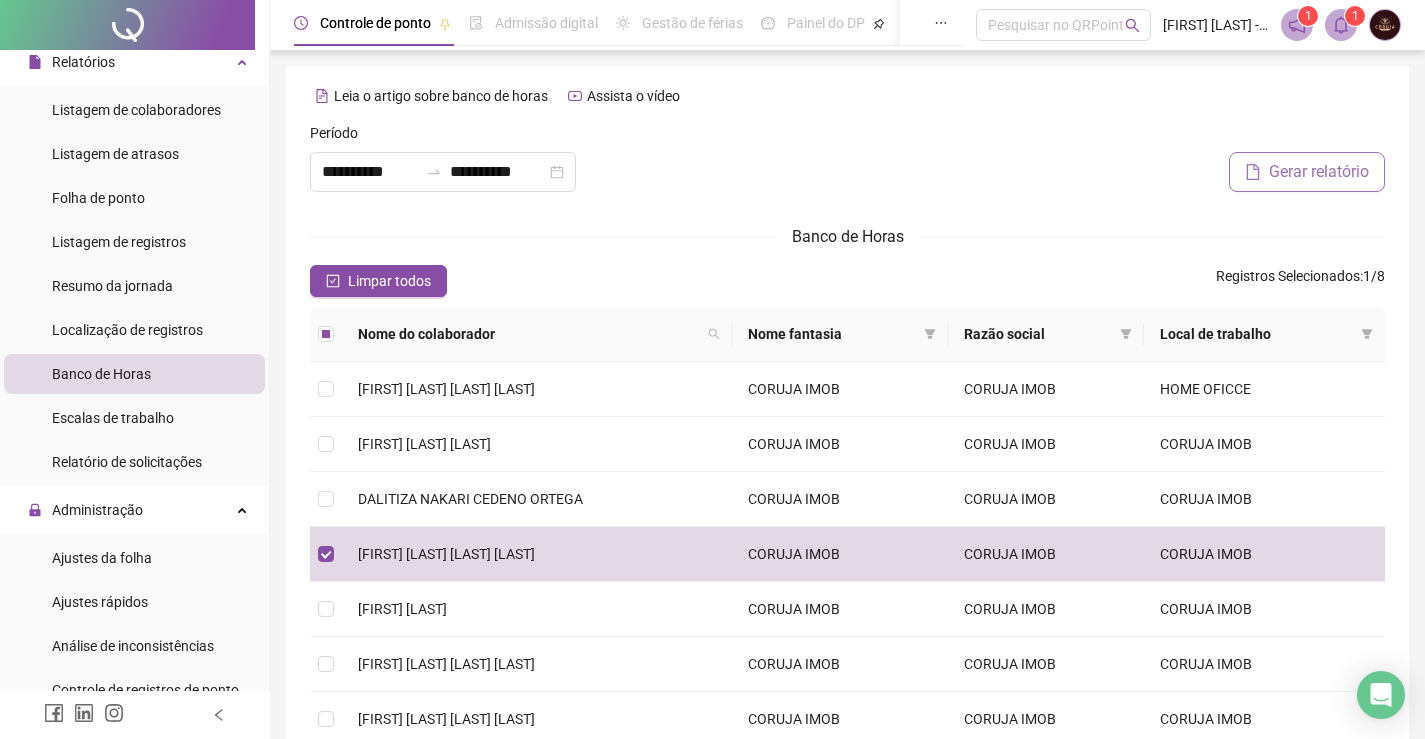 click on "Gerar relatório" at bounding box center [1319, 172] 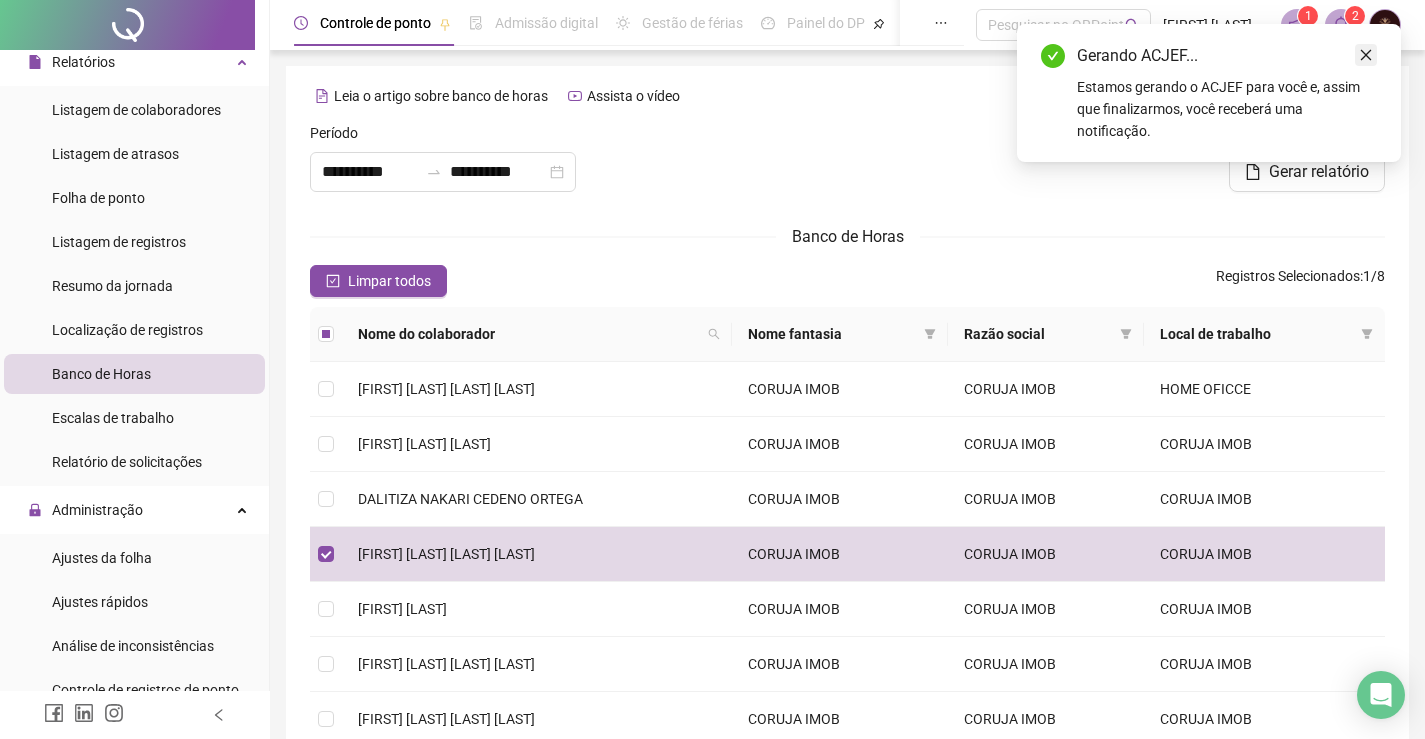 click 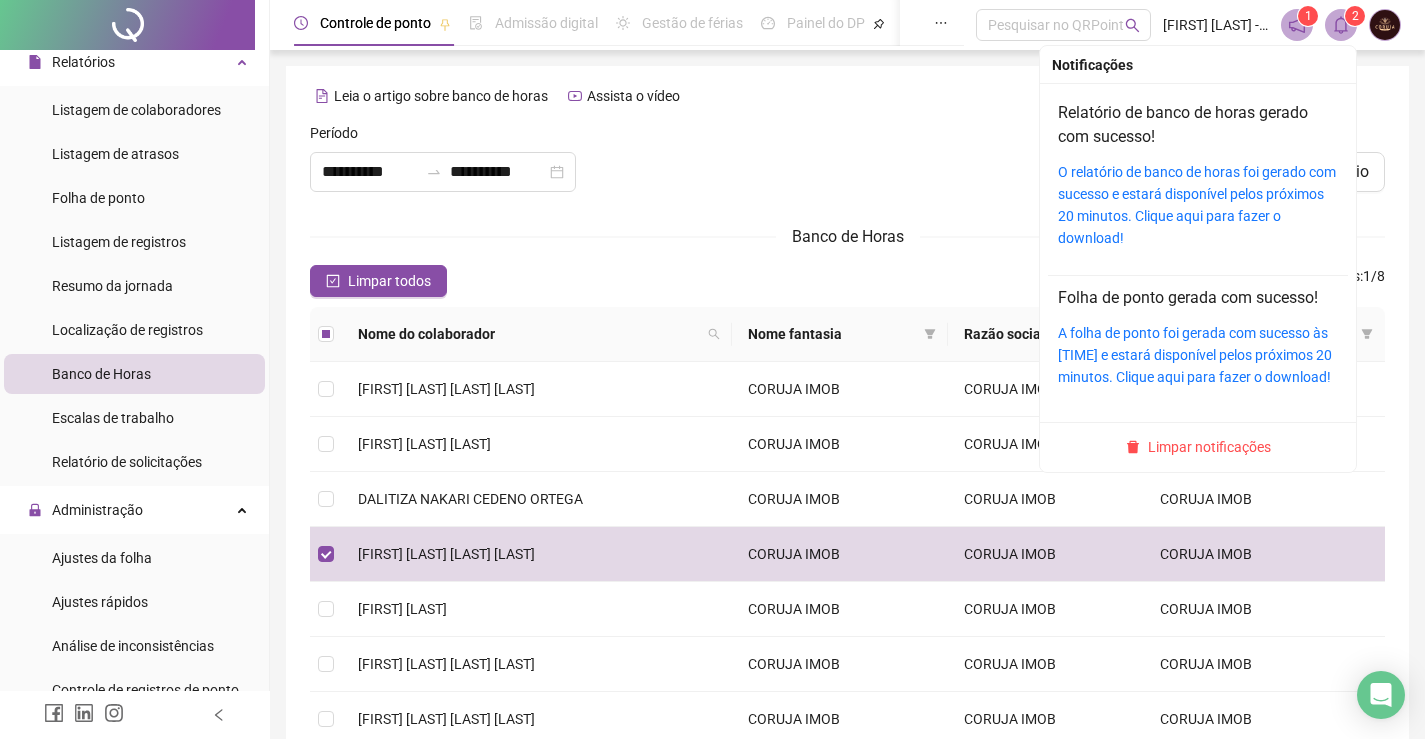 click 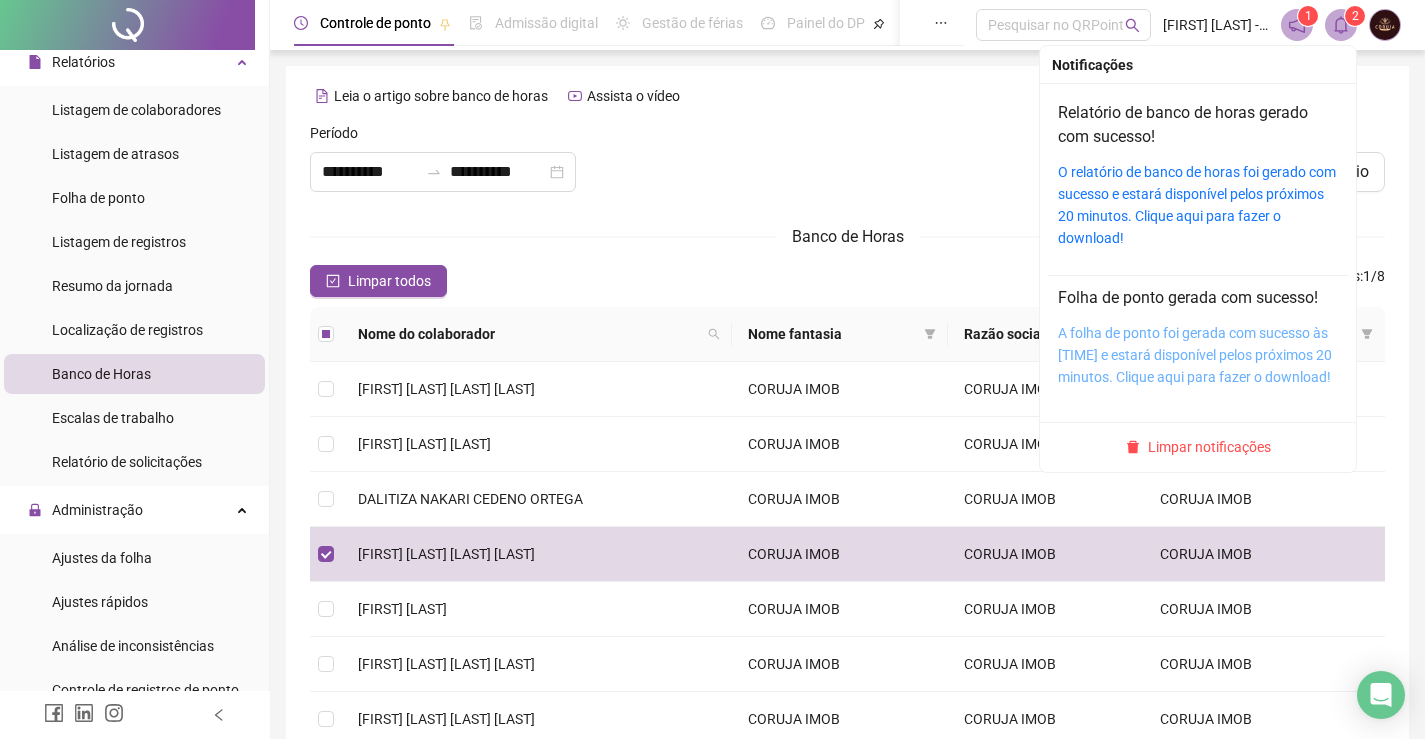 click on "A folha de ponto foi gerada com sucesso às [TIME] e estará disponível pelos próximos 20 minutos.
Clique aqui para fazer o download!" at bounding box center (1195, 355) 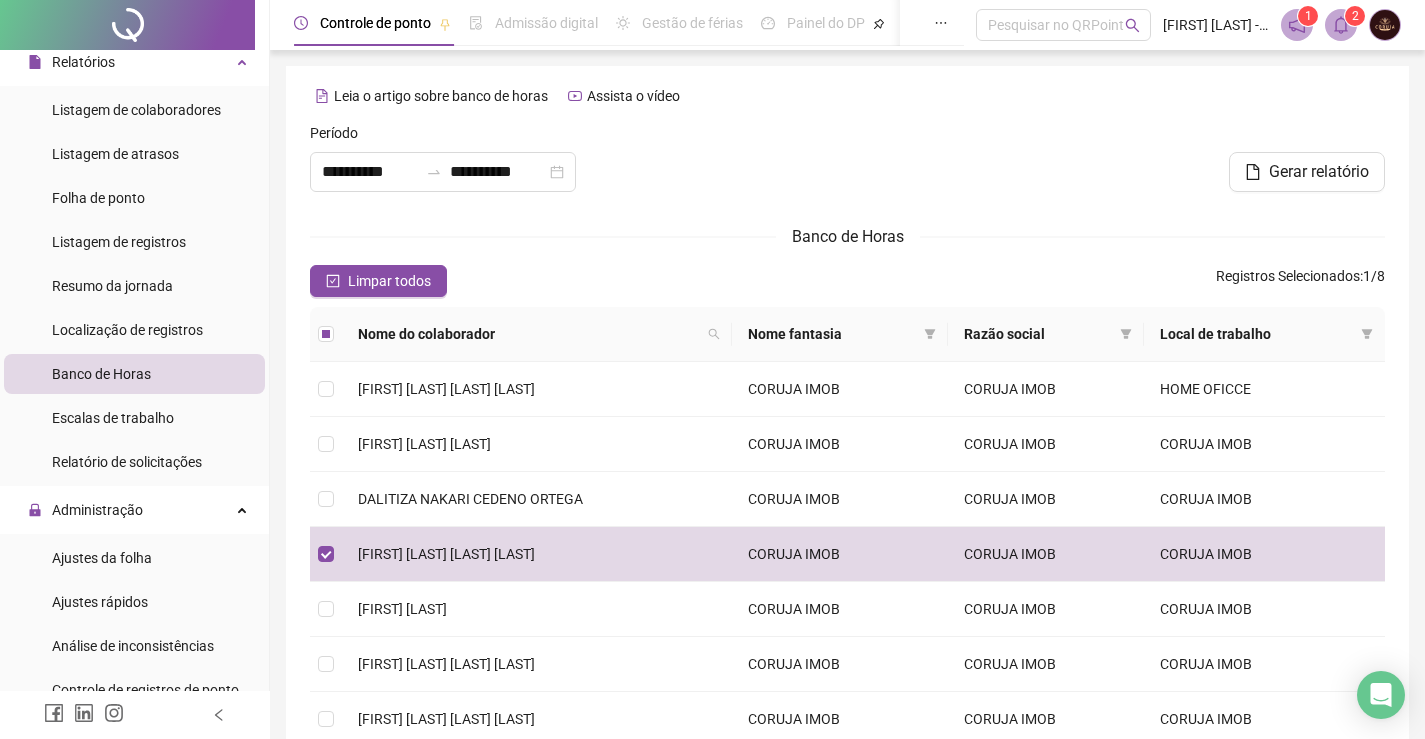 click on "2" at bounding box center (1355, 16) 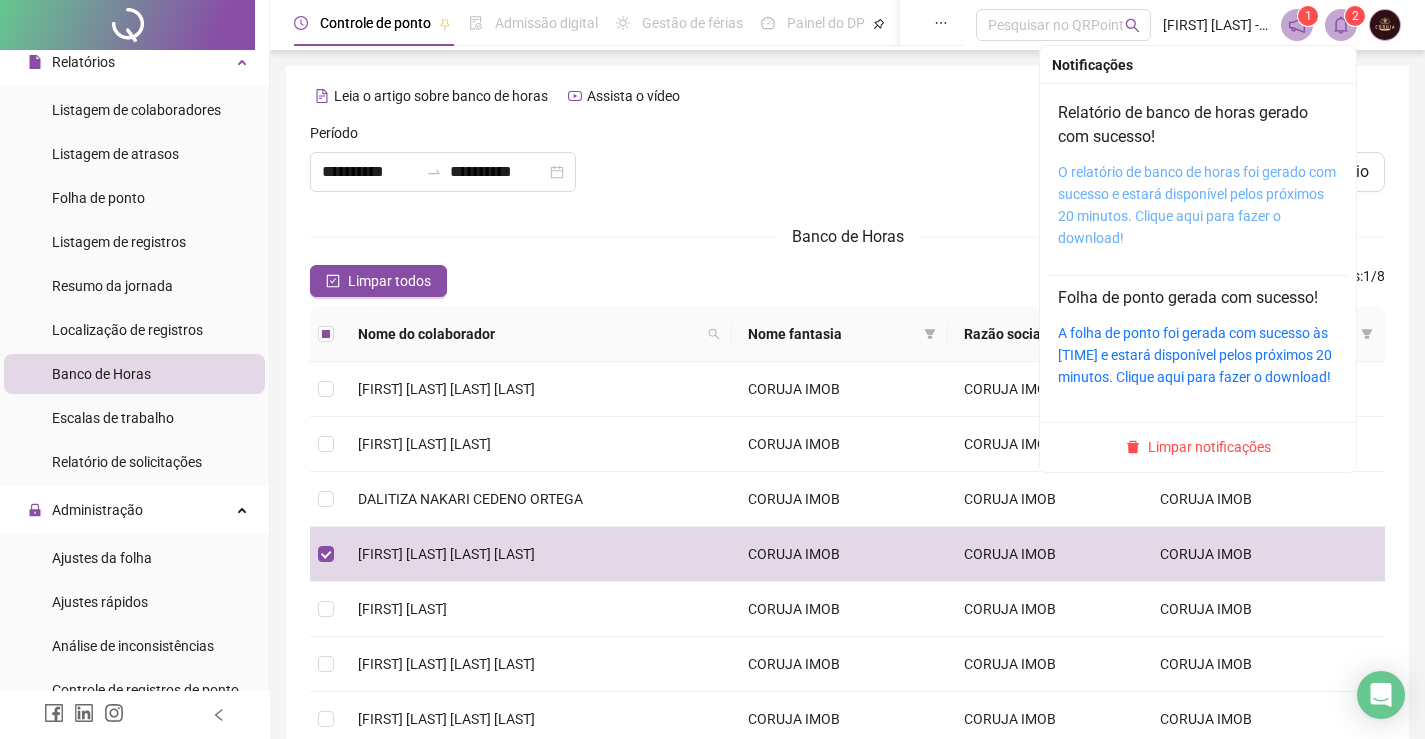 click on "O relatório de banco de horas foi gerado com sucesso e estará disponível pelos próximos 20 minutos.
Clique aqui para fazer o download!" at bounding box center (1197, 205) 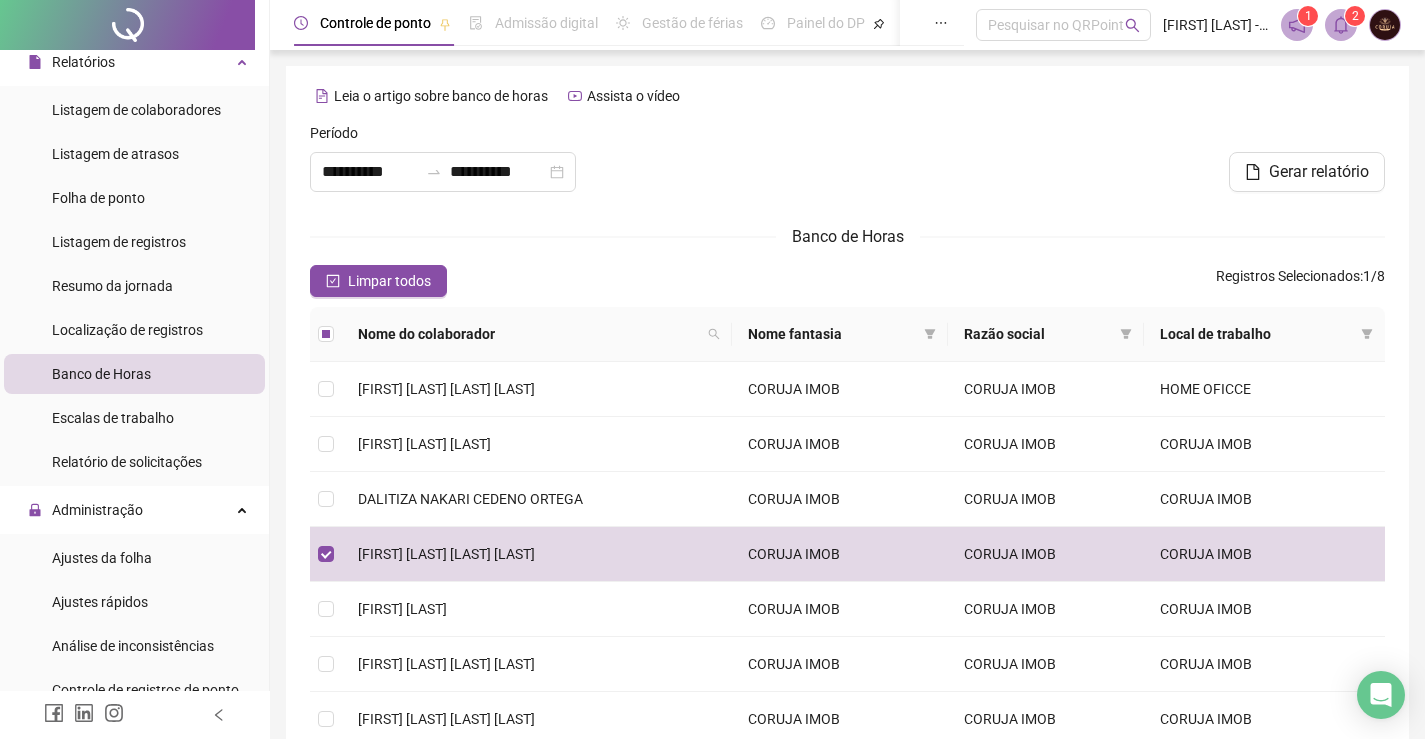 click 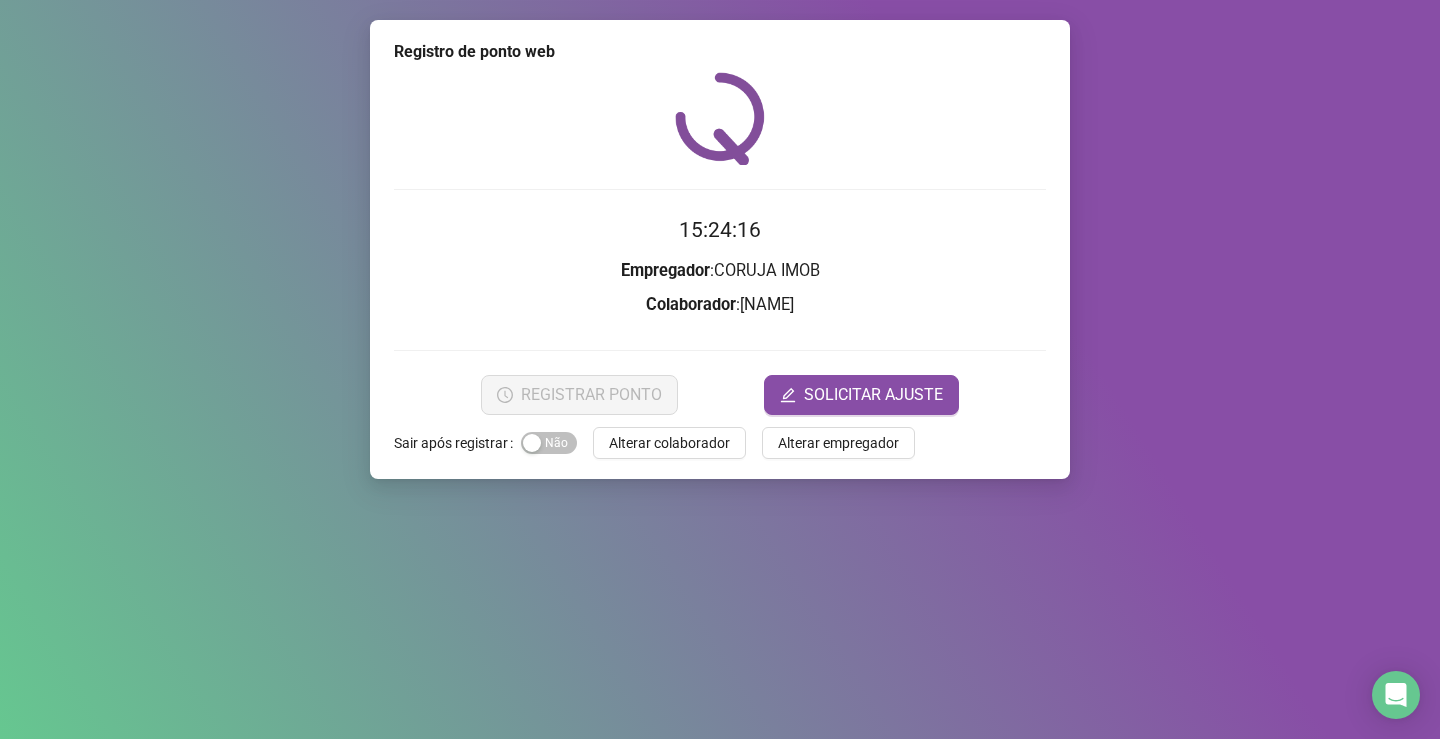 scroll, scrollTop: 0, scrollLeft: 0, axis: both 